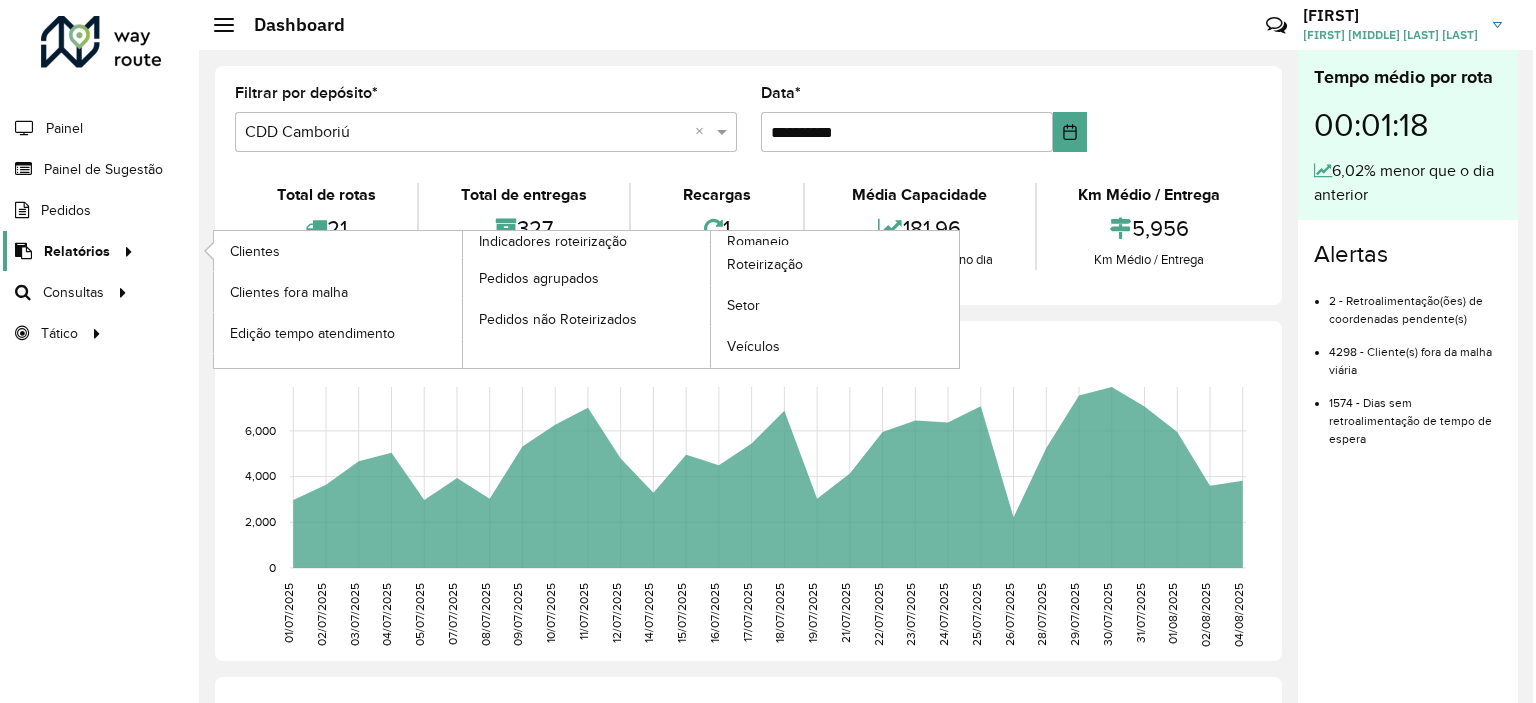 scroll, scrollTop: 0, scrollLeft: 0, axis: both 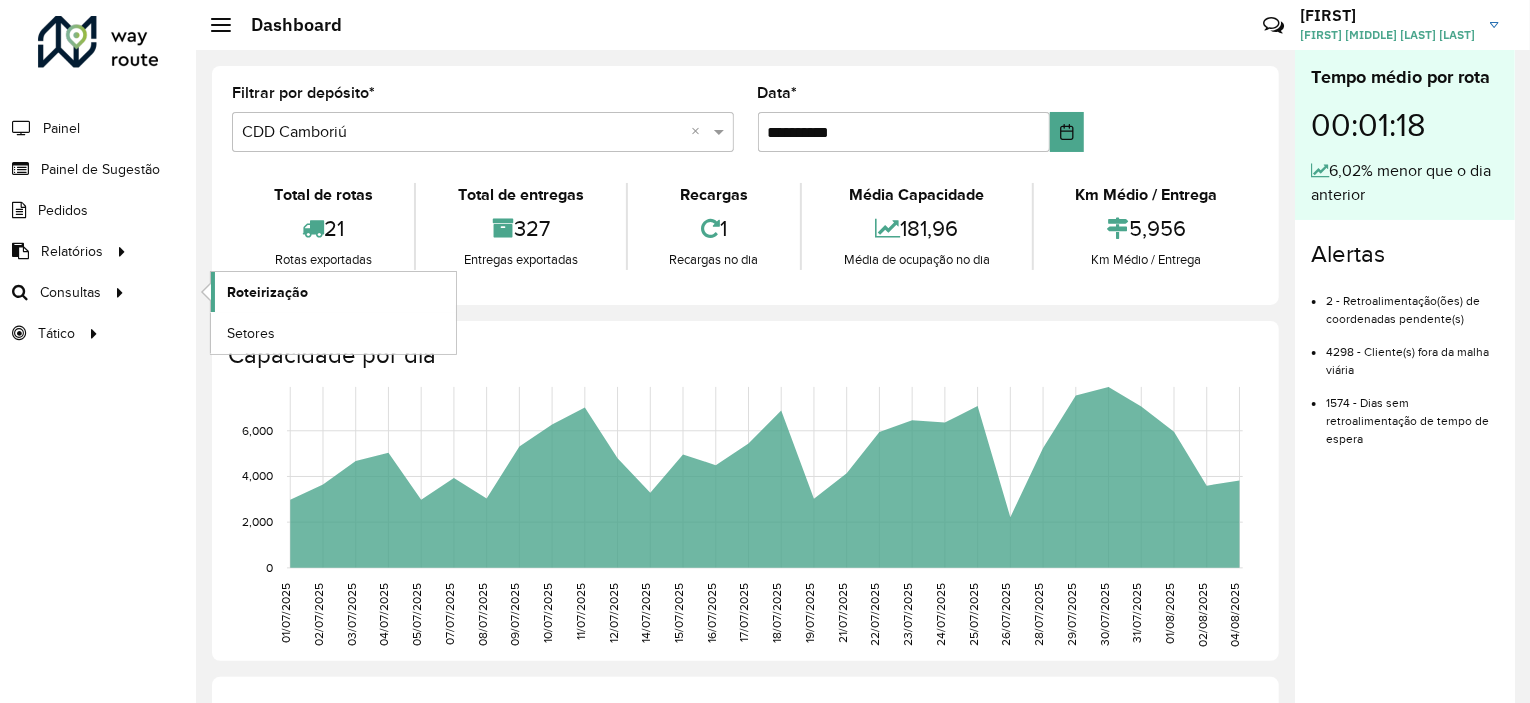 click on "Roteirização" 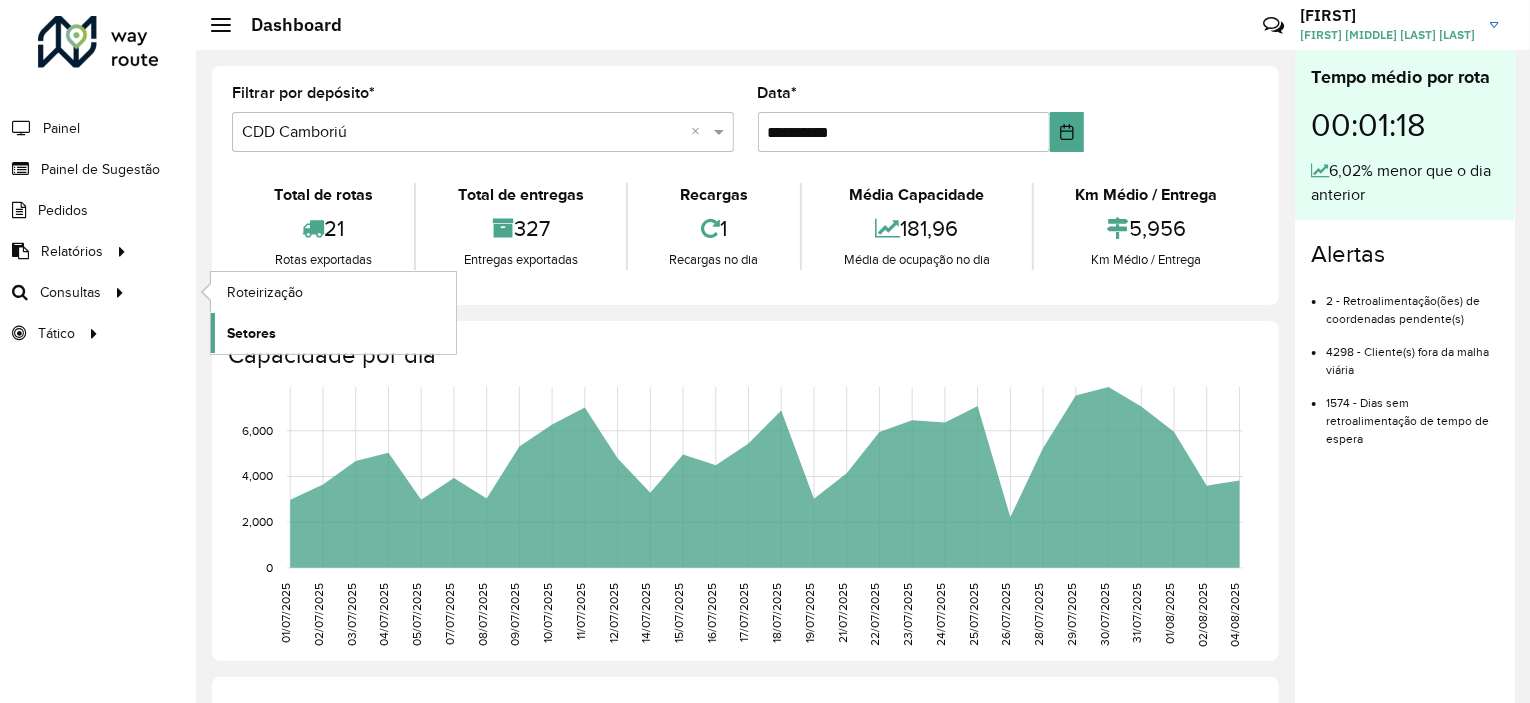 click on "Setores" 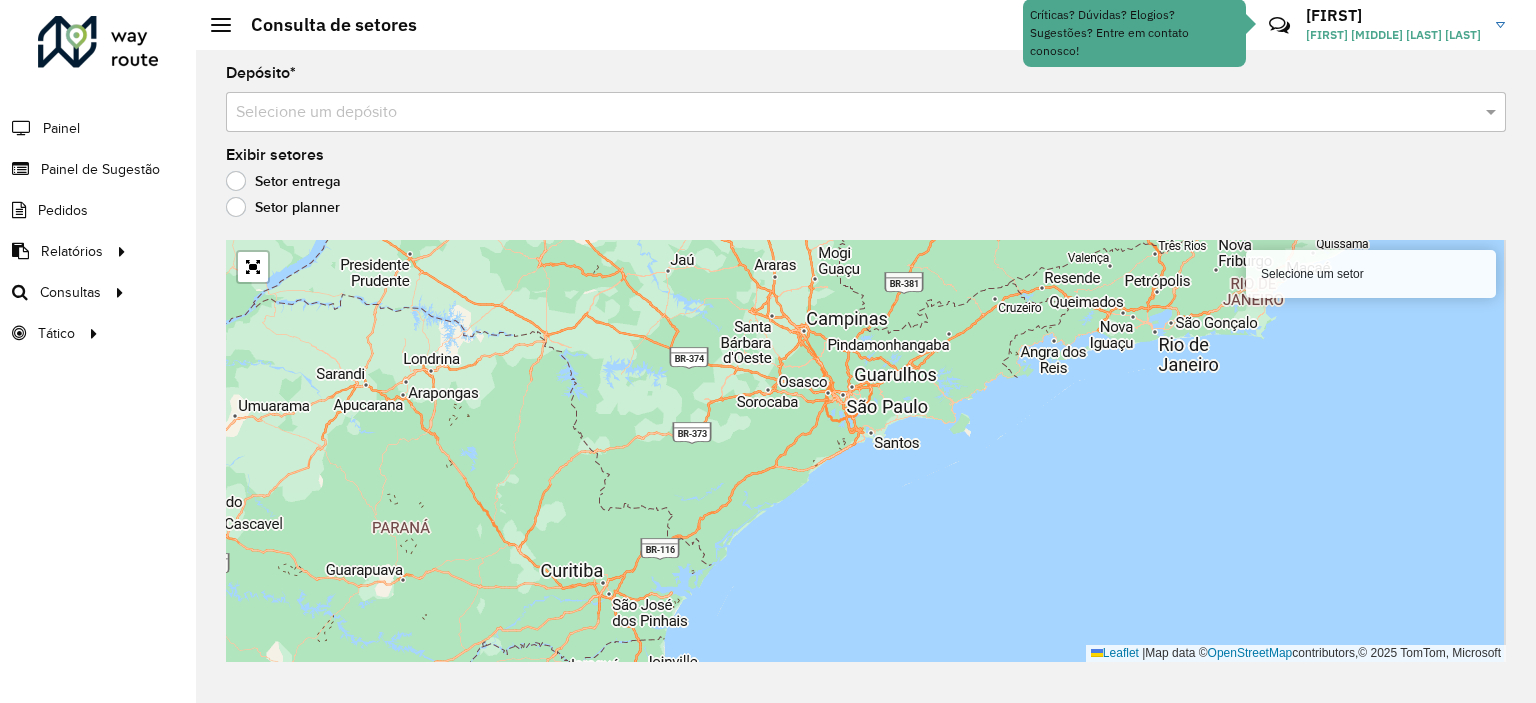 click on "Setor planner" 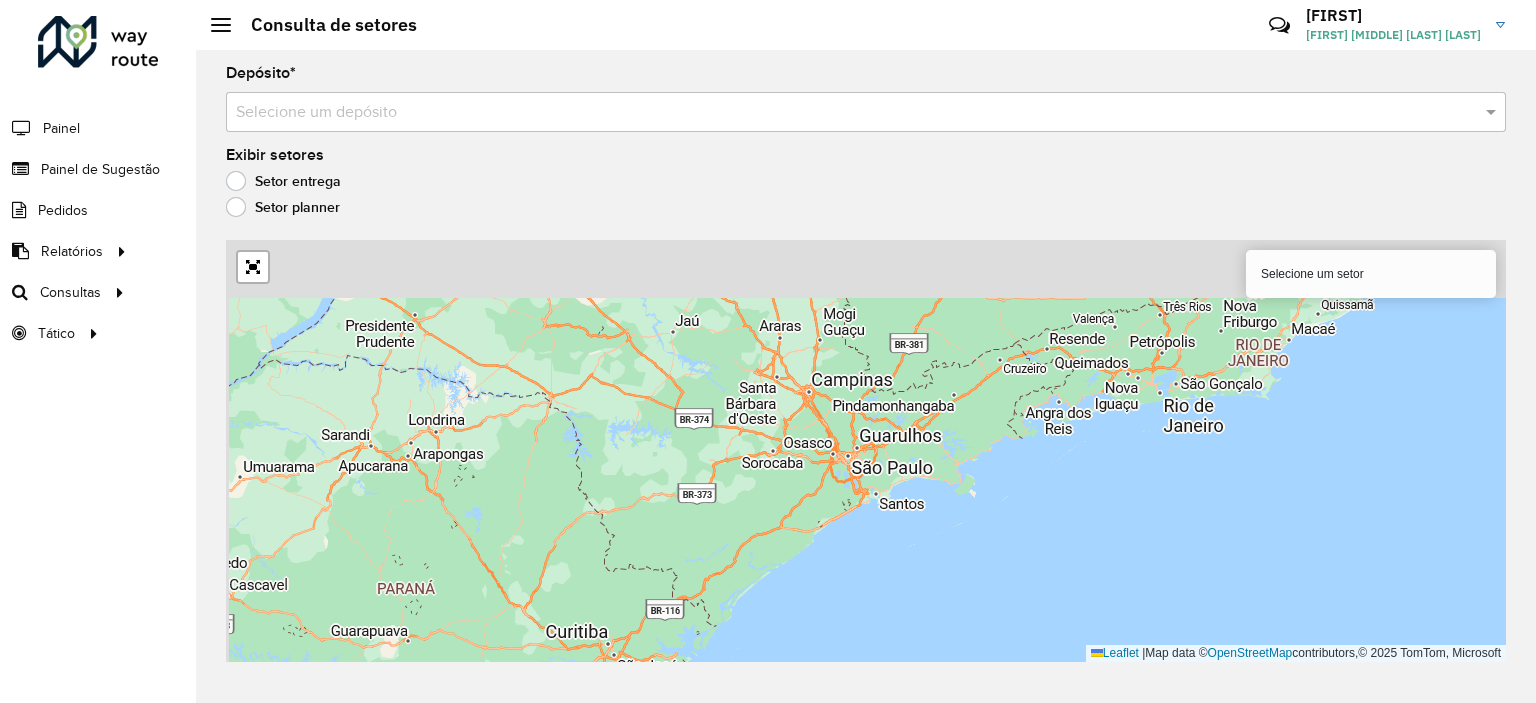 click on "Setor entrega" 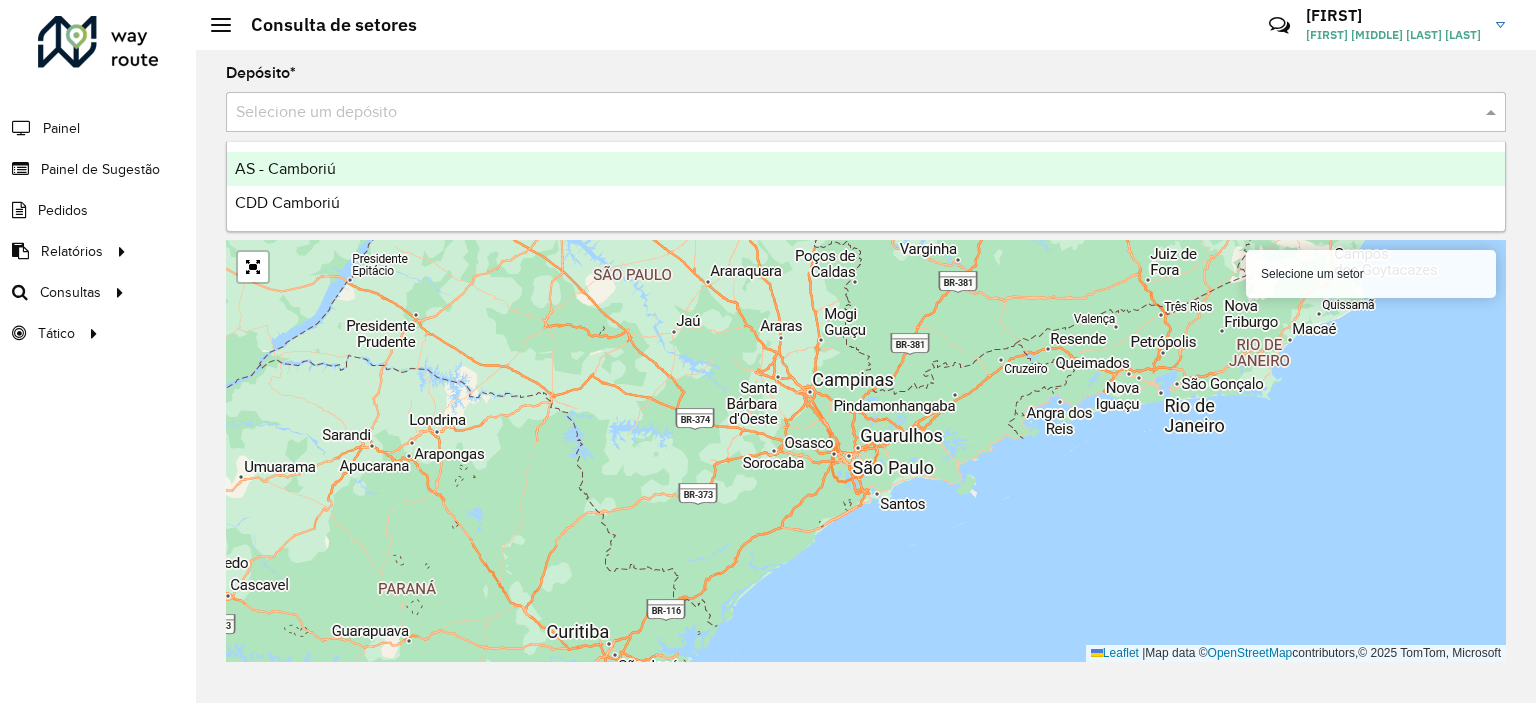 click at bounding box center [846, 113] 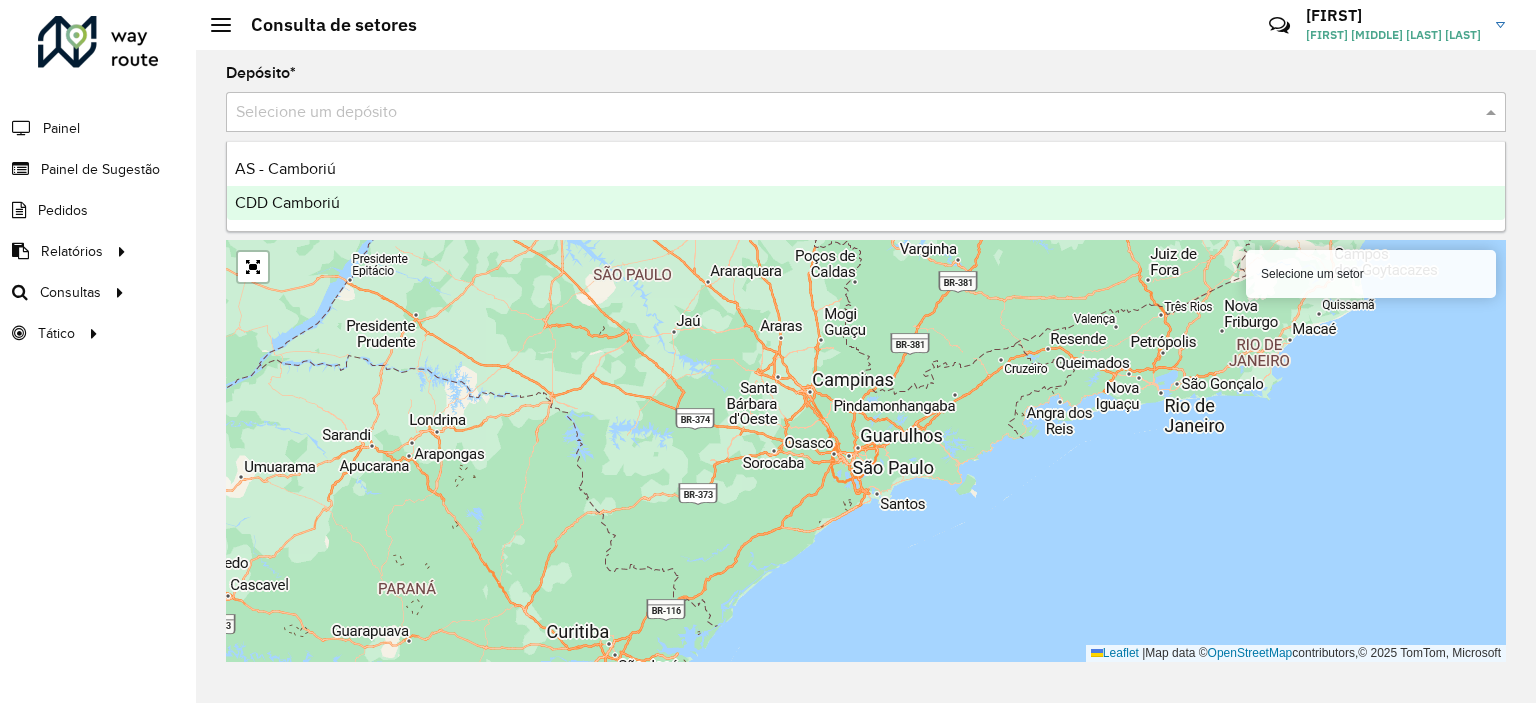click on "CDD Camboriú" at bounding box center (287, 202) 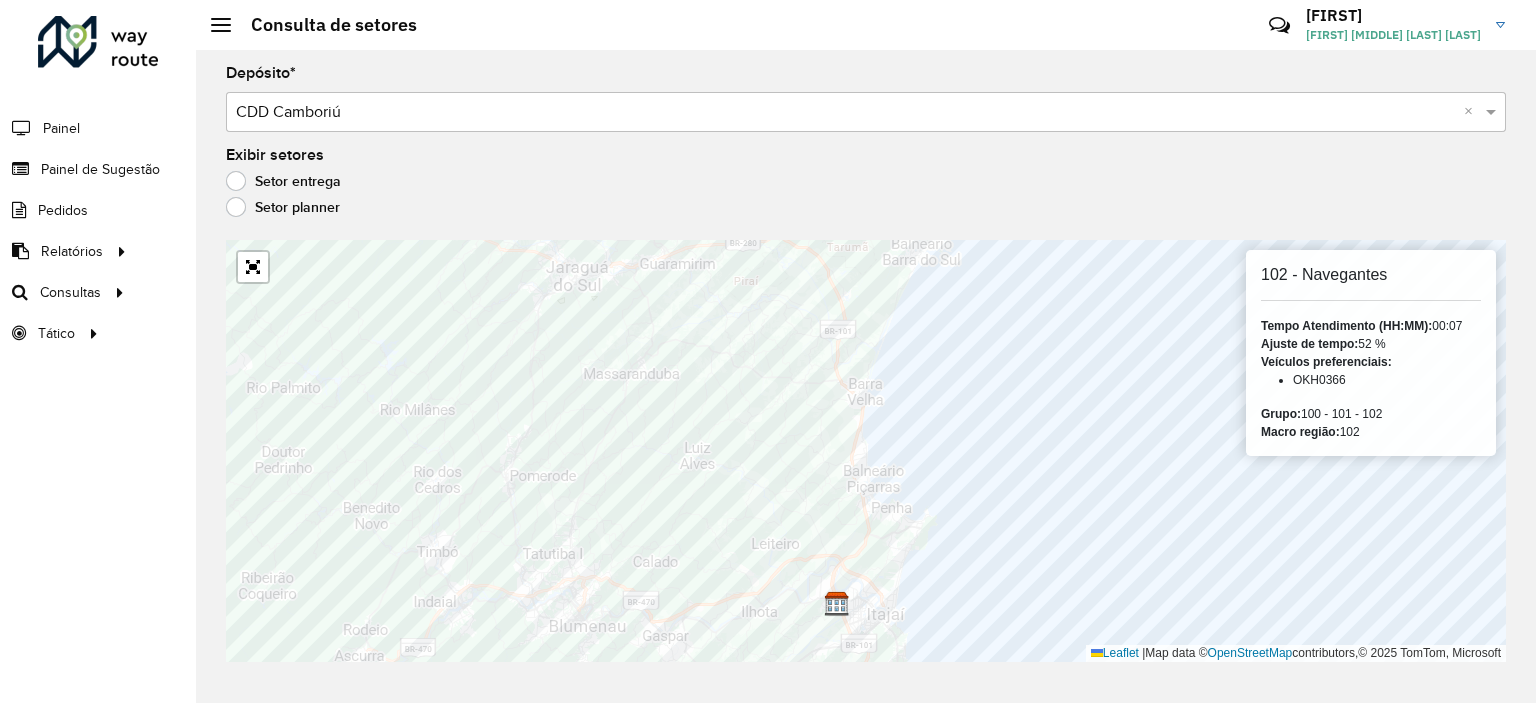 drag, startPoint x: 1302, startPoint y: 415, endPoint x: 1396, endPoint y: 416, distance: 94.00532 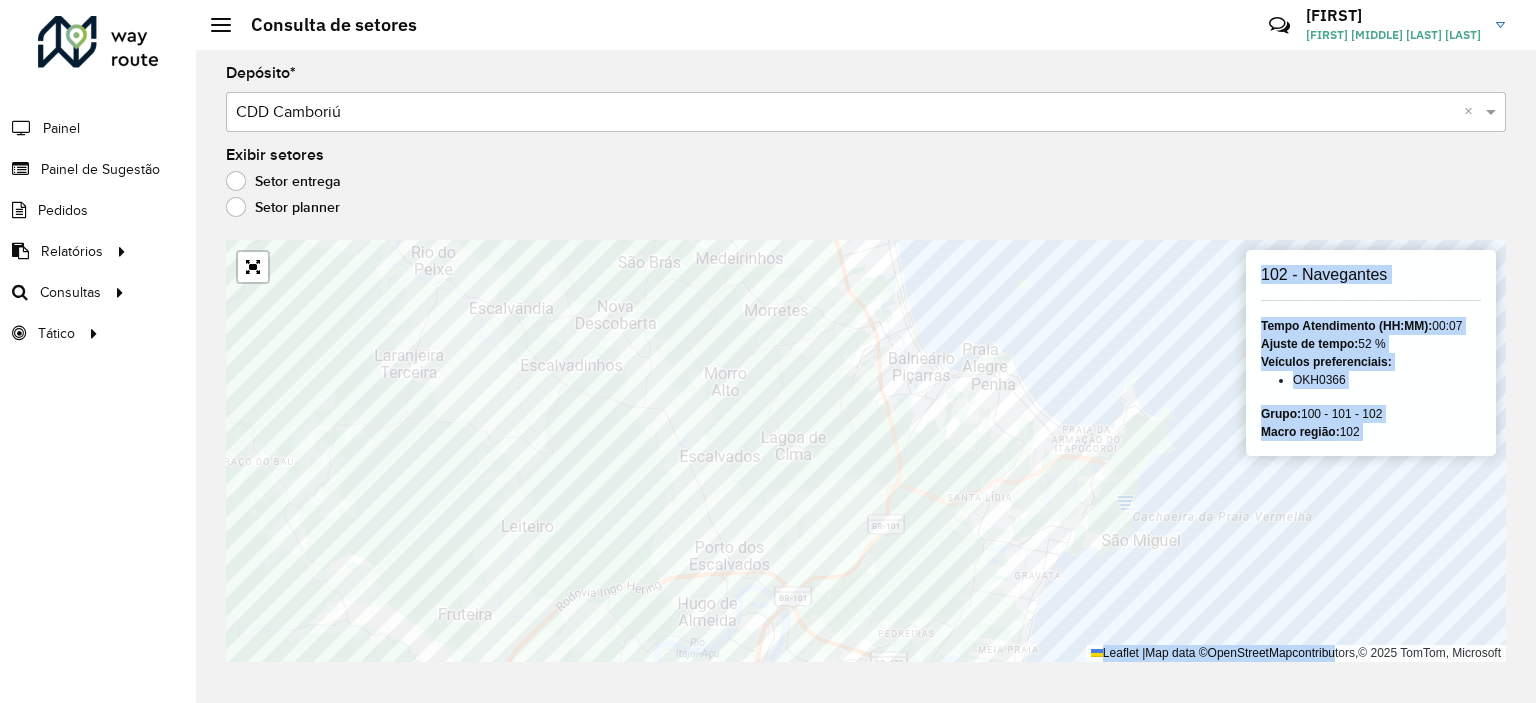 click on "102 - Navegantes  Tempo Atendimento (HH:MM):  00:07  Ajuste de tempo:  52 %  Veículos preferenciais:  OKH0366  Grupo:  100 - 101 - 102  Macro região:  102   Leaflet   |  Map data ©  OpenStreetMap  contributors,© 2025 TomTom, Microsoft" at bounding box center (866, 451) 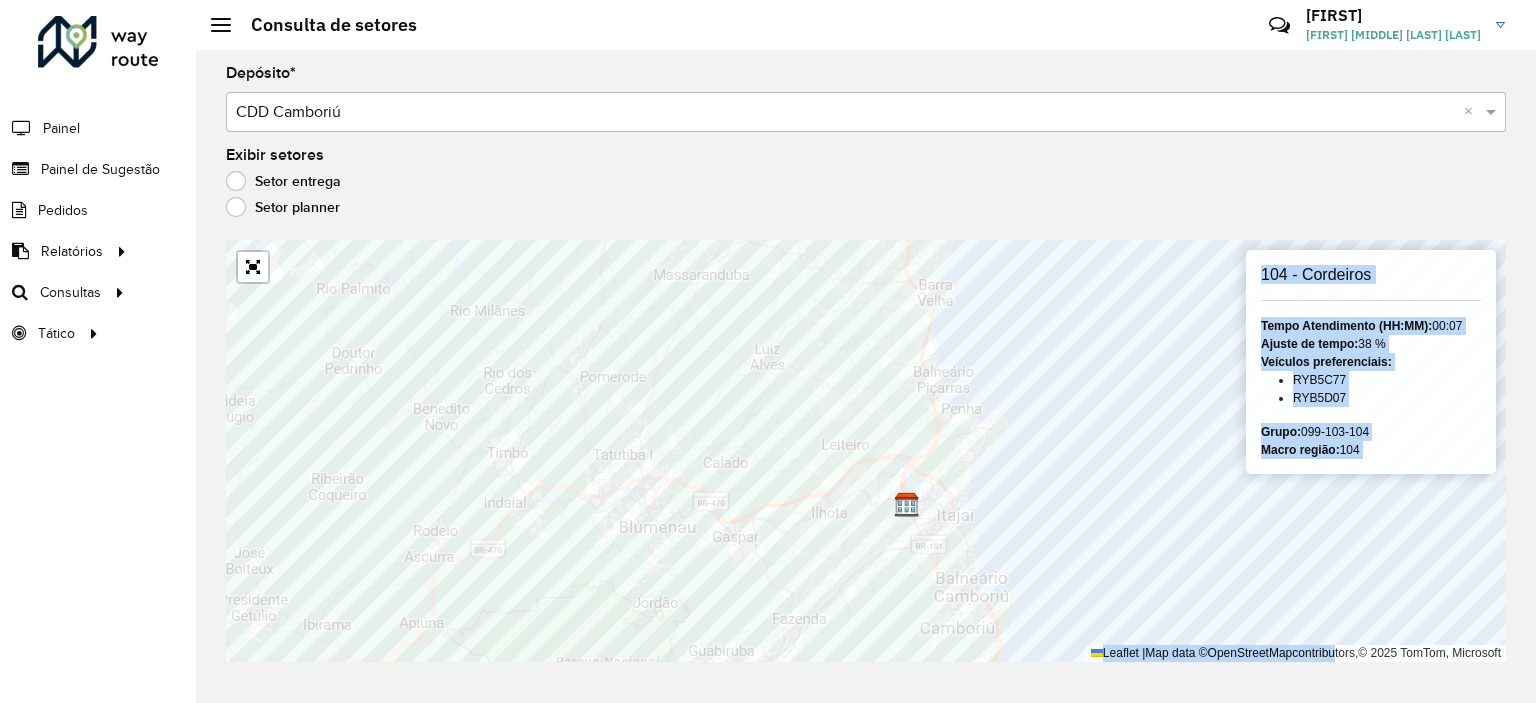 drag, startPoint x: 1424, startPoint y: 443, endPoint x: 1400, endPoint y: 435, distance: 25.298222 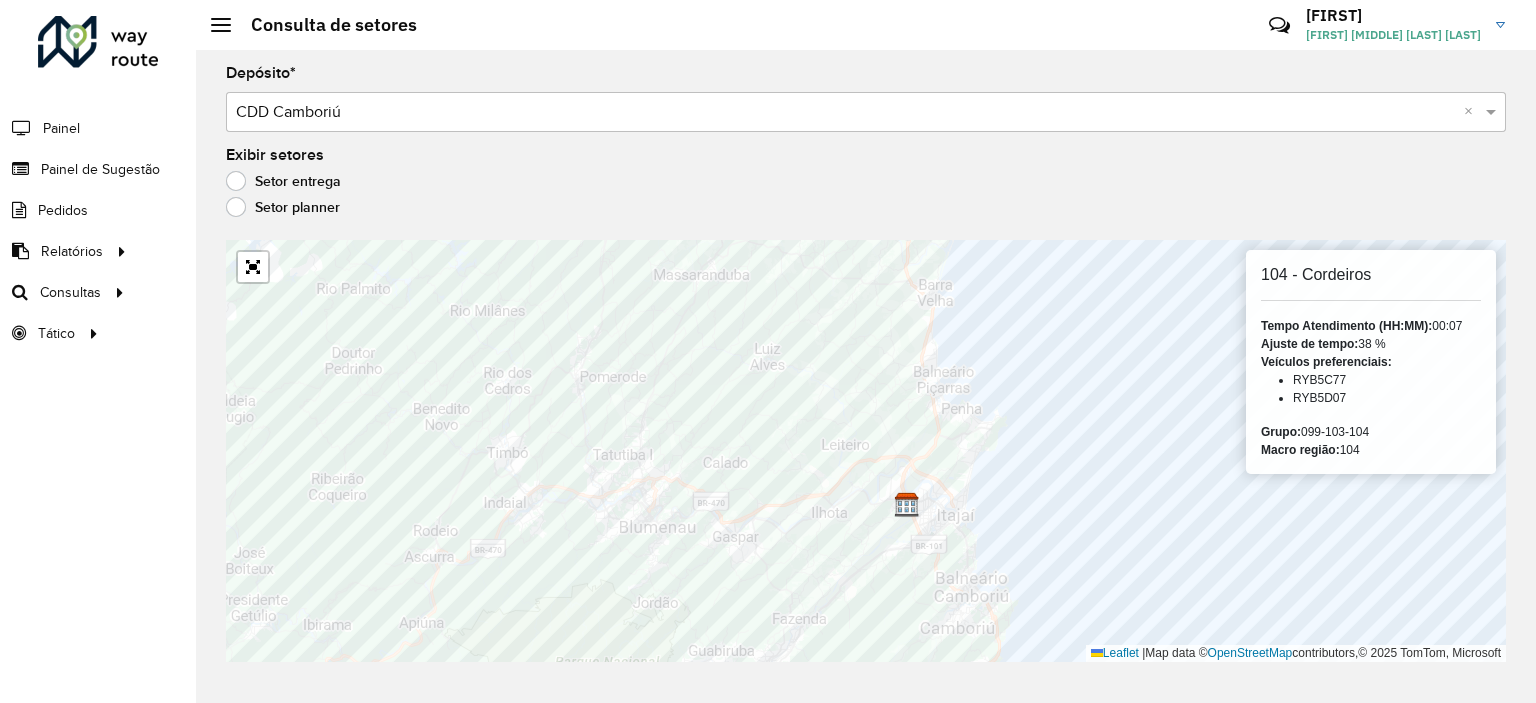 drag, startPoint x: 1370, startPoint y: 427, endPoint x: 1304, endPoint y: 433, distance: 66.27216 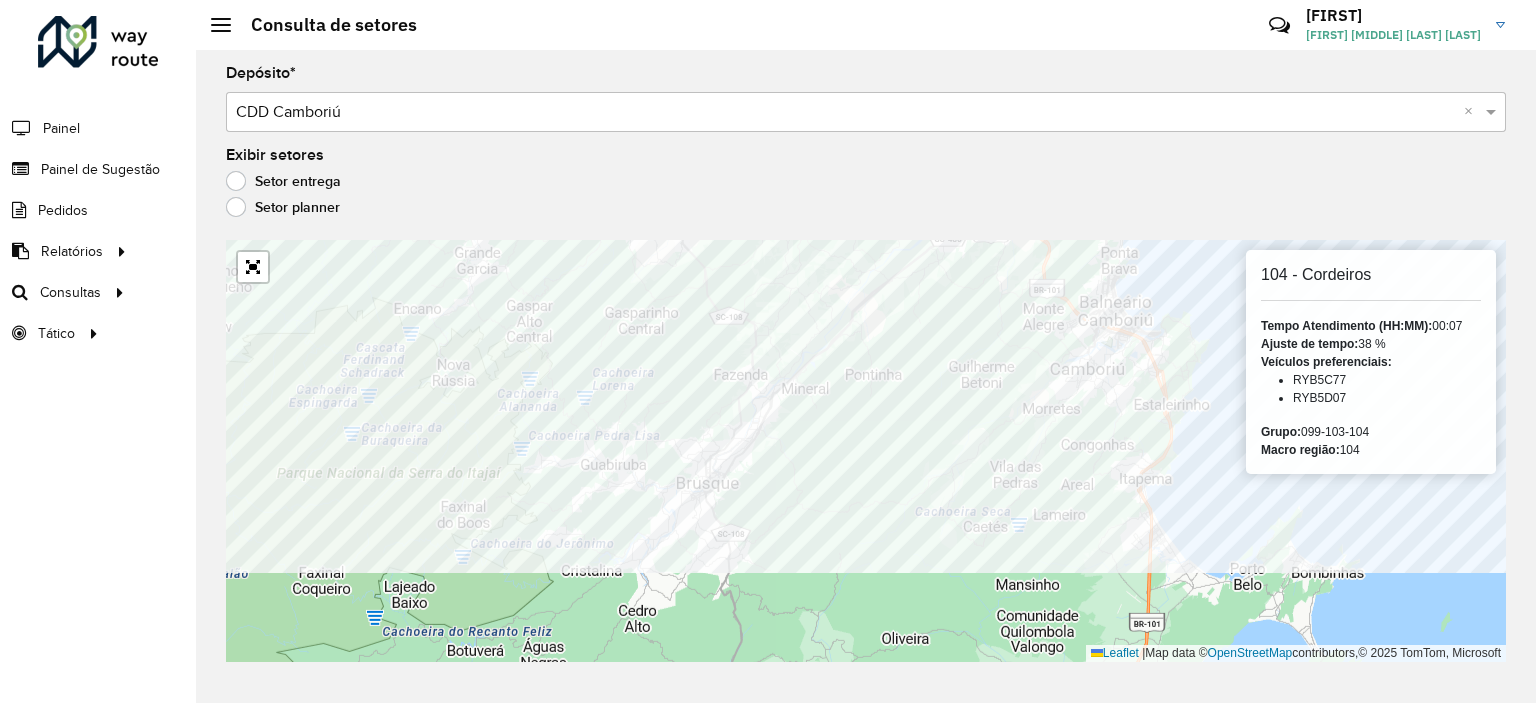 click on "104 - Cordeiros Tempo Atendimento (HH:MM):  00:07  Ajuste de tempo:  38 %  Veículos preferenciais:  RYB5C77   RYB5D07  Grupo:  099-103-104  Macro região:  104   Leaflet   |  Map data ©  OpenStreetMap  contributors,© 2025 TomTom, Microsoft" at bounding box center (866, 451) 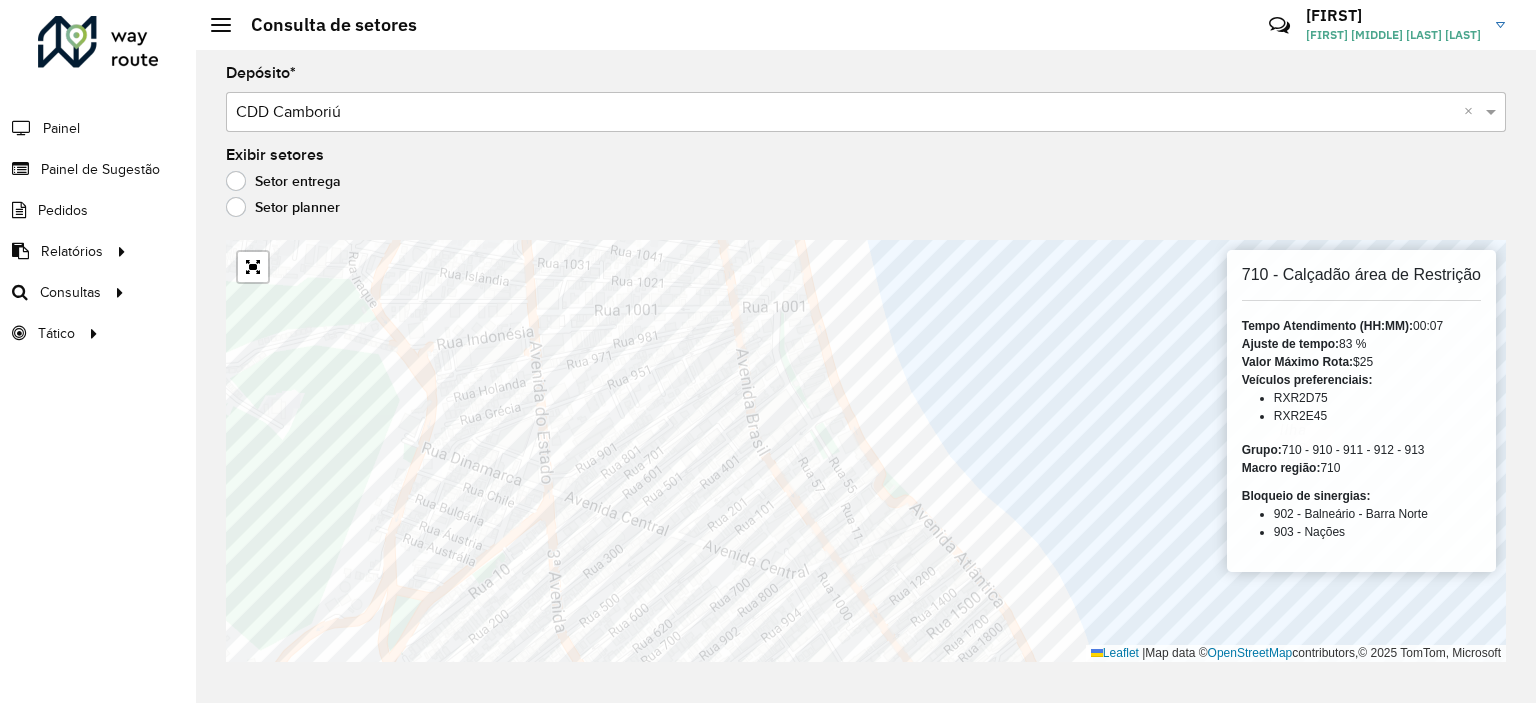 drag, startPoint x: 1425, startPoint y: 448, endPoint x: 1284, endPoint y: 452, distance: 141.05673 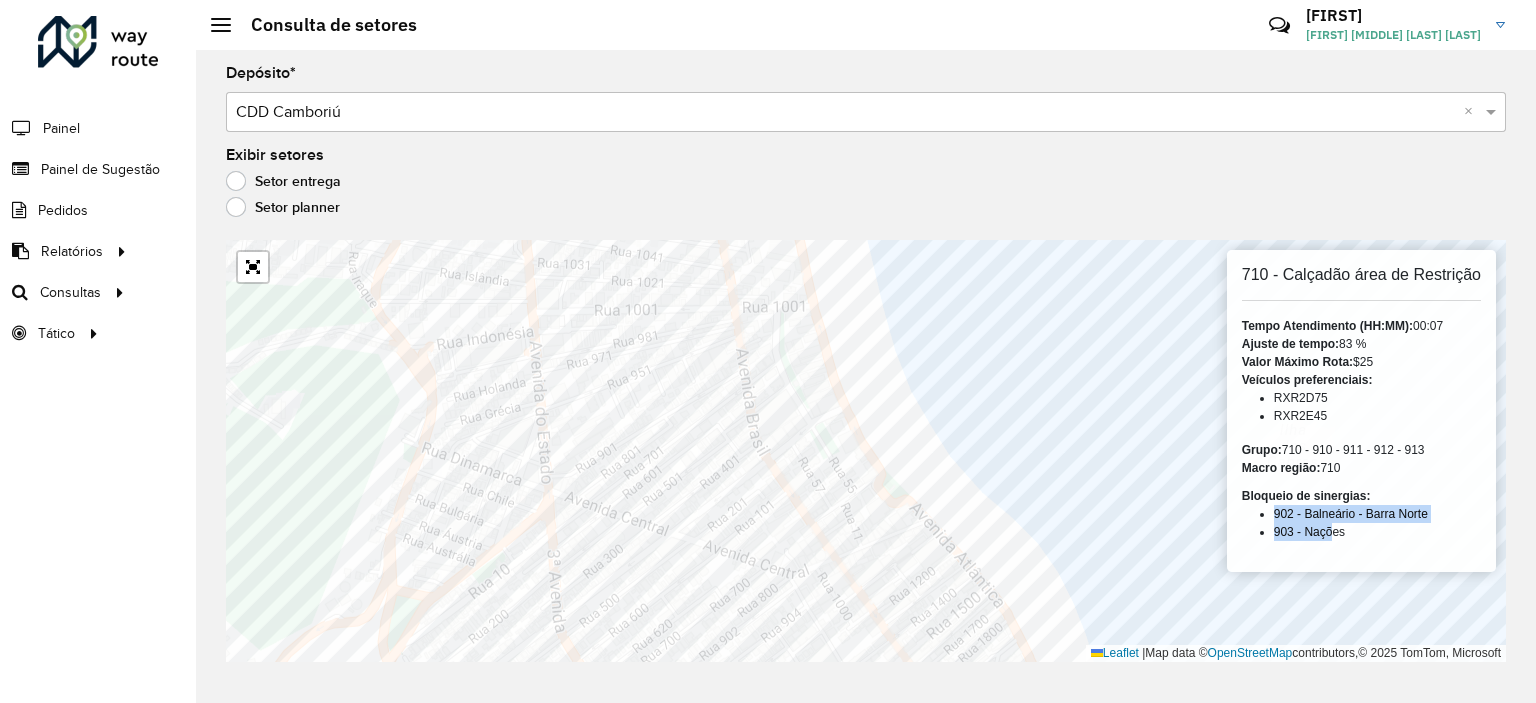 drag, startPoint x: 1266, startPoint y: 512, endPoint x: 1329, endPoint y: 531, distance: 65.802734 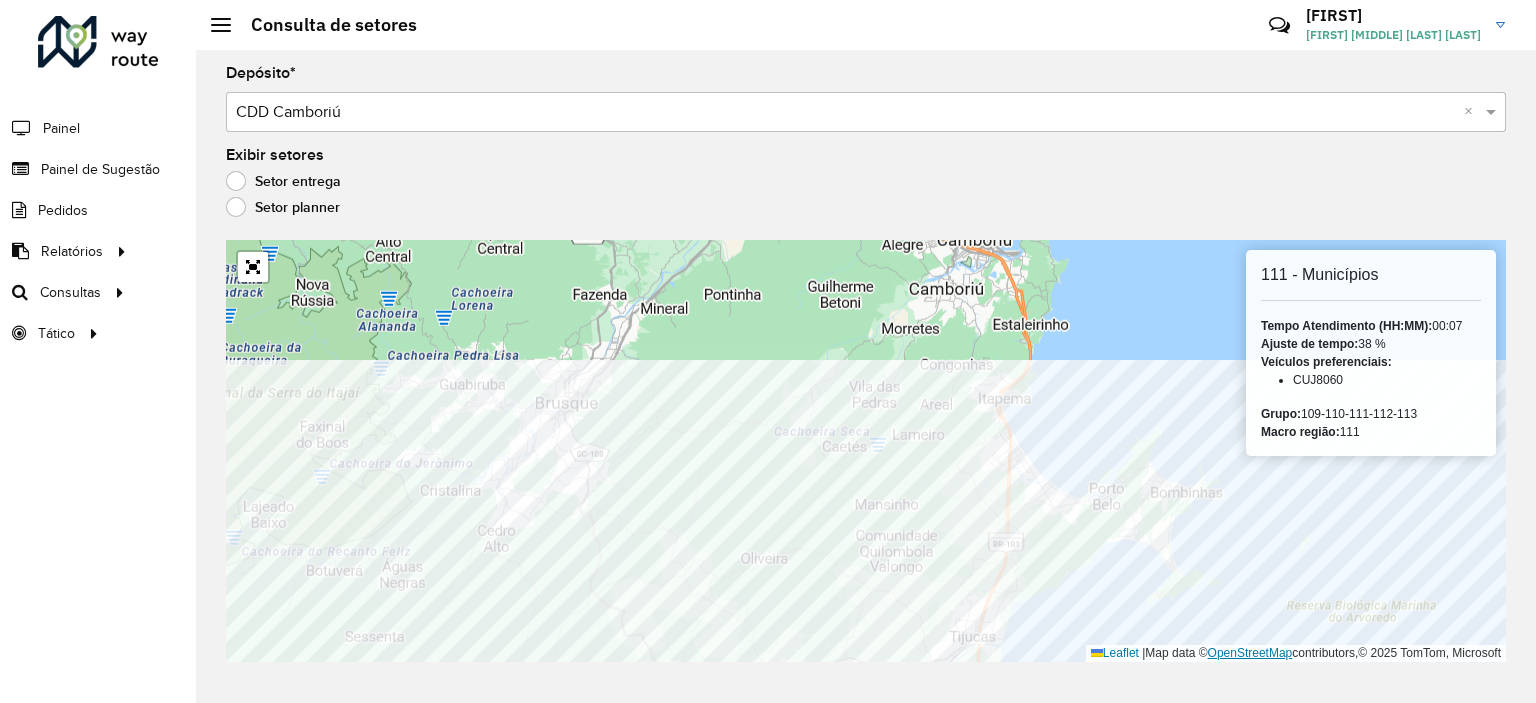 click on "111 - Municípios Tempo Atendimento (HH:MM):  00:07  Ajuste de tempo:  38 %  Veículos preferenciais:  CUJ8060  Grupo:  109-110-111-112-113  Macro região:  111   Leaflet   |  Map data ©  OpenStreetMap  contributors,© 2025 TomTom, Microsoft" at bounding box center [866, 451] 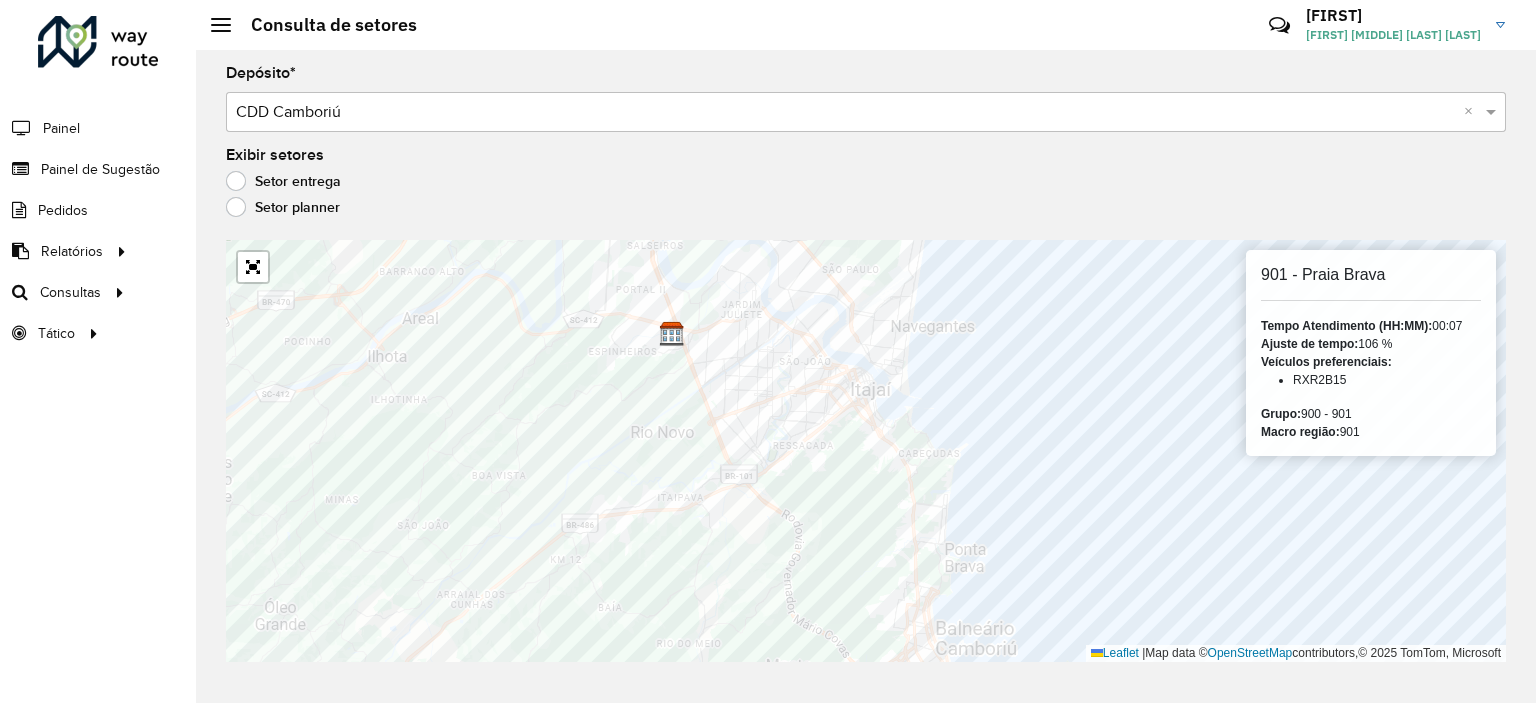 drag, startPoint x: 1308, startPoint y: 411, endPoint x: 1361, endPoint y: 415, distance: 53.15073 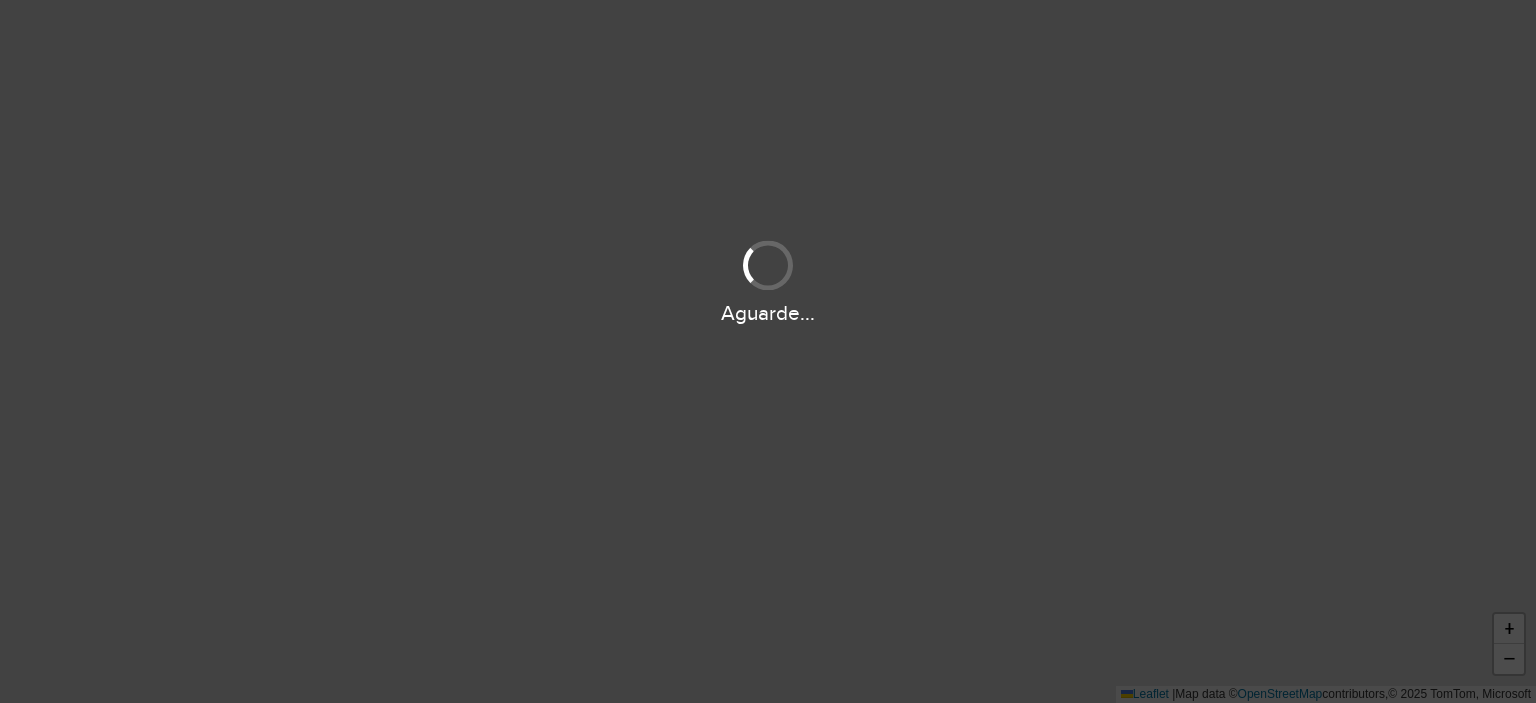 scroll, scrollTop: 0, scrollLeft: 0, axis: both 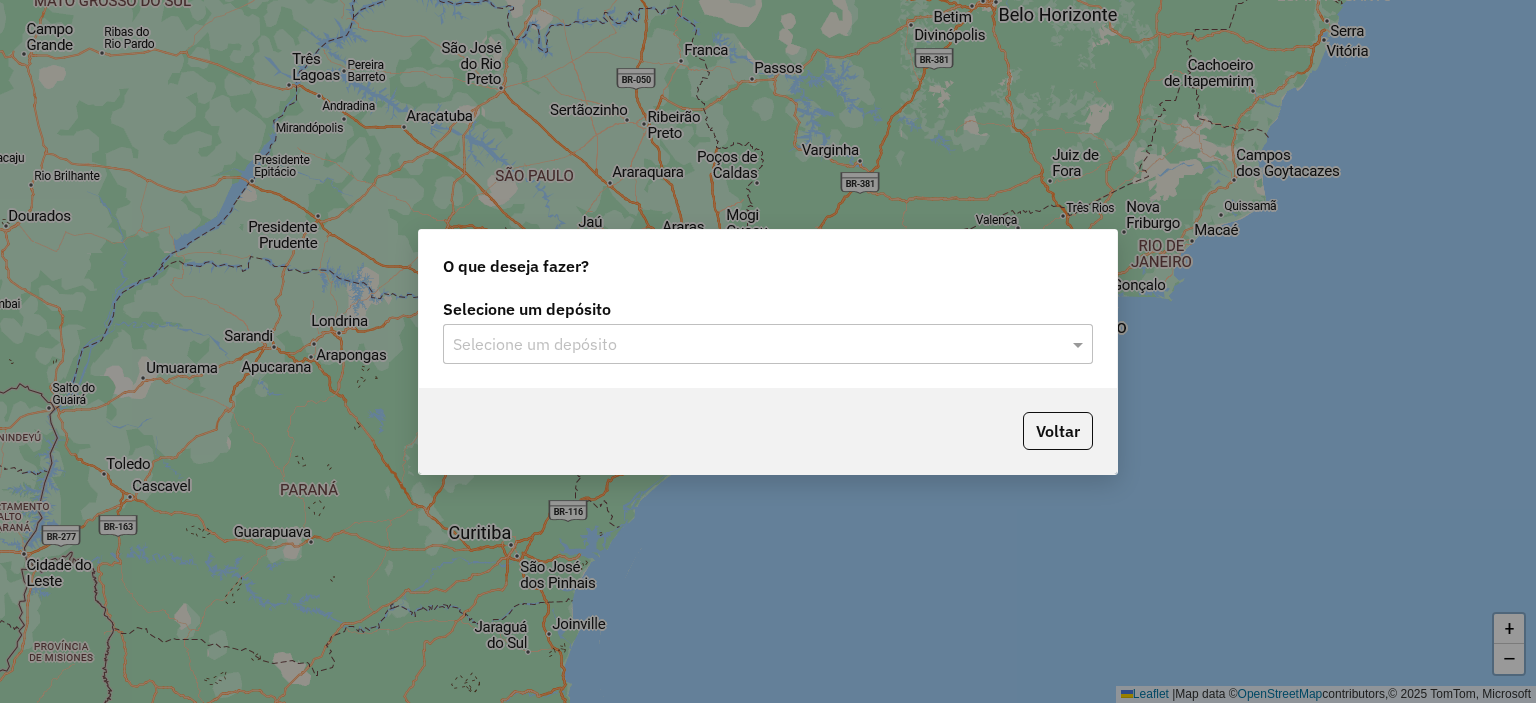 click on "Selecione um depósito" 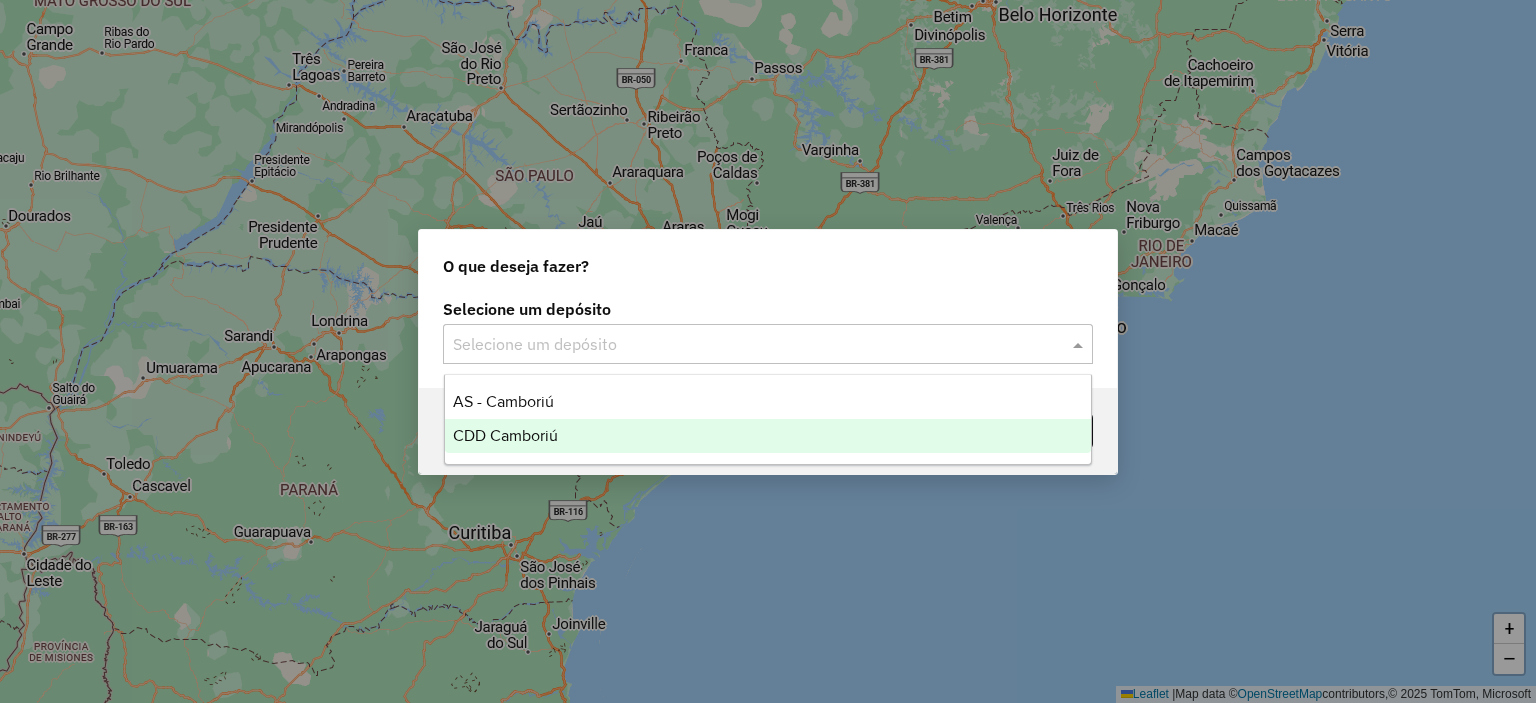 drag, startPoint x: 565, startPoint y: 435, endPoint x: 612, endPoint y: 455, distance: 51.078373 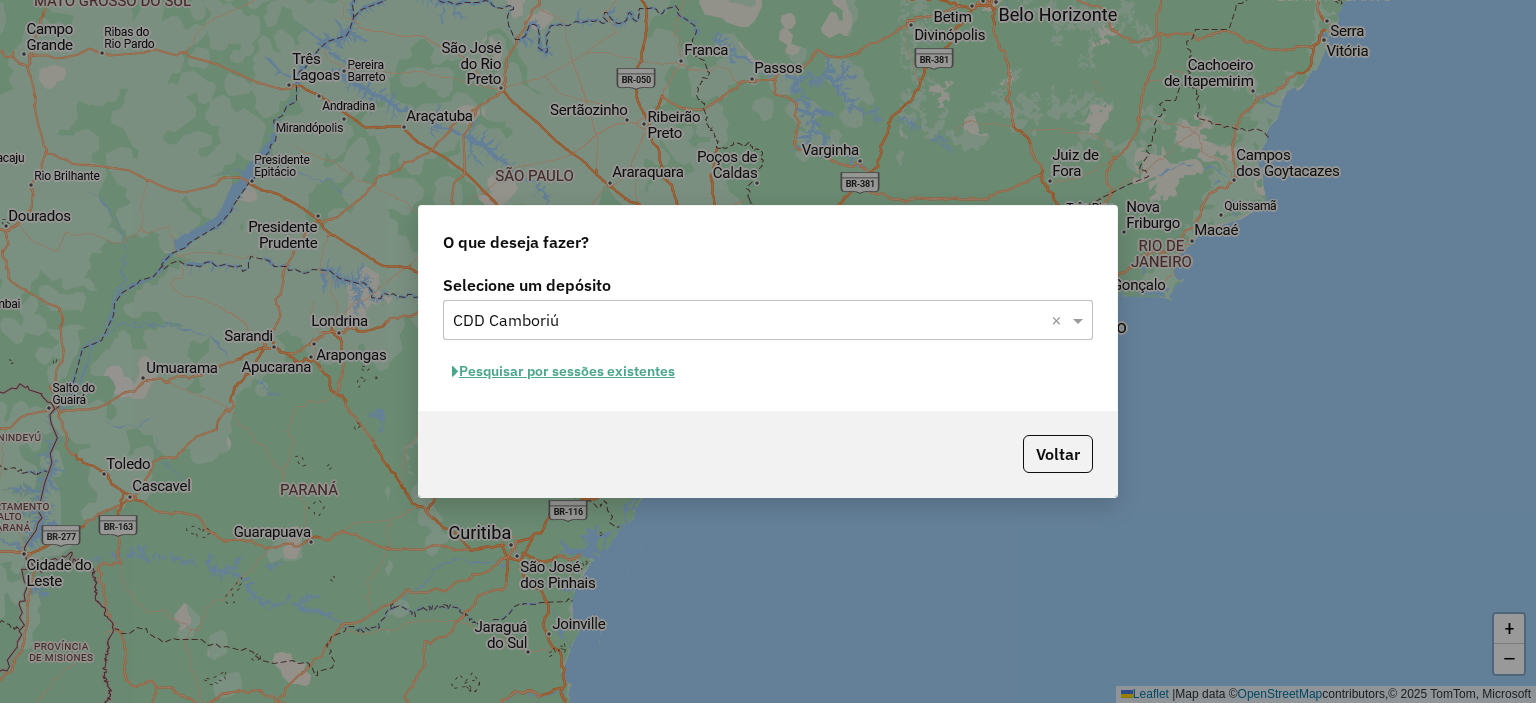 click on "Pesquisar por sessões existentes" 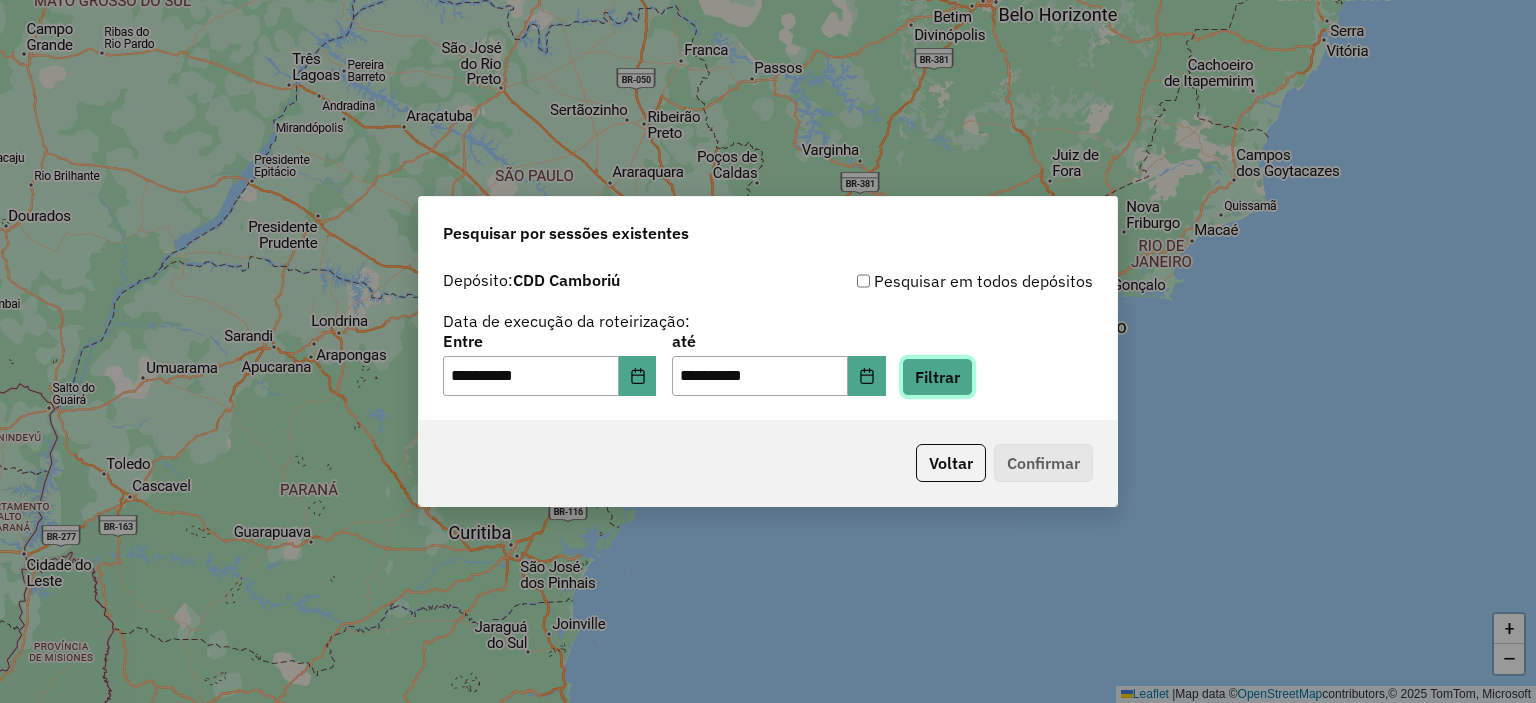 click on "Filtrar" 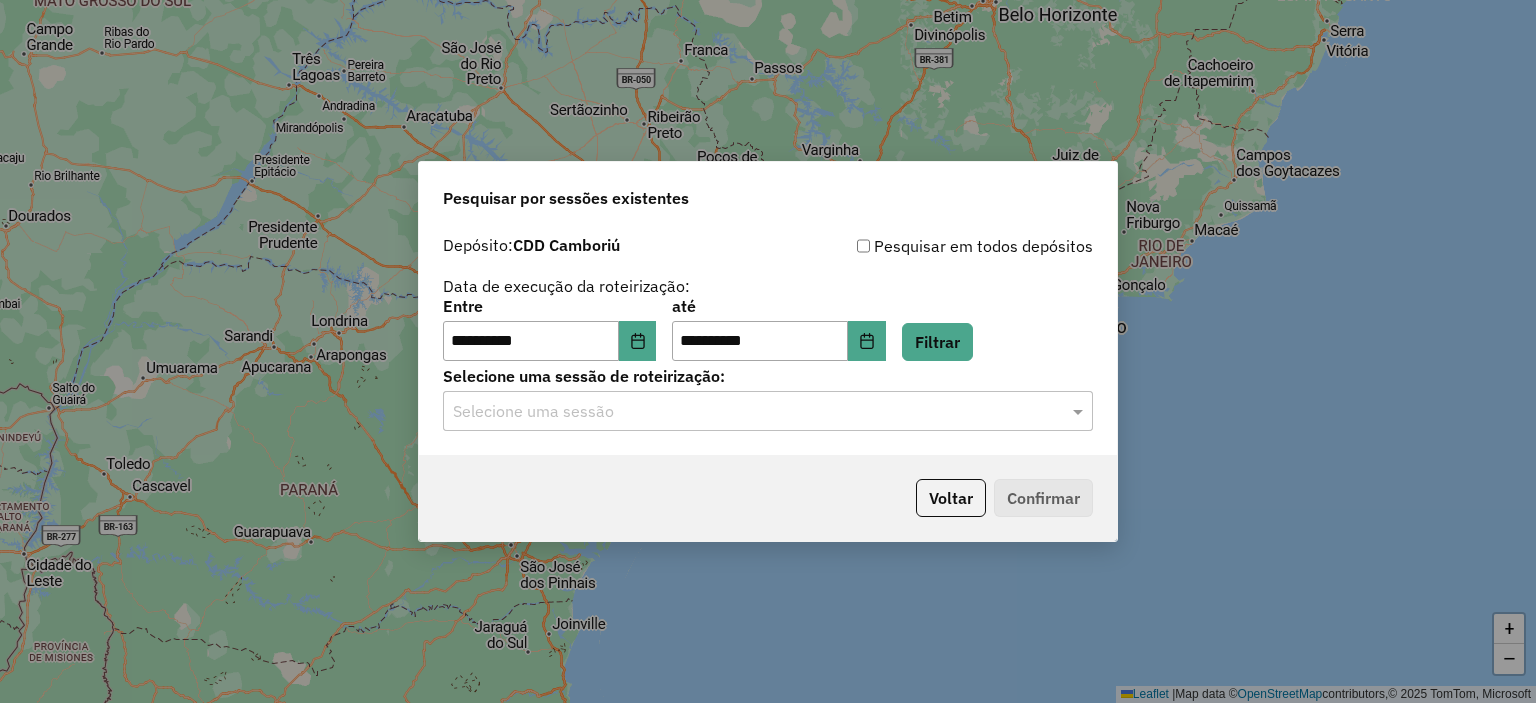 click 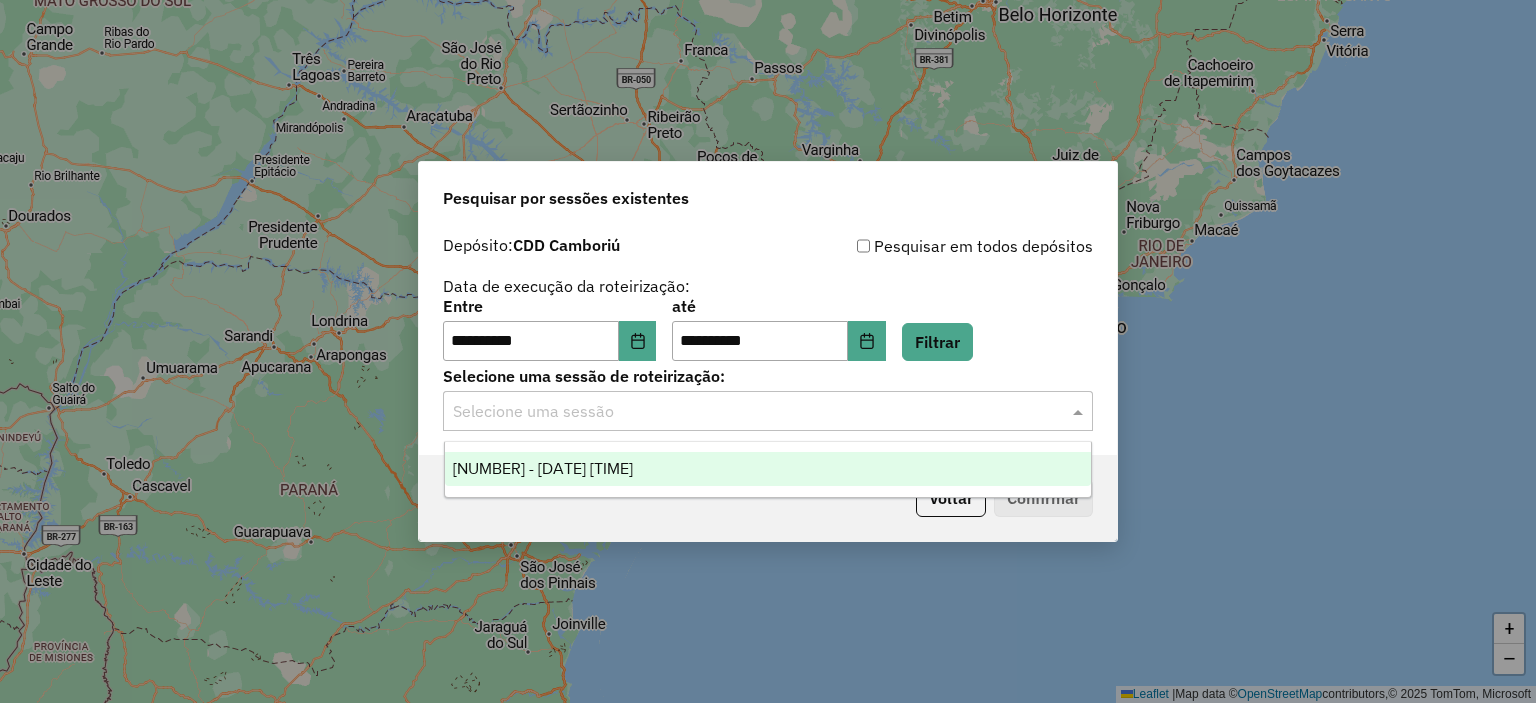 click on "1223315 - 04/08/2025 18:37" at bounding box center [543, 468] 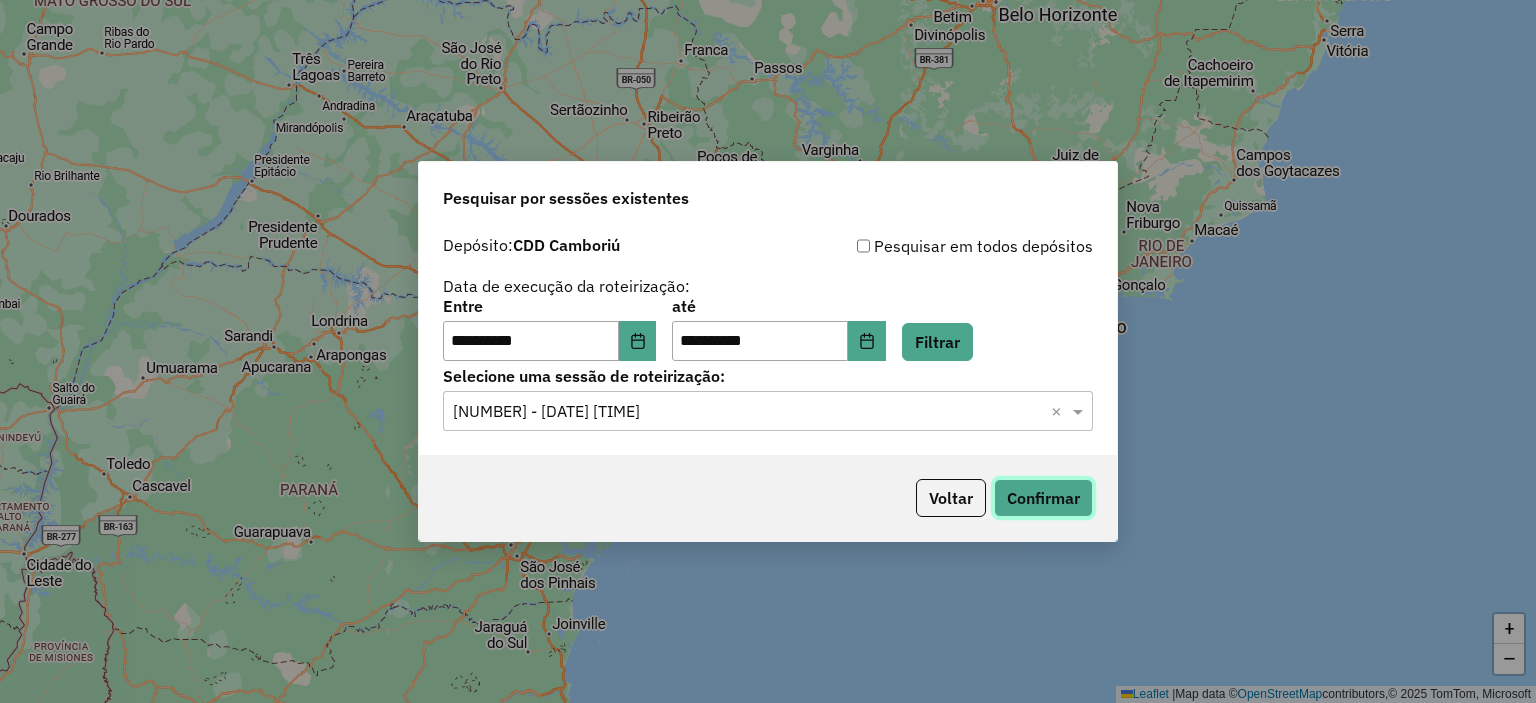 click on "Confirmar" 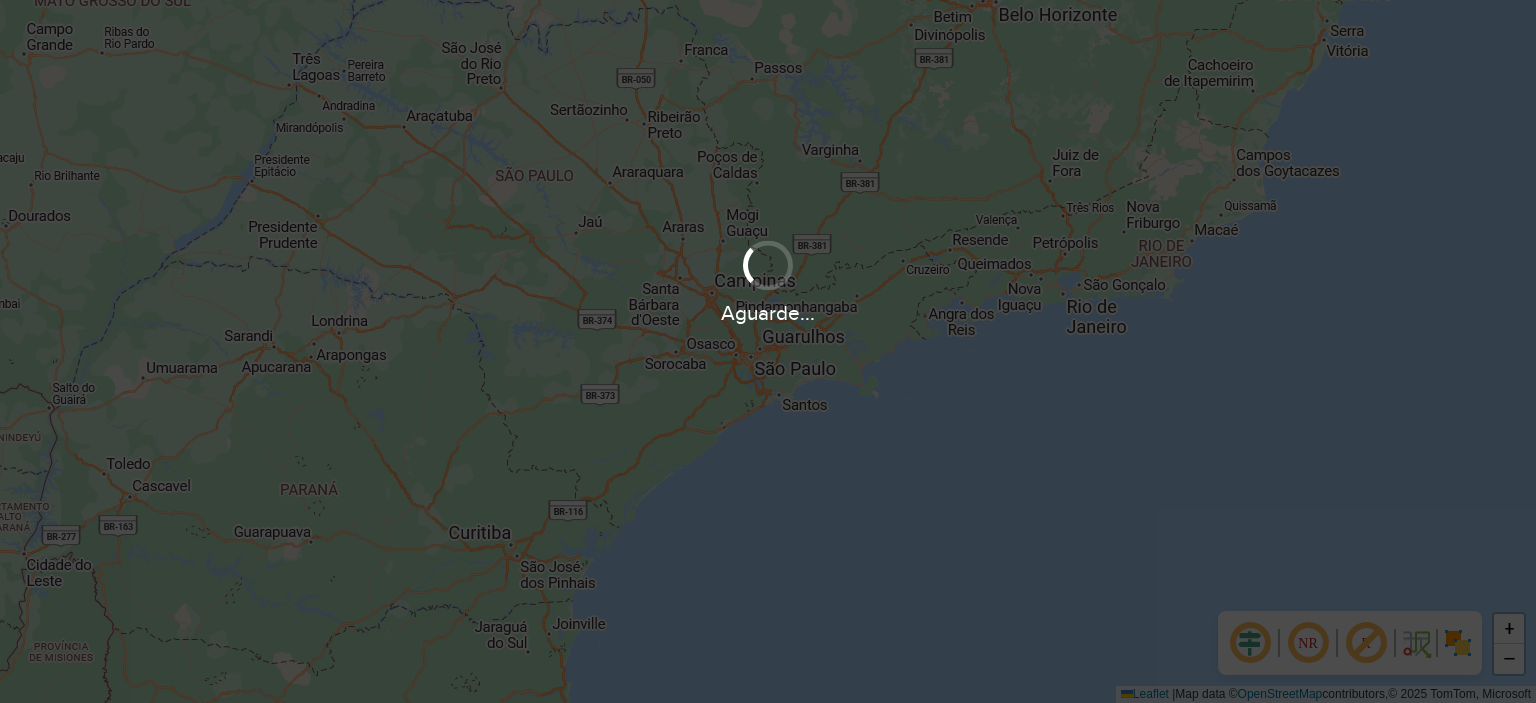 scroll, scrollTop: 0, scrollLeft: 0, axis: both 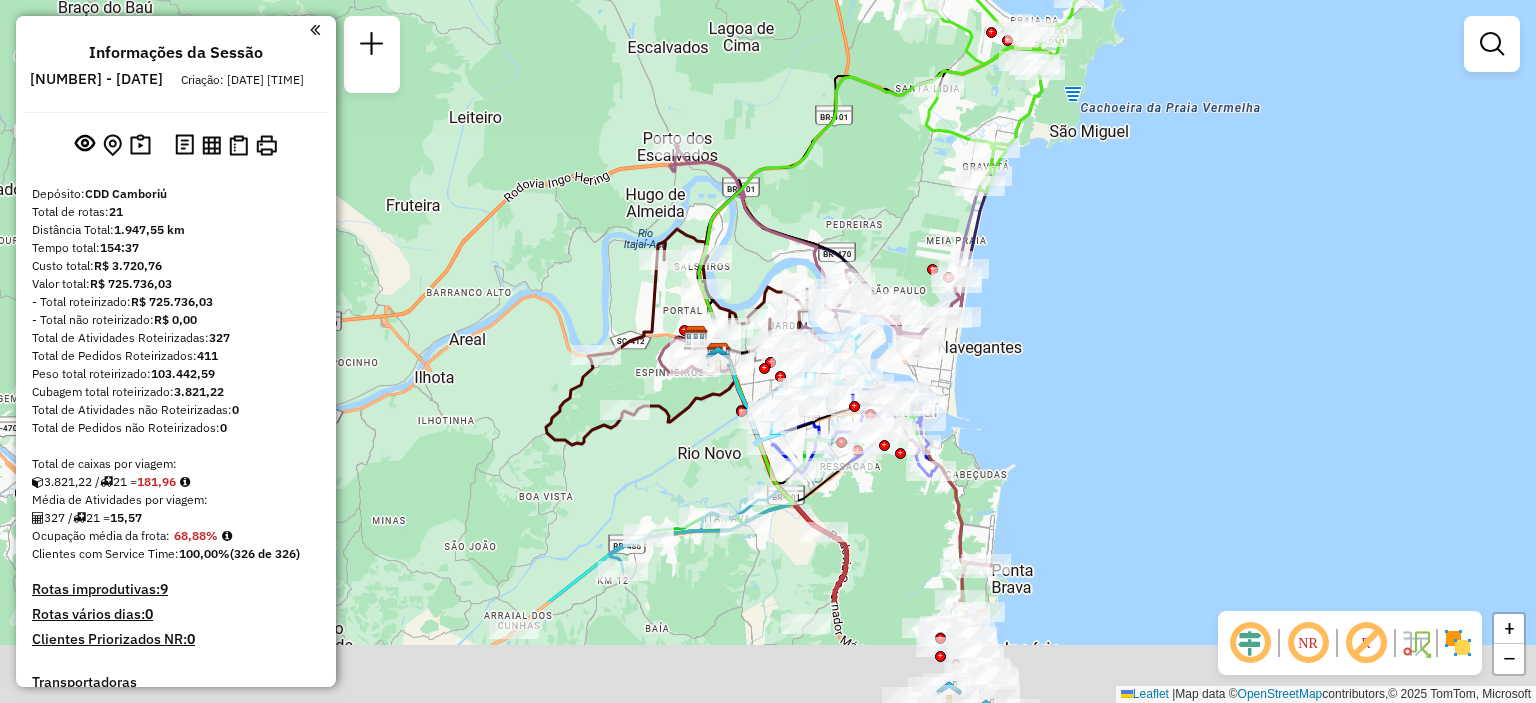 drag, startPoint x: 760, startPoint y: 203, endPoint x: 738, endPoint y: 145, distance: 62.03225 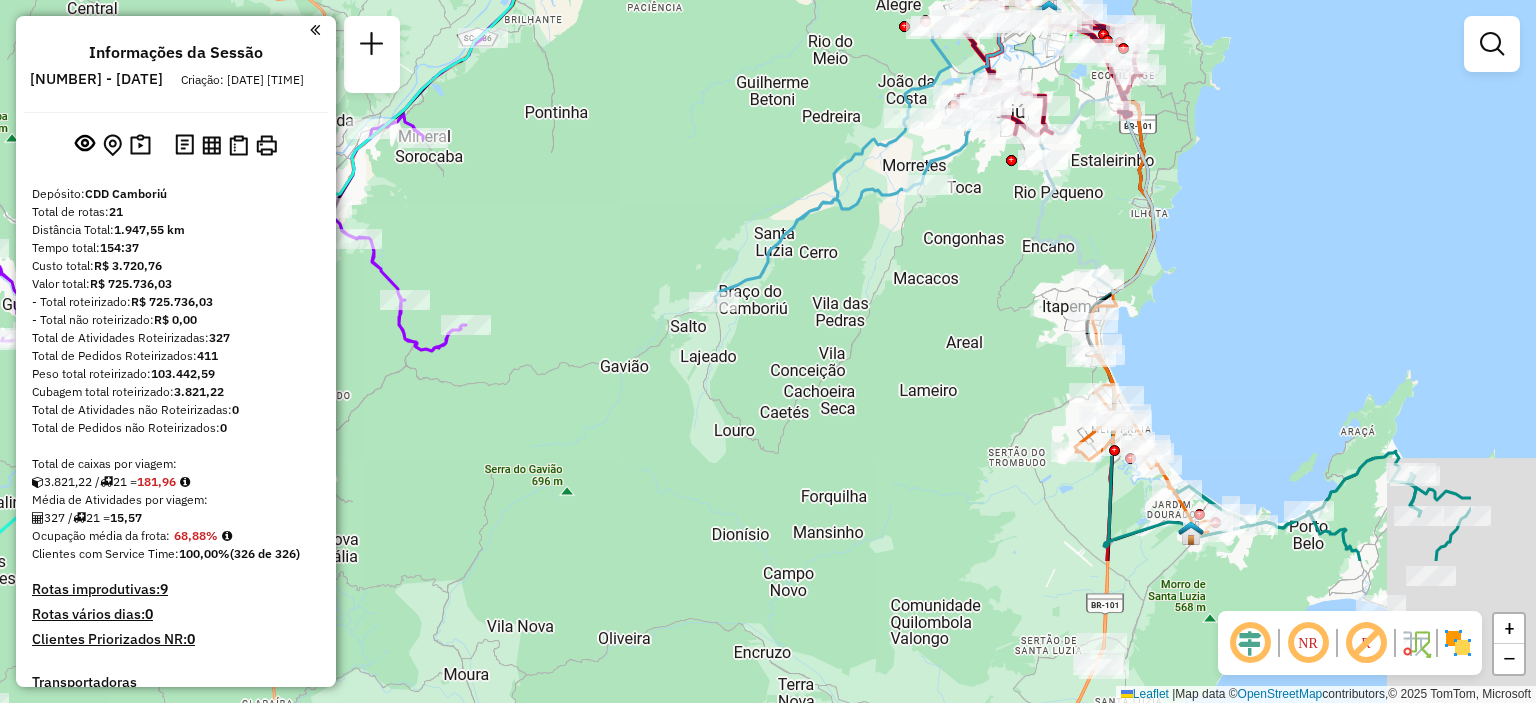 drag, startPoint x: 942, startPoint y: 428, endPoint x: 700, endPoint y: 200, distance: 332.48758 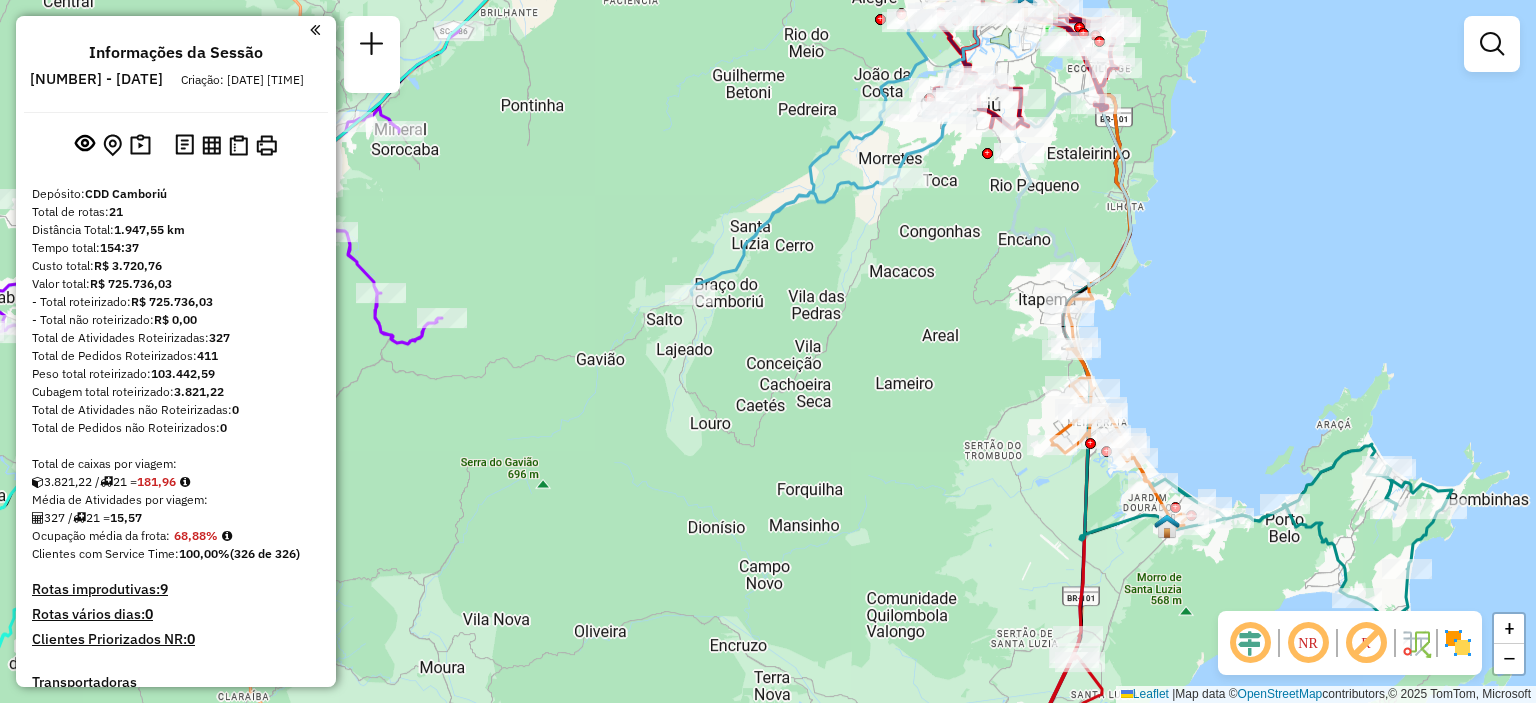 drag, startPoint x: 818, startPoint y: 289, endPoint x: 794, endPoint y: 375, distance: 89.28606 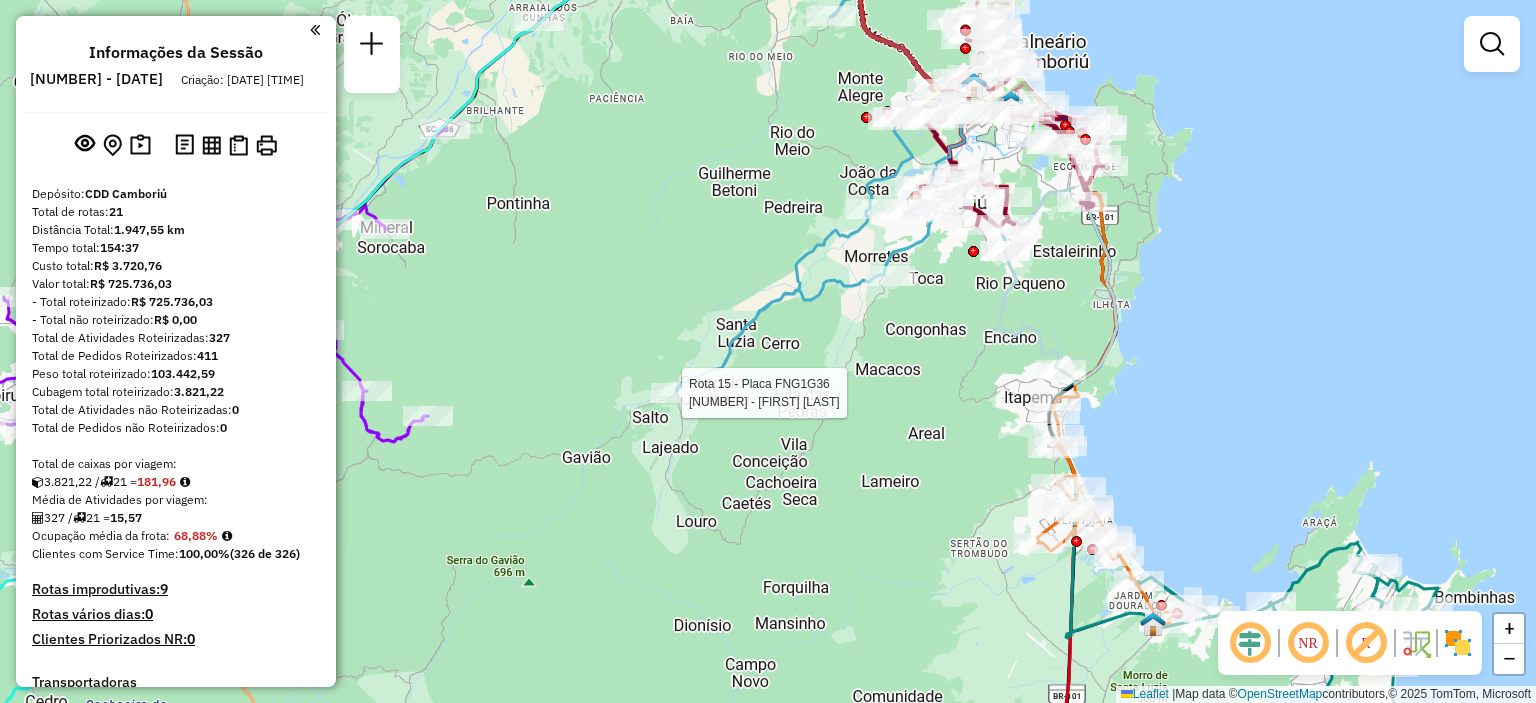 select on "**********" 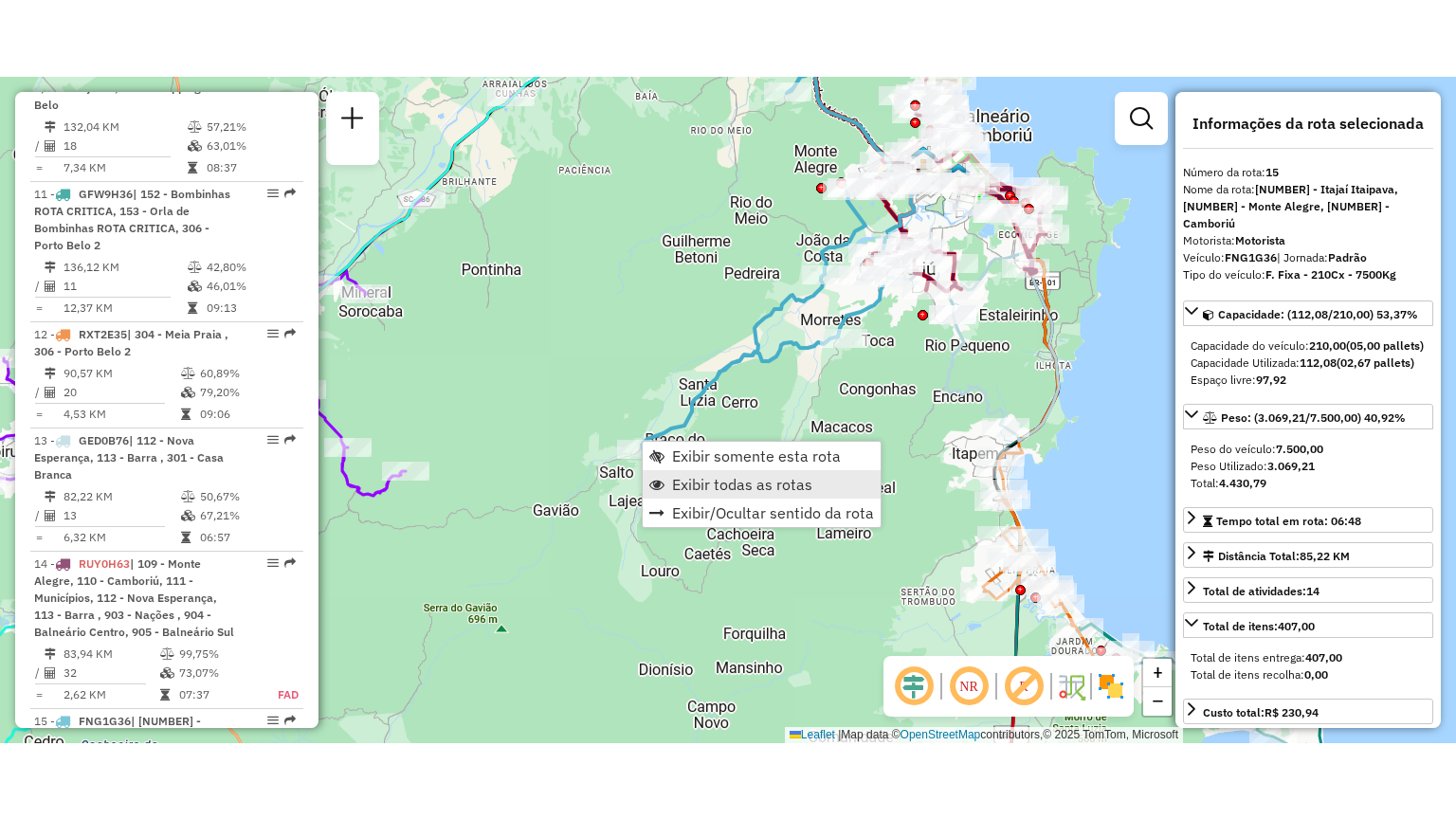 scroll, scrollTop: 2527, scrollLeft: 0, axis: vertical 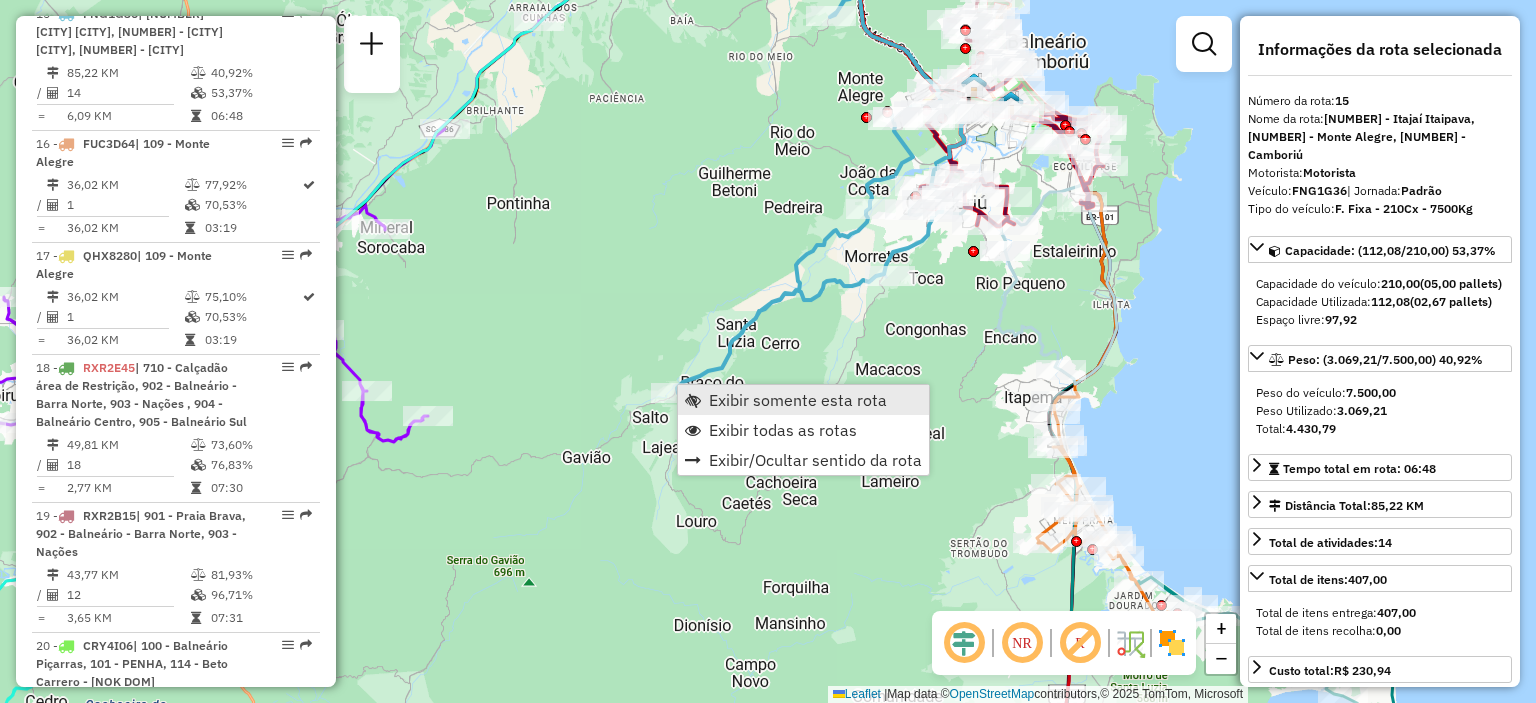 click on "Exibir somente esta rota" at bounding box center [798, 400] 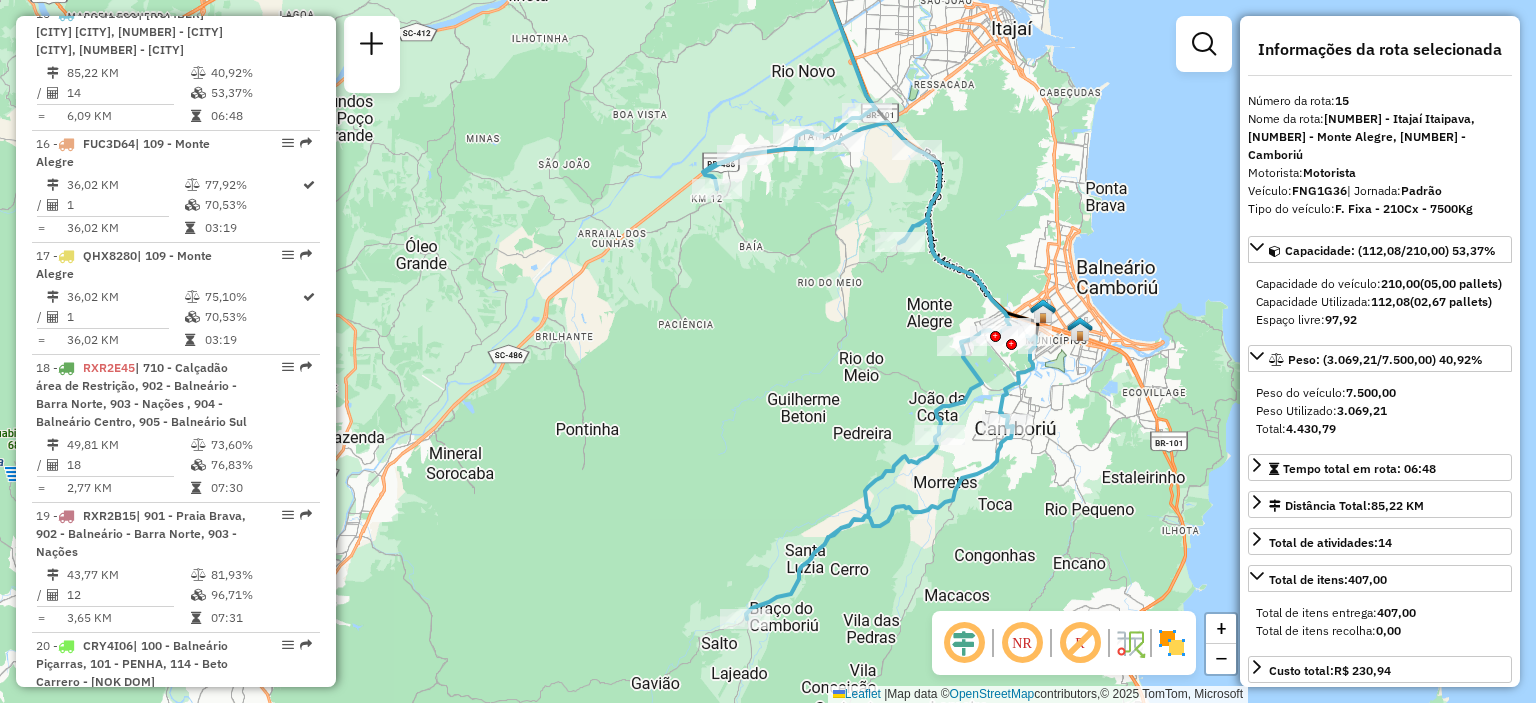drag, startPoint x: 856, startPoint y: 340, endPoint x: 832, endPoint y: 267, distance: 76.843994 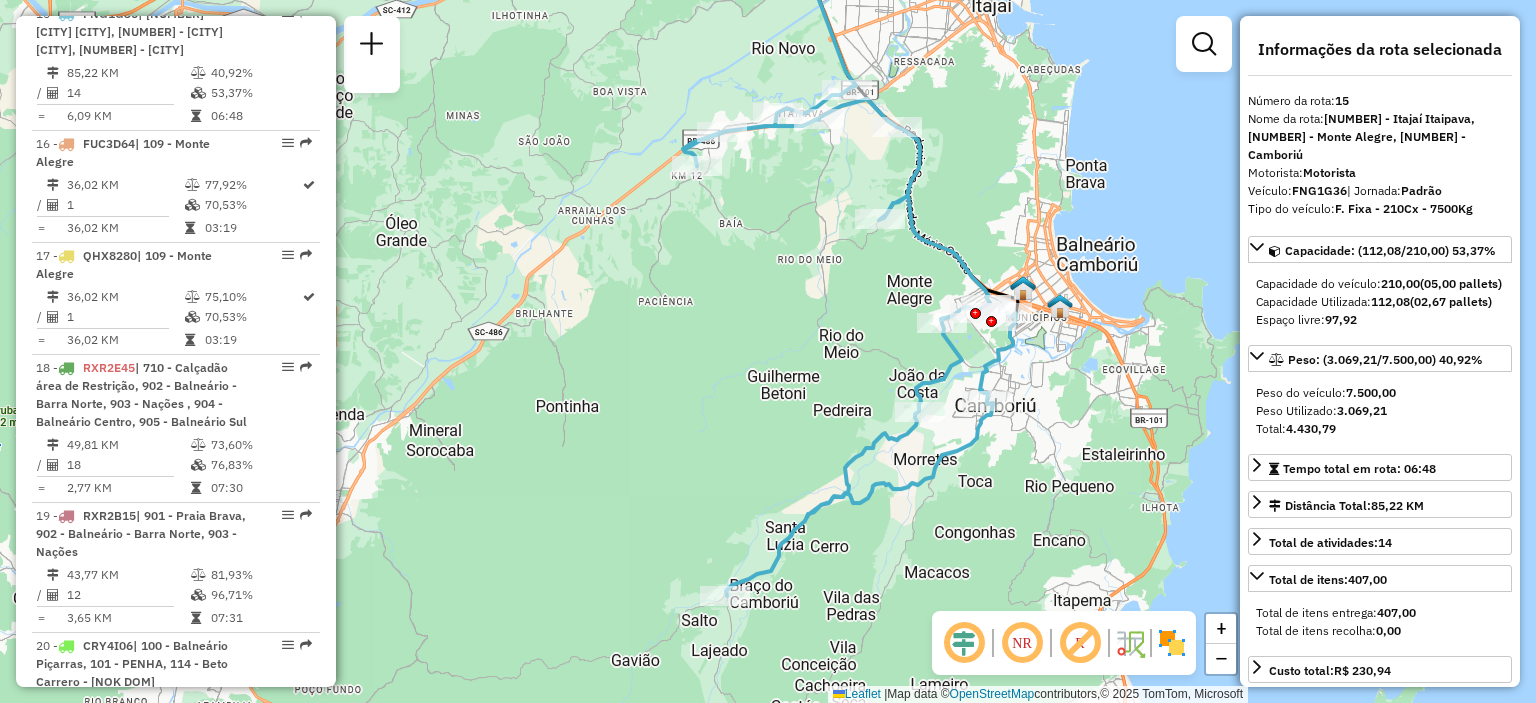 drag, startPoint x: 905, startPoint y: 603, endPoint x: 885, endPoint y: 580, distance: 30.479502 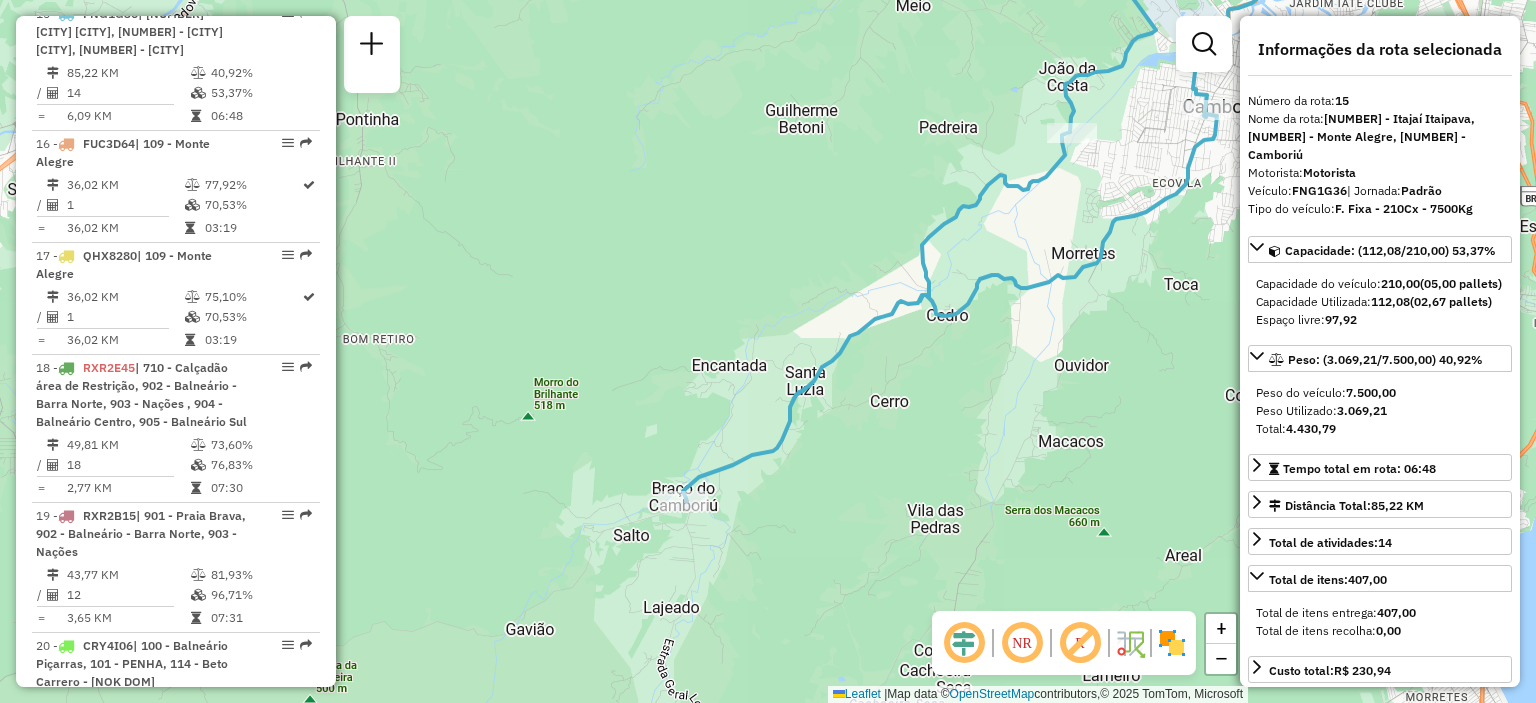 drag, startPoint x: 804, startPoint y: 623, endPoint x: 816, endPoint y: 547, distance: 76.941536 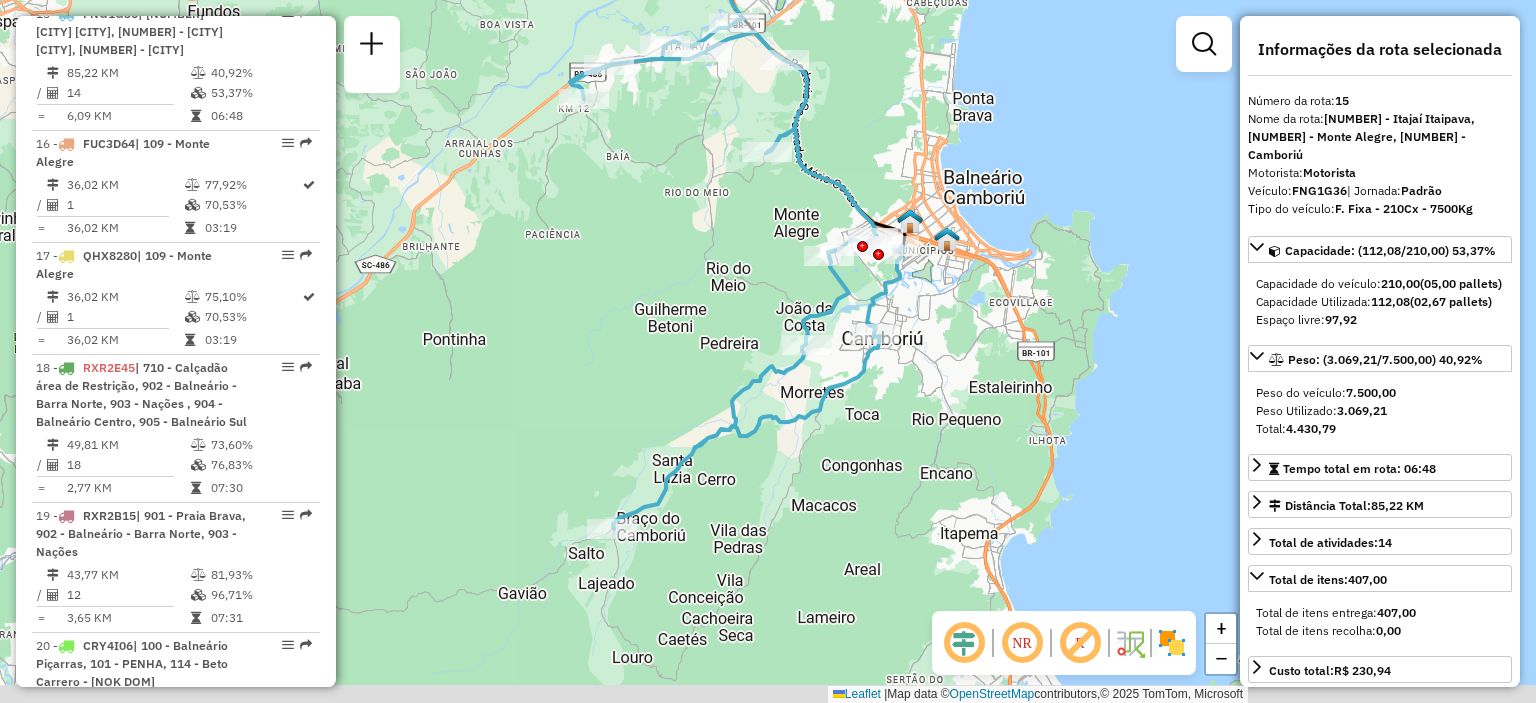 drag, startPoint x: 844, startPoint y: 539, endPoint x: 796, endPoint y: 437, distance: 112.72977 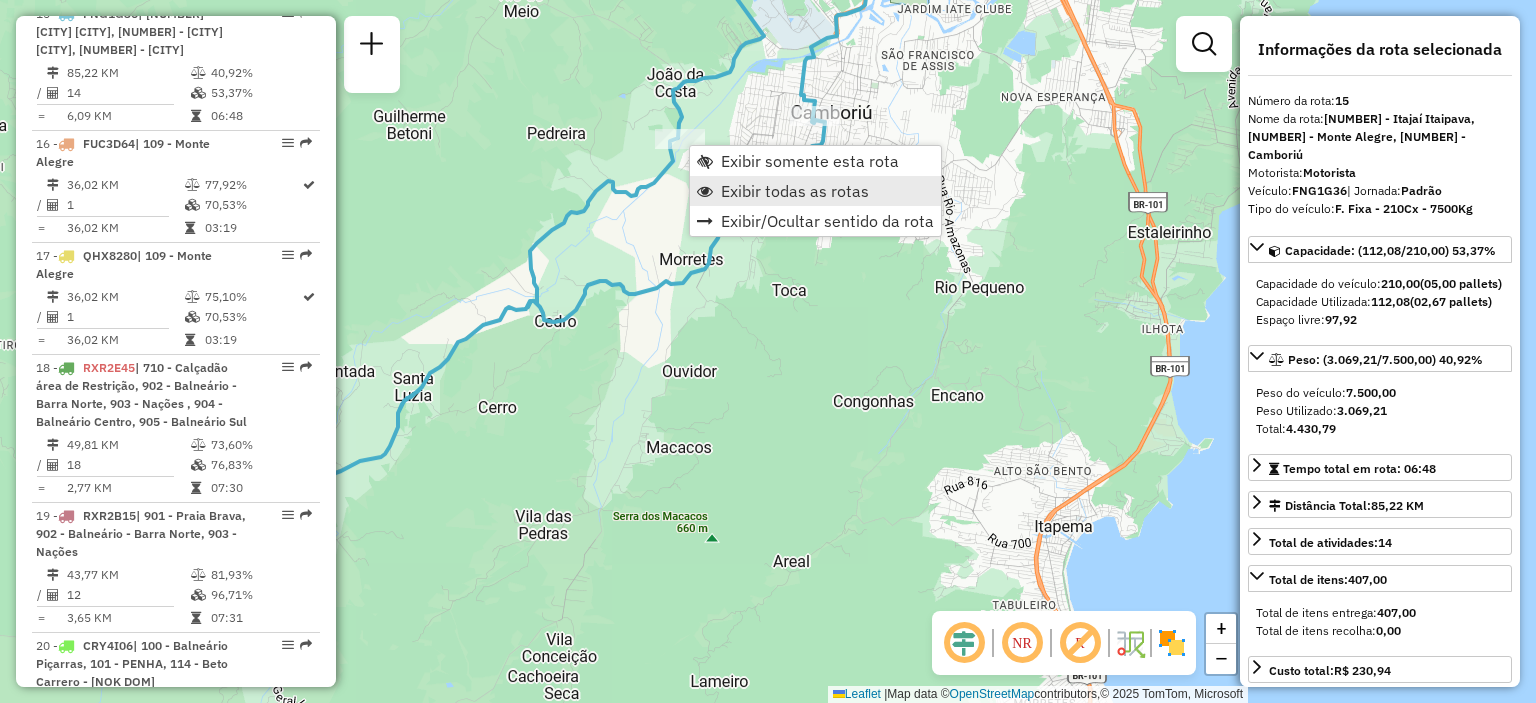 click on "Exibir todas as rotas" at bounding box center [795, 191] 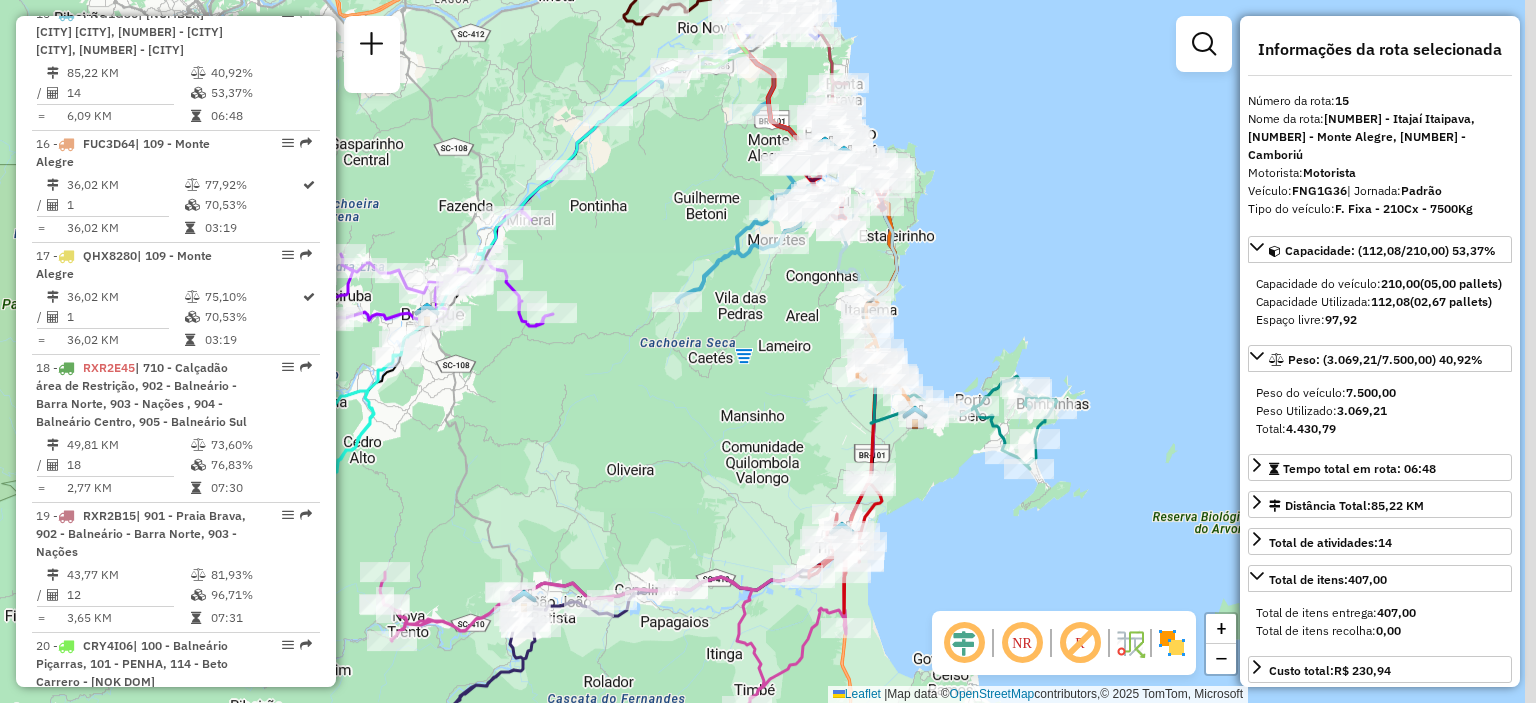 drag, startPoint x: 824, startPoint y: 291, endPoint x: 796, endPoint y: 275, distance: 32.24903 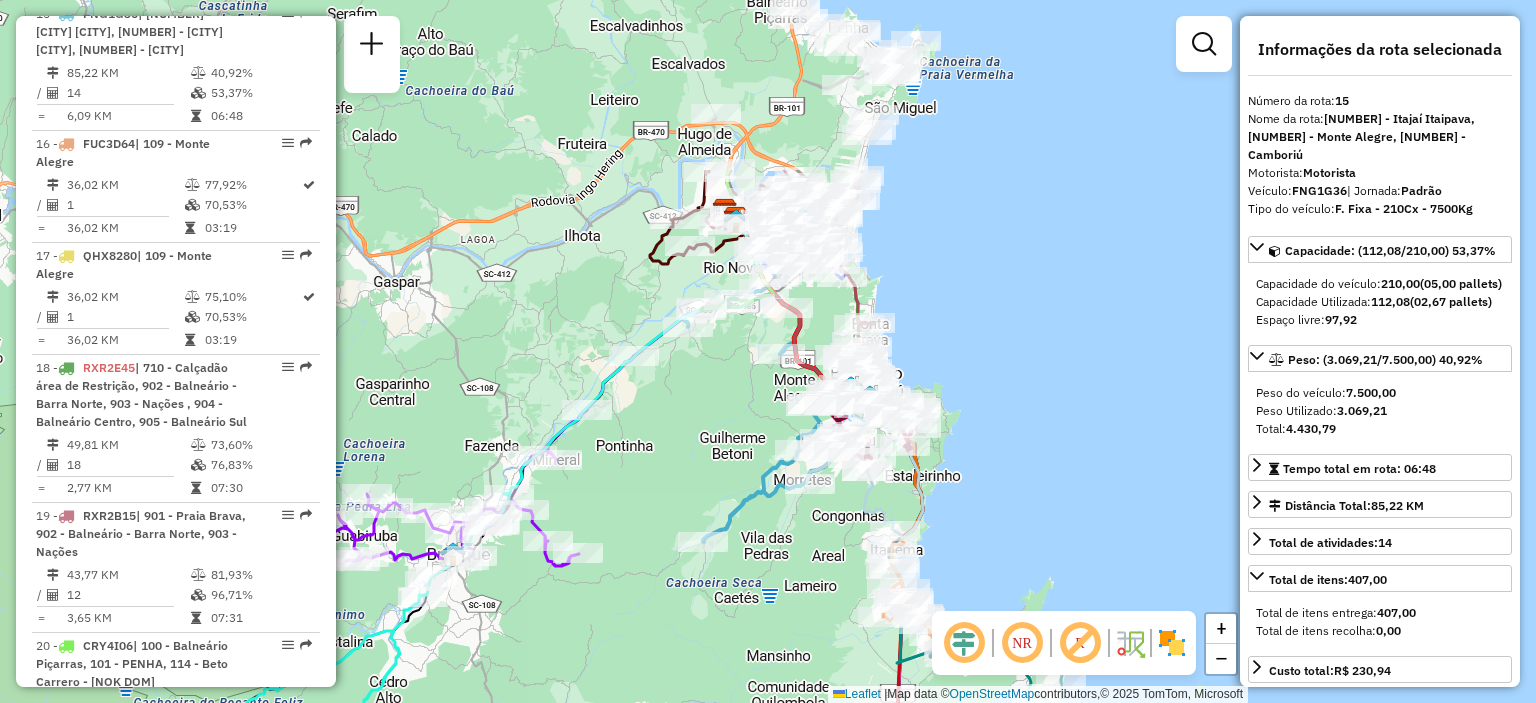 drag, startPoint x: 758, startPoint y: 387, endPoint x: 796, endPoint y: 604, distance: 220.30206 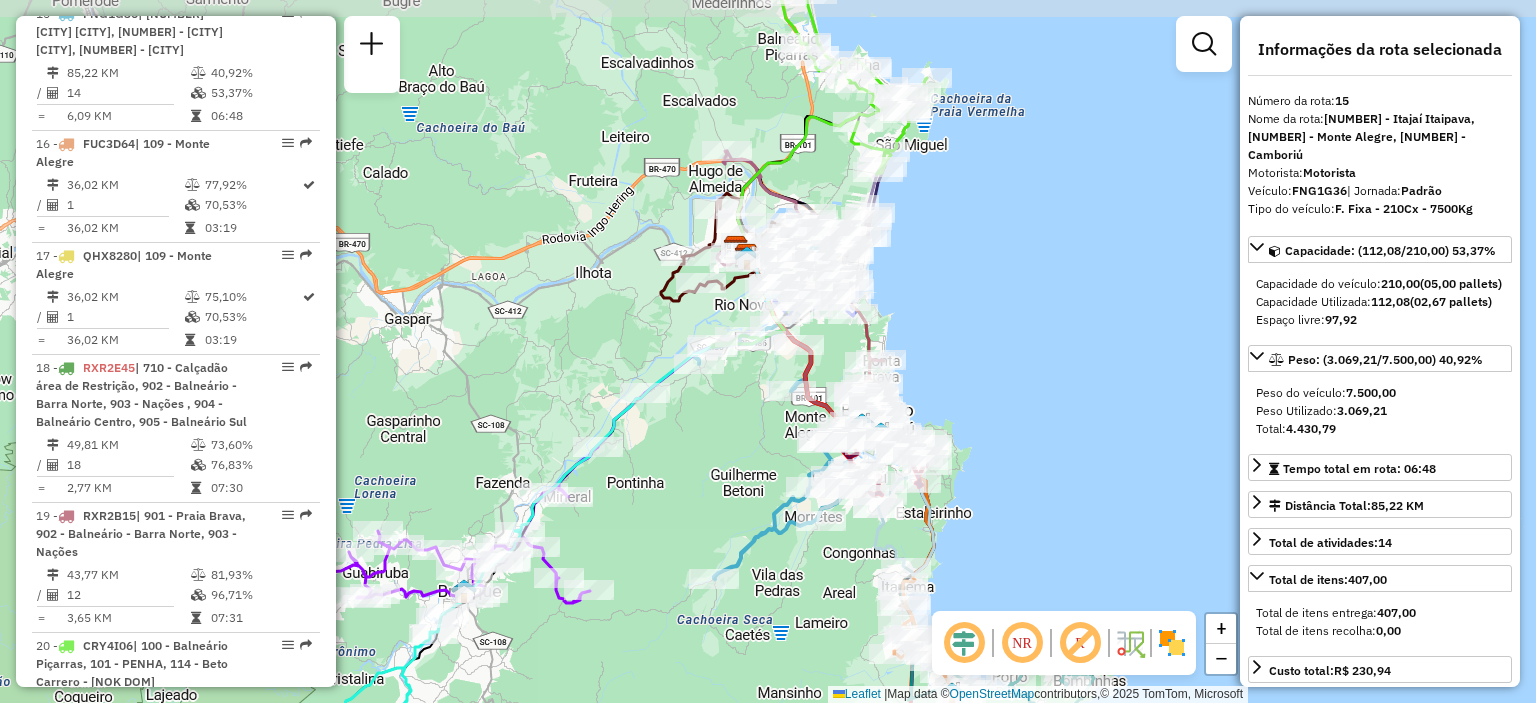 click on "Janela de atendimento Grade de atendimento Capacidade Transportadoras Veículos Cliente Pedidos  Rotas Selecione os dias de semana para filtrar as janelas de atendimento  Seg   Ter   Qua   Qui   Sex   Sáb   Dom  Informe o período da janela de atendimento: De: Até:  Filtrar exatamente a janela do cliente  Considerar janela de atendimento padrão  Selecione os dias de semana para filtrar as grades de atendimento  Seg   Ter   Qua   Qui   Sex   Sáb   Dom   Considerar clientes sem dia de atendimento cadastrado  Clientes fora do dia de atendimento selecionado Filtrar as atividades entre os valores definidos abaixo:  Peso mínimo:   Peso máximo:   Cubagem mínima:   Cubagem máxima:   De:   Até:  Filtrar as atividades entre o tempo de atendimento definido abaixo:  De:   Até:   Considerar capacidade total dos clientes não roteirizados Transportadora: Selecione um ou mais itens Tipo de veículo: Selecione um ou mais itens Veículo: Selecione um ou mais itens Motorista: Selecione um ou mais itens Nome: Rótulo:" 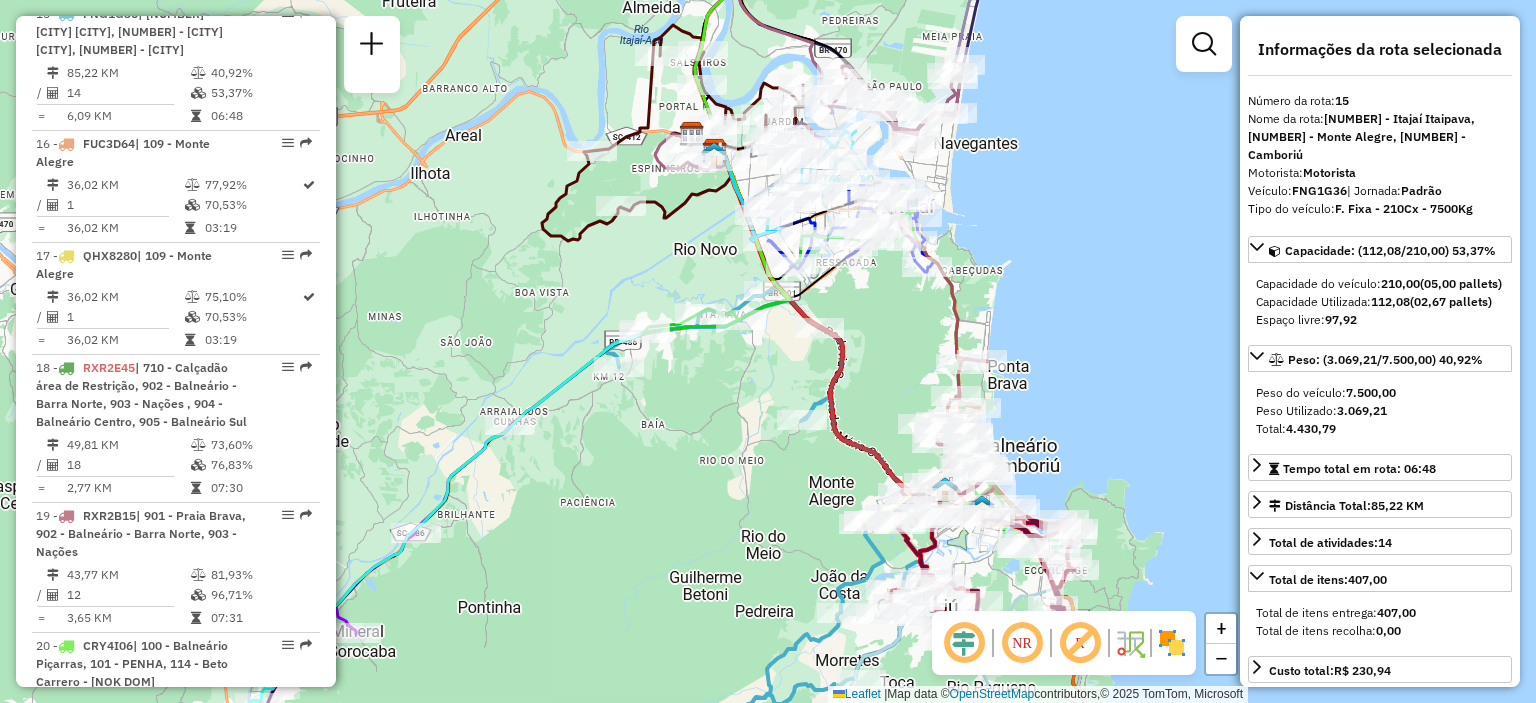 drag, startPoint x: 804, startPoint y: 355, endPoint x: 744, endPoint y: 399, distance: 74.404305 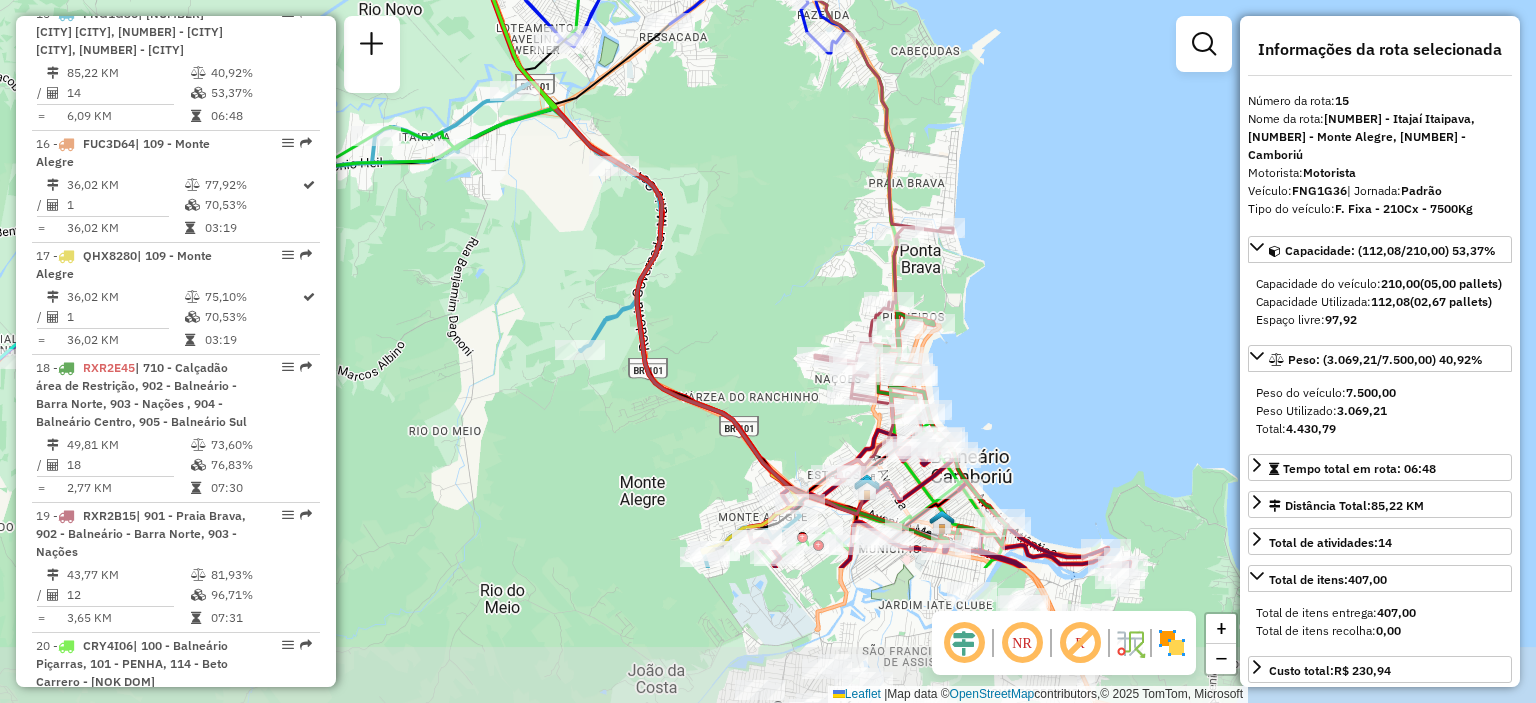 drag, startPoint x: 912, startPoint y: 359, endPoint x: 810, endPoint y: 191, distance: 196.54007 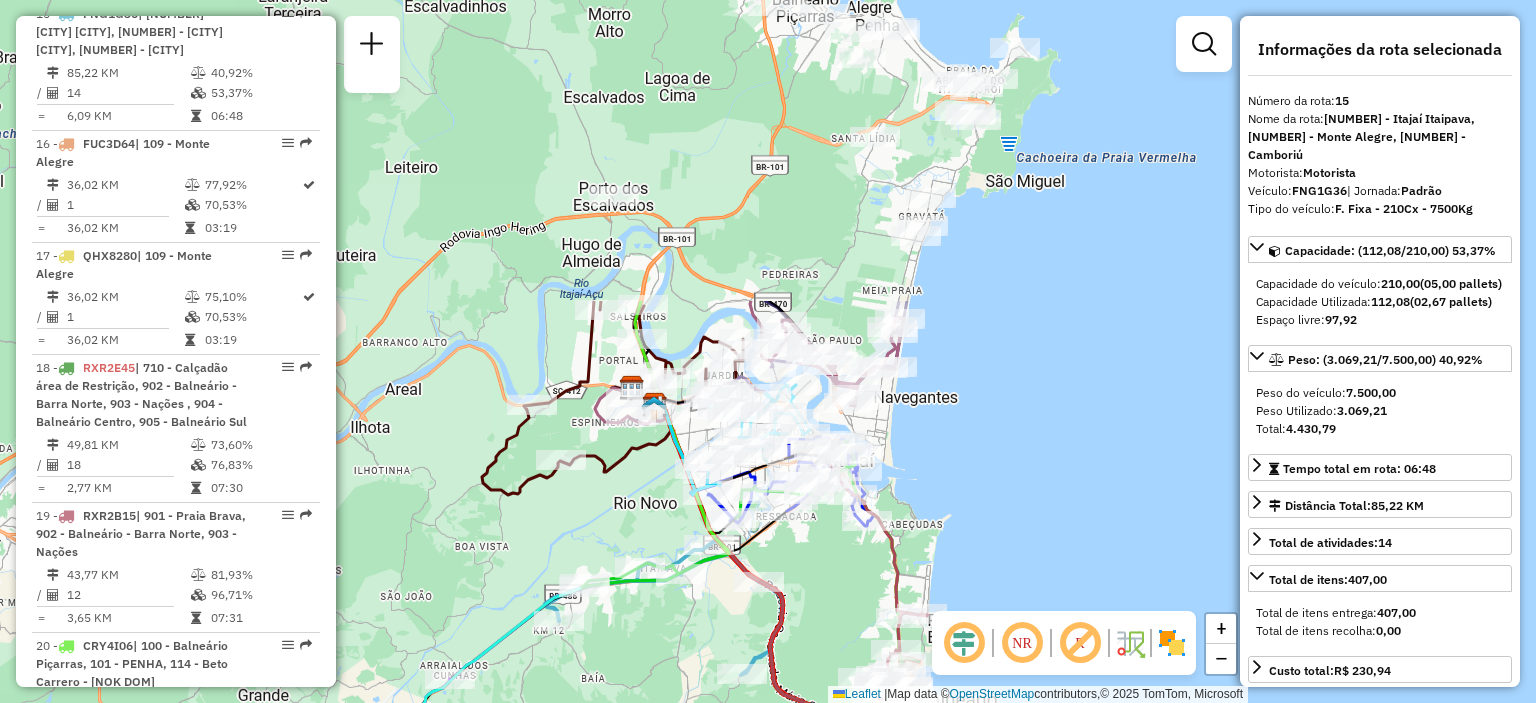 drag, startPoint x: 737, startPoint y: 228, endPoint x: 820, endPoint y: 591, distance: 372.3681 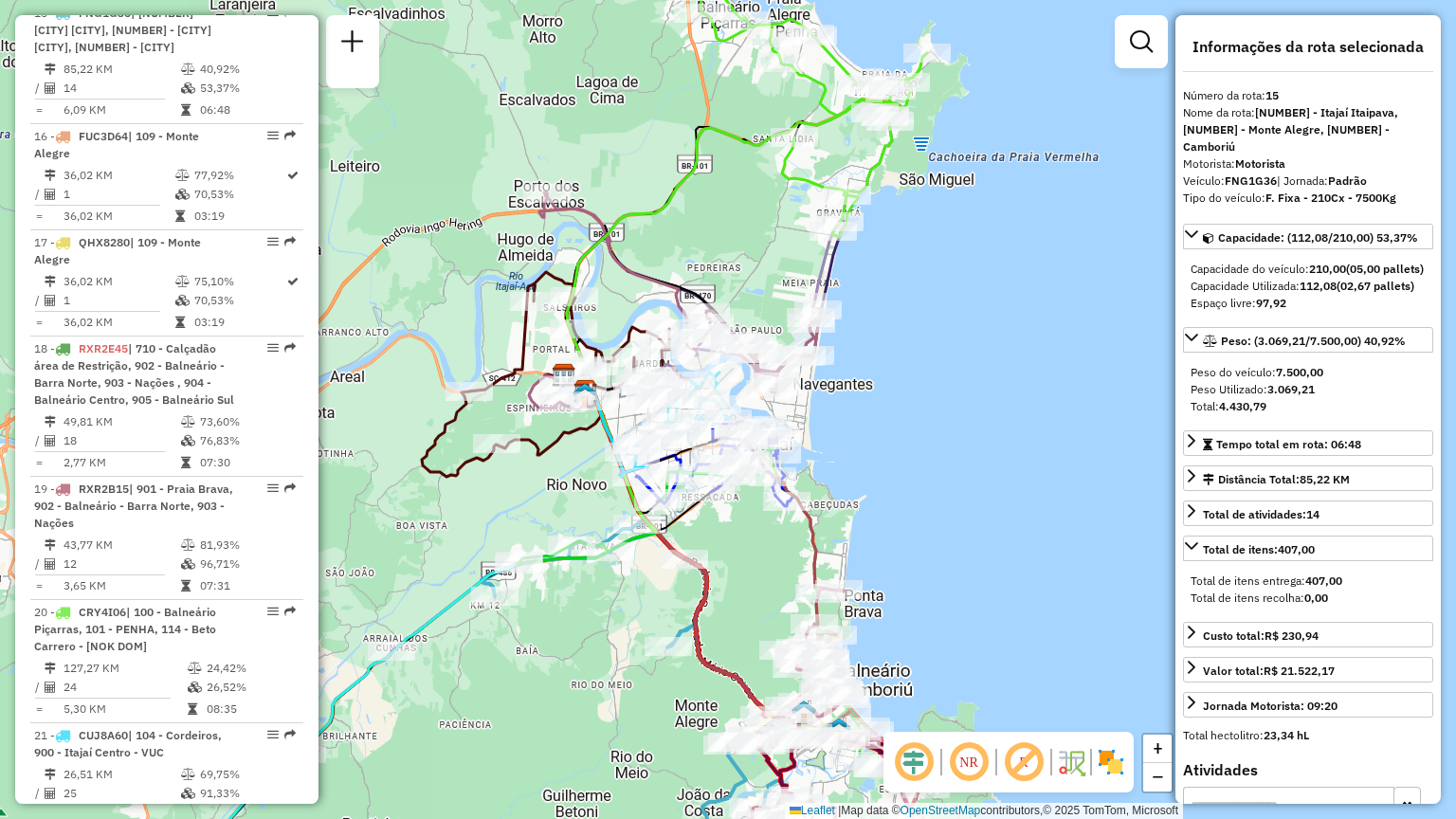drag, startPoint x: 954, startPoint y: 538, endPoint x: 919, endPoint y: 470, distance: 76.4788 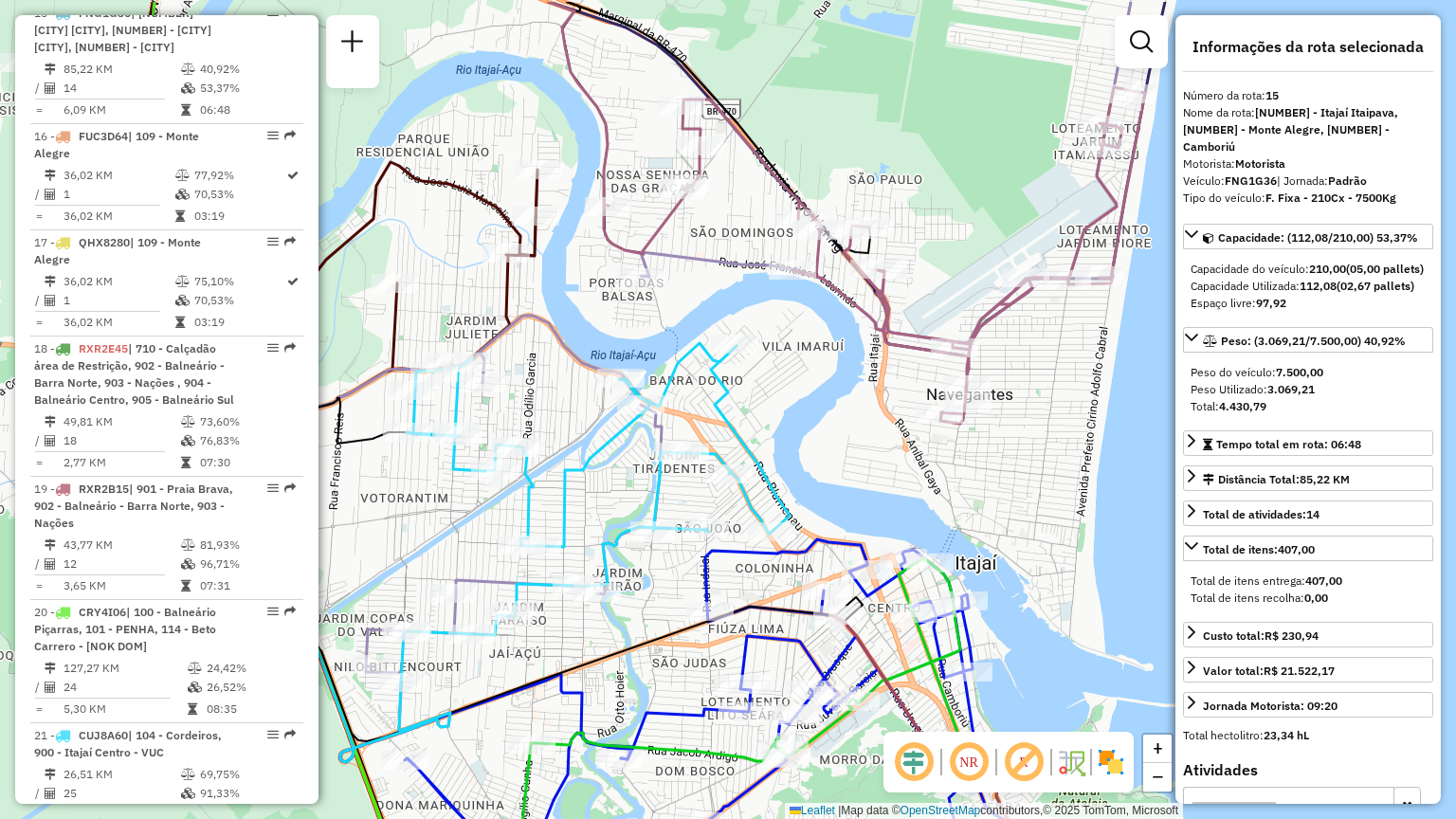 drag, startPoint x: 810, startPoint y: 423, endPoint x: 1089, endPoint y: 505, distance: 290.80062 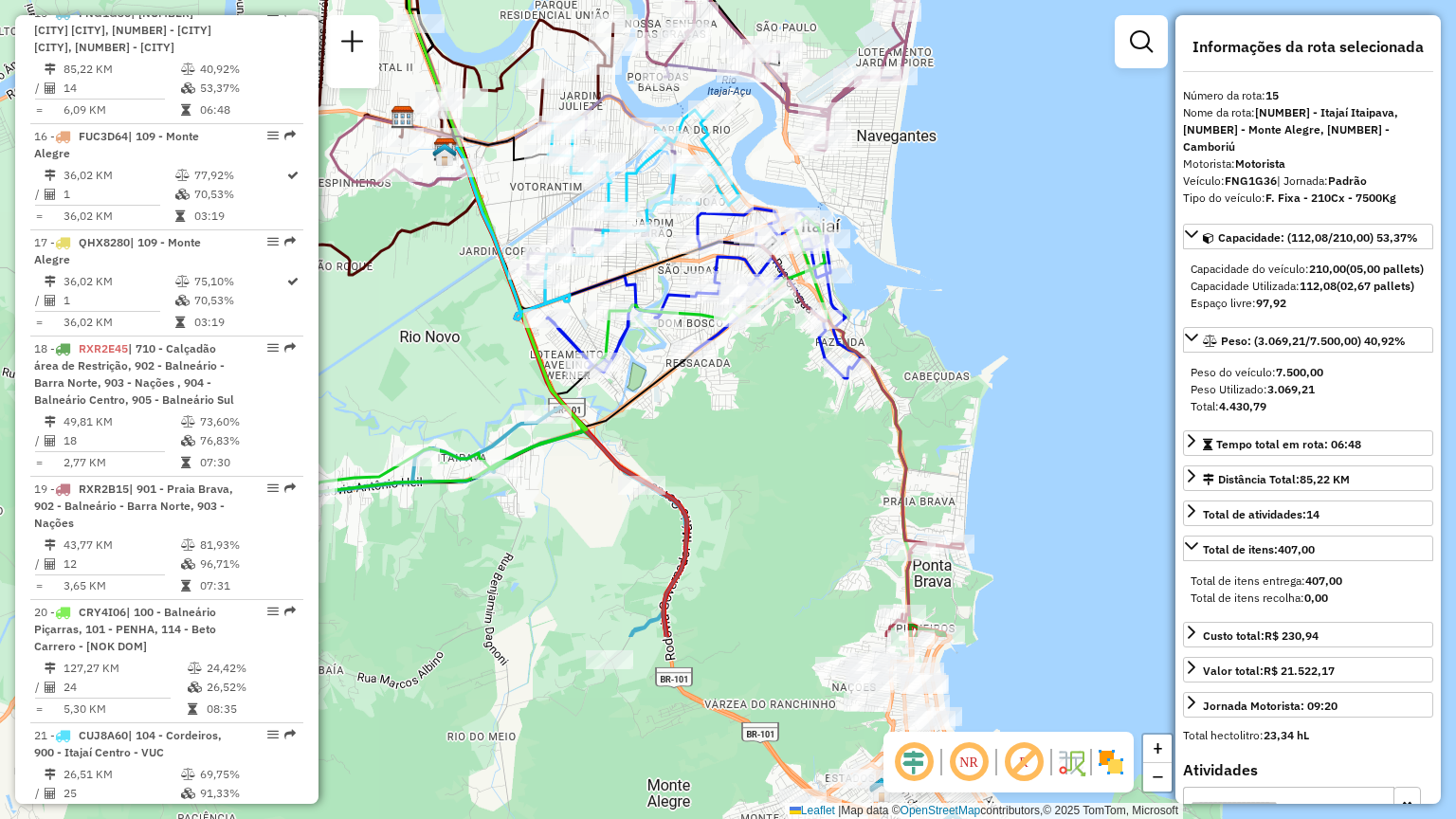 drag, startPoint x: 919, startPoint y: 537, endPoint x: 876, endPoint y: 240, distance: 300.09665 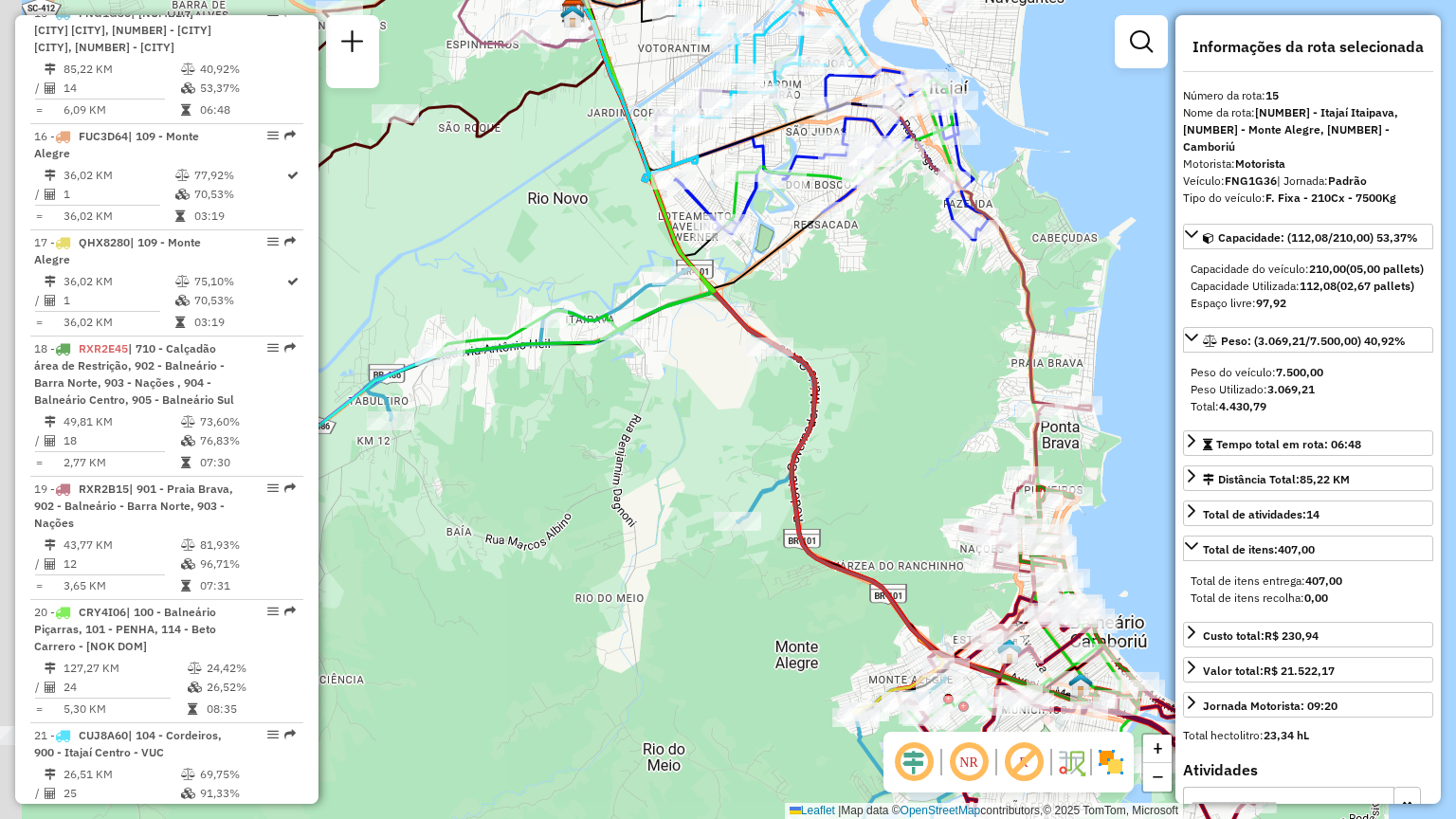 drag, startPoint x: 993, startPoint y: 567, endPoint x: 1164, endPoint y: 502, distance: 182.93715 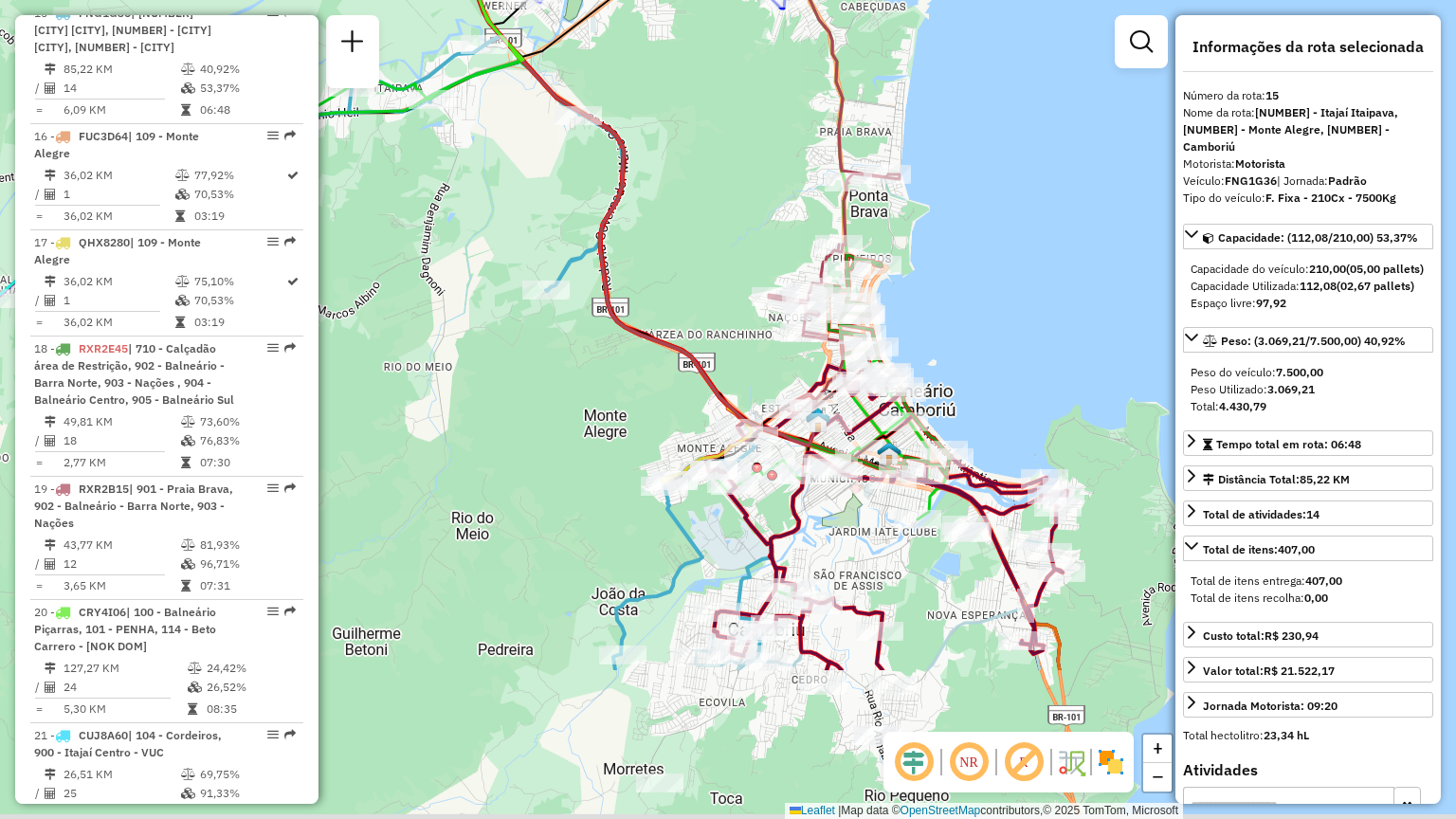 drag, startPoint x: 910, startPoint y: 478, endPoint x: 694, endPoint y: 213, distance: 341.87863 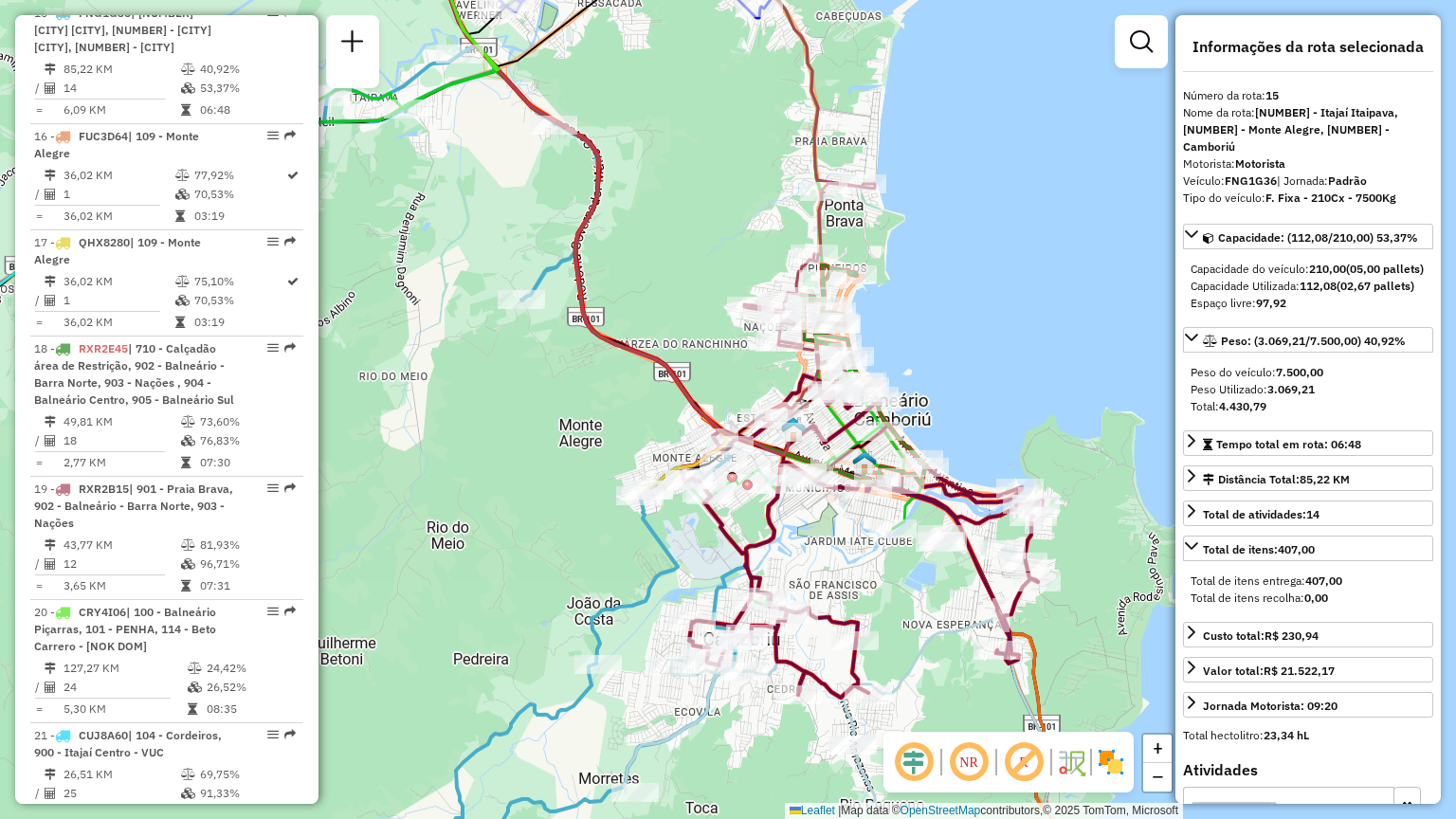 drag, startPoint x: 940, startPoint y: 258, endPoint x: 940, endPoint y: 293, distance: 35 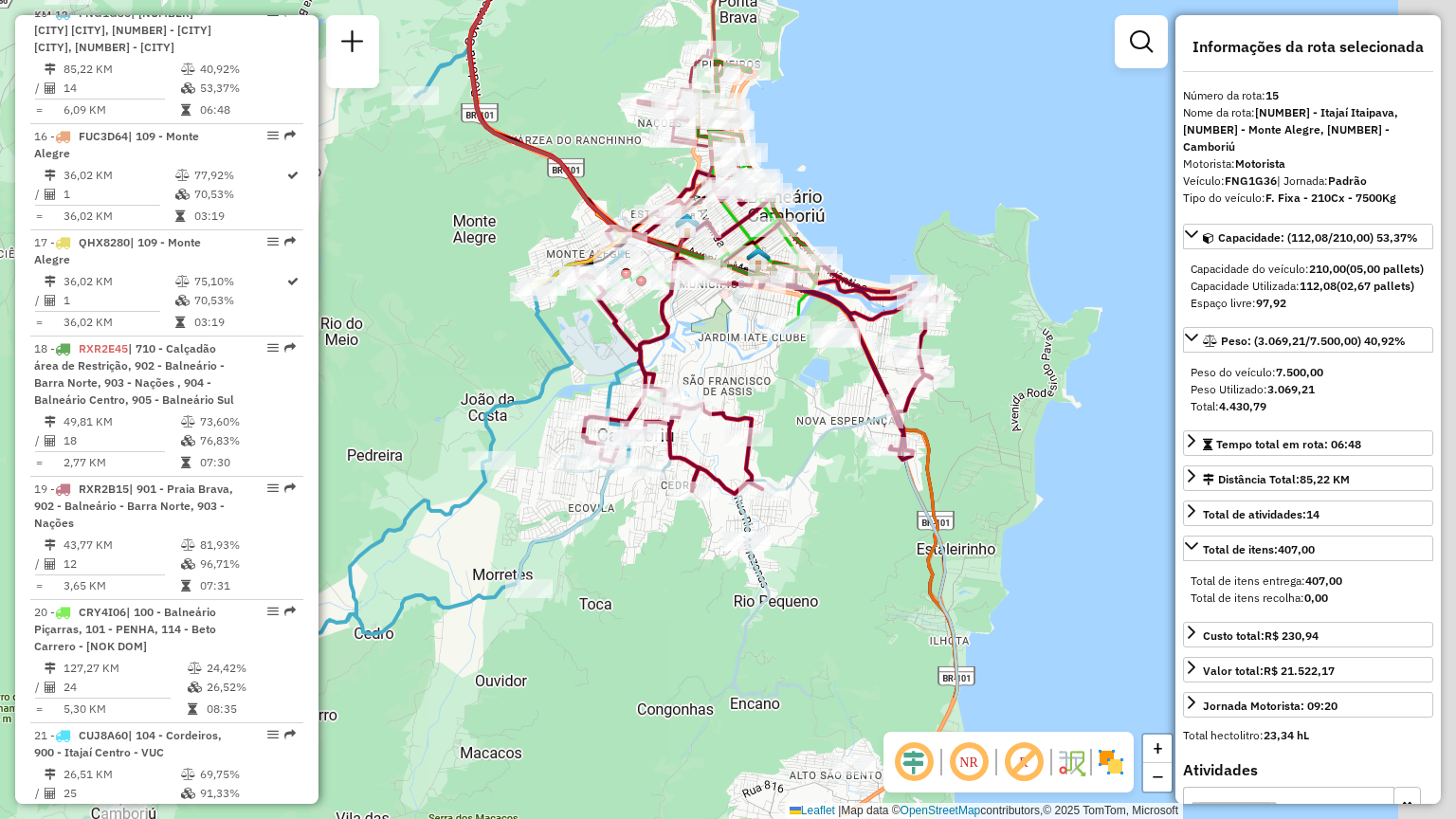 drag, startPoint x: 1021, startPoint y: 463, endPoint x: 843, endPoint y: 154, distance: 356.60202 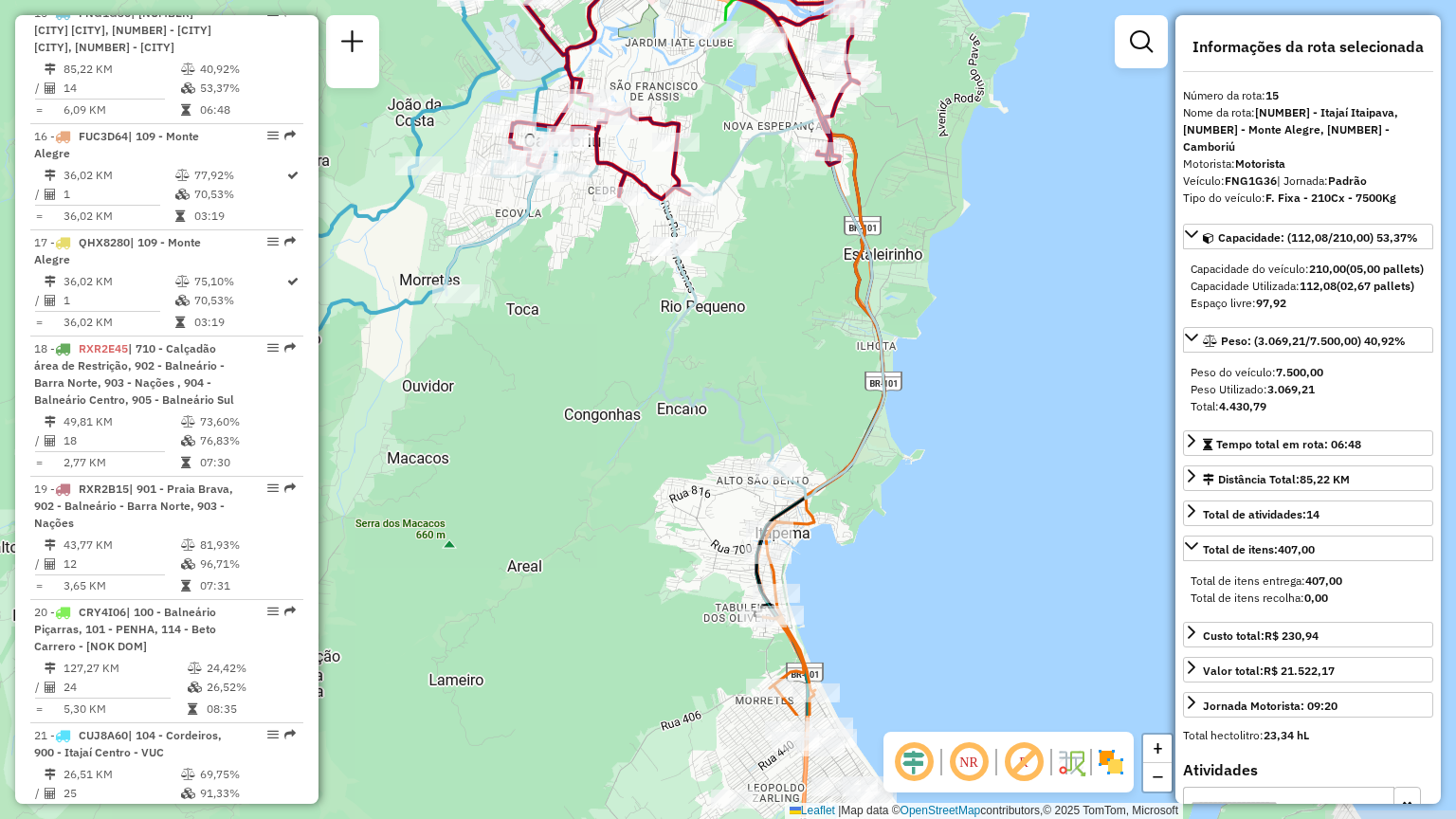 drag, startPoint x: 915, startPoint y: 576, endPoint x: 921, endPoint y: 423, distance: 153.1176 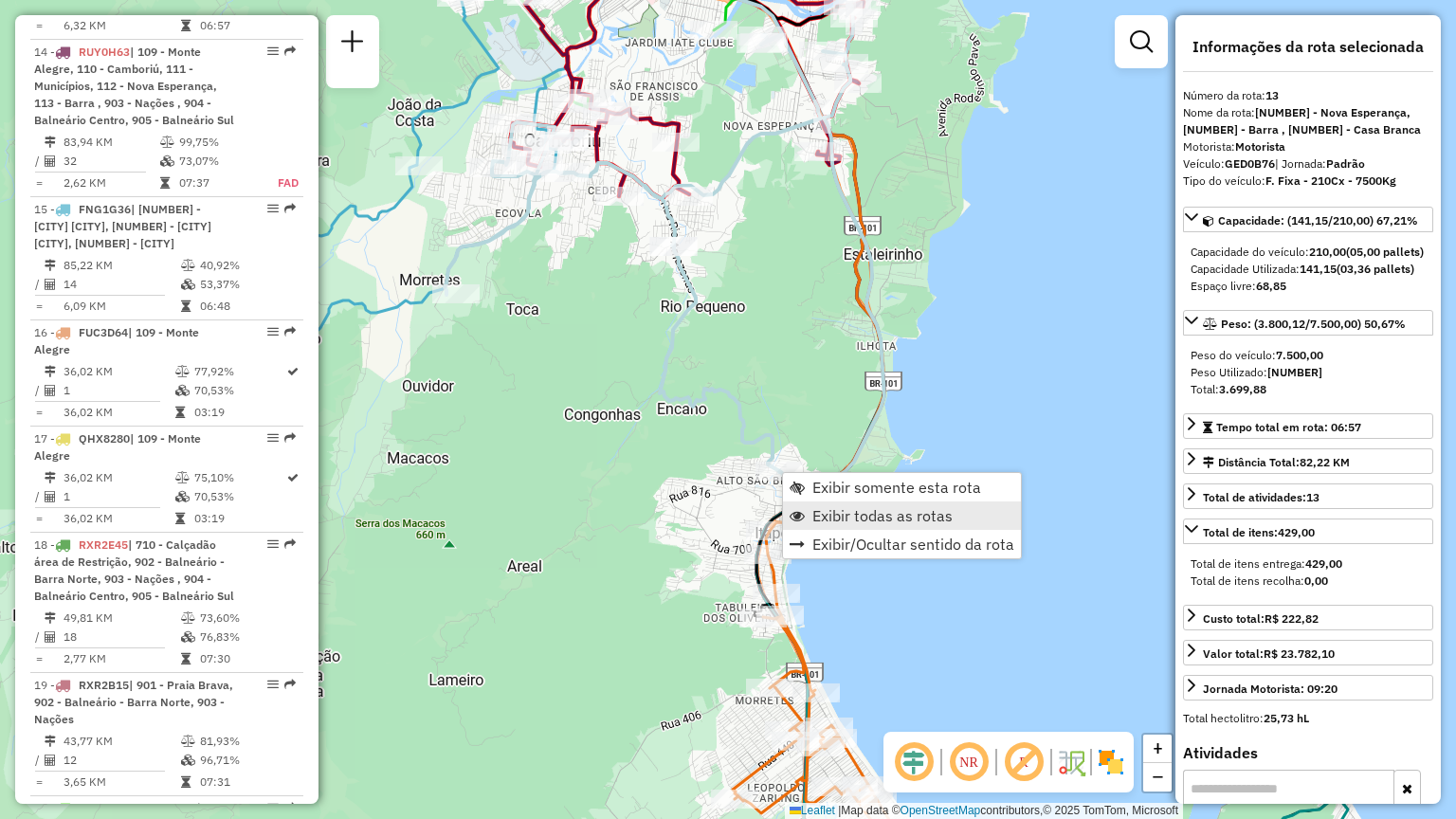 scroll, scrollTop: 2247, scrollLeft: 0, axis: vertical 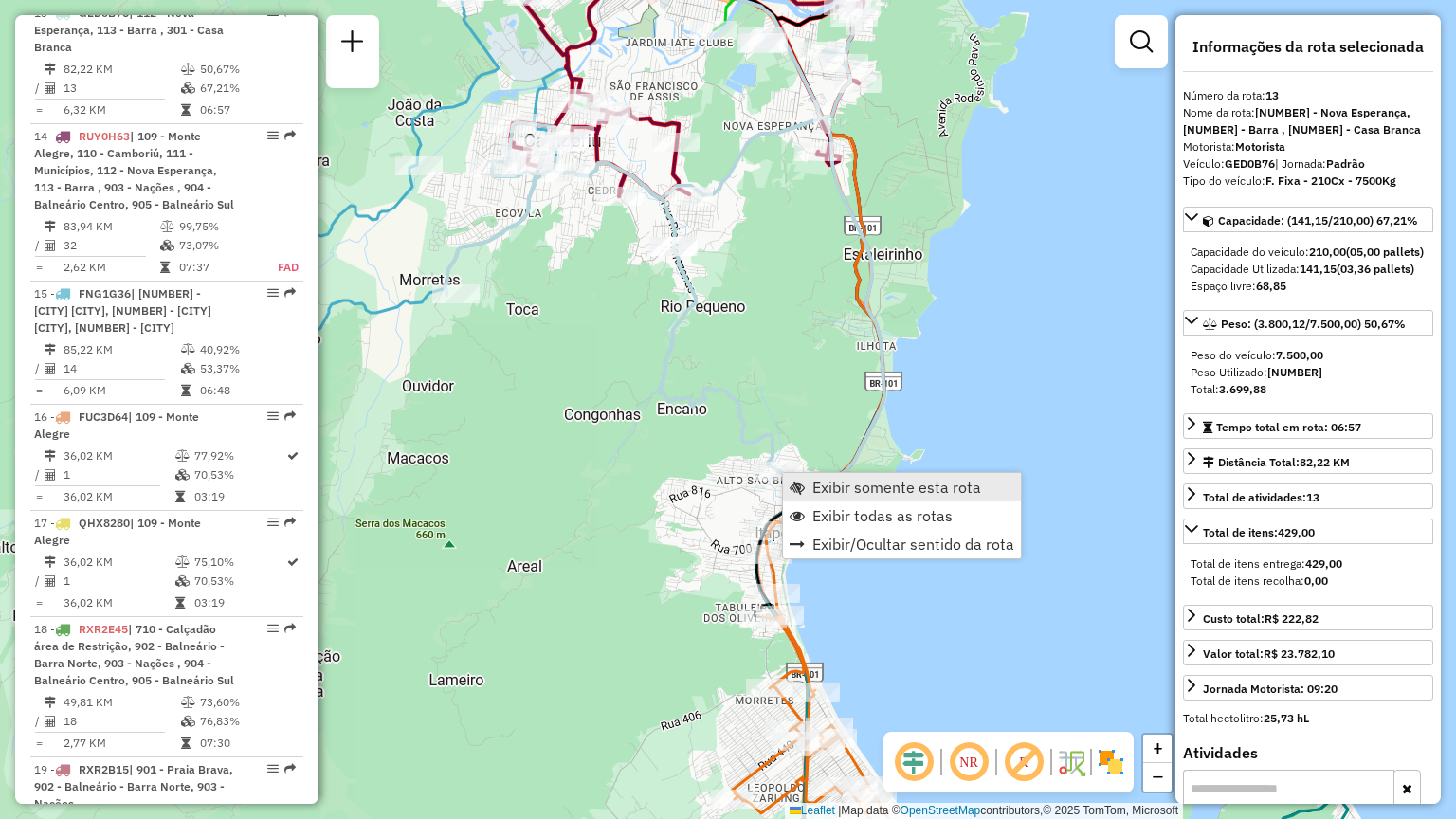 click on "Exibir somente esta rota" at bounding box center (897, 487) 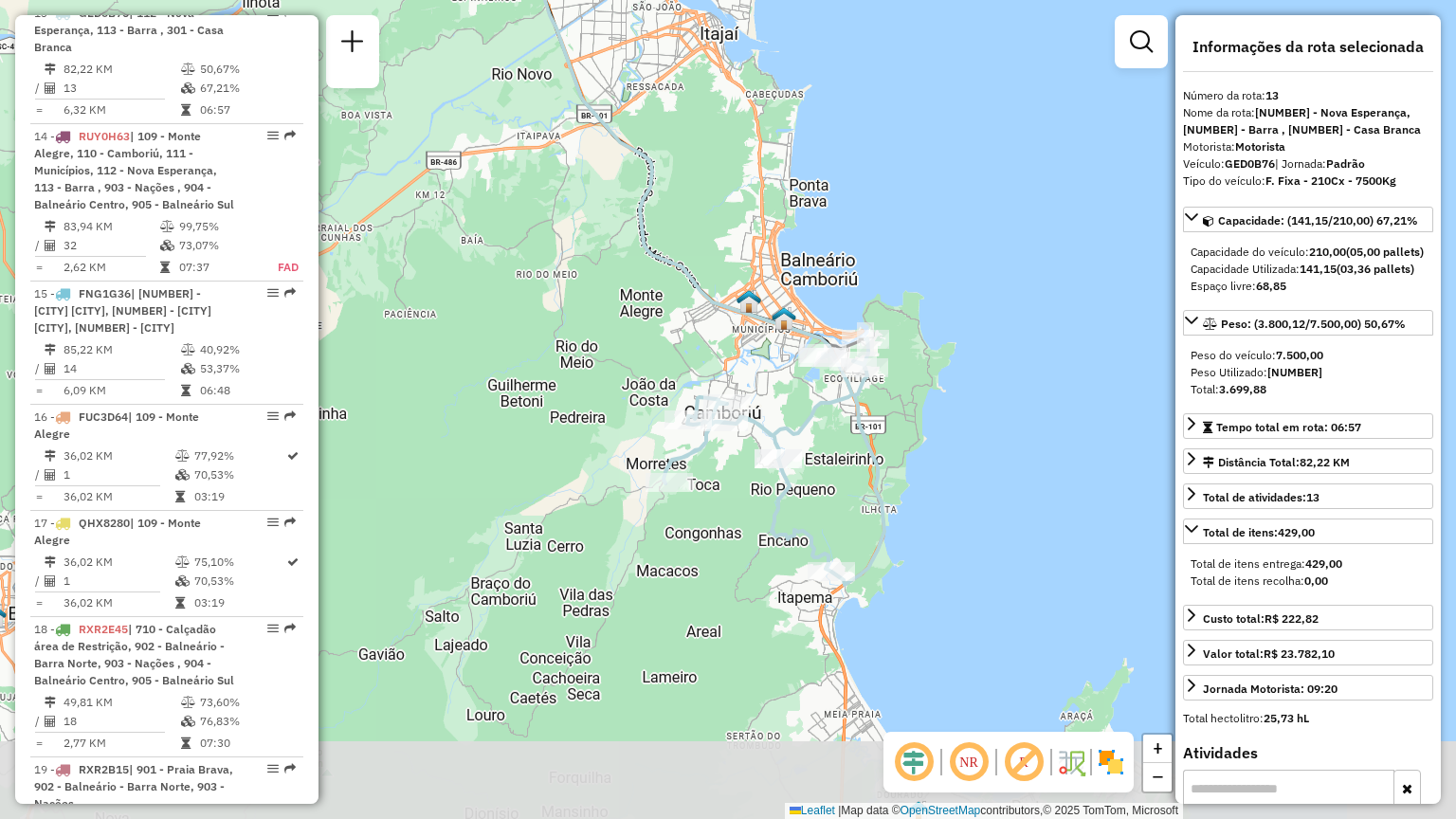 drag, startPoint x: 938, startPoint y: 645, endPoint x: 918, endPoint y: 516, distance: 130.54118 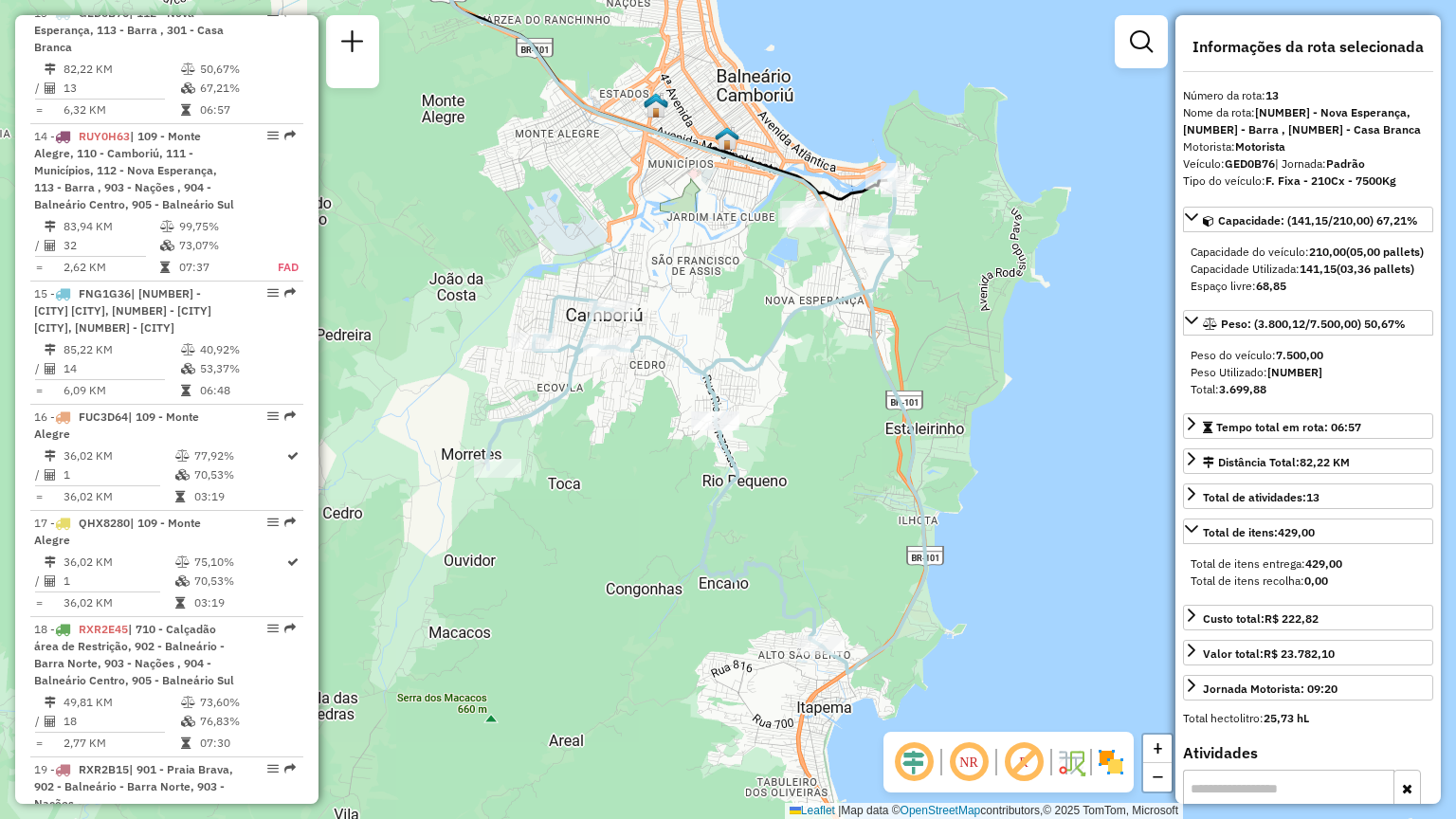drag, startPoint x: 857, startPoint y: 466, endPoint x: 834, endPoint y: 516, distance: 55.036352 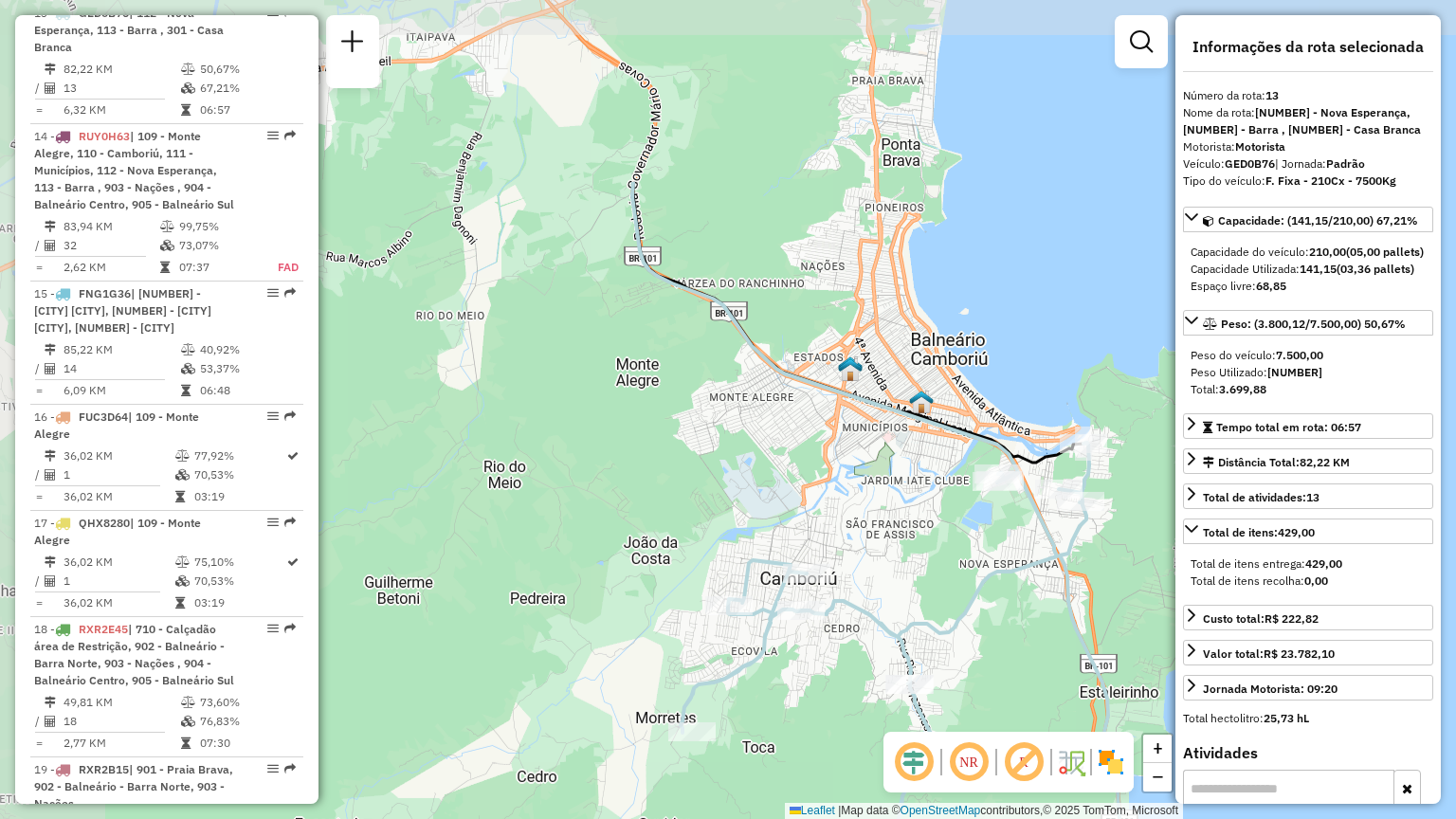 drag, startPoint x: 637, startPoint y: 508, endPoint x: 843, endPoint y: 777, distance: 338.81706 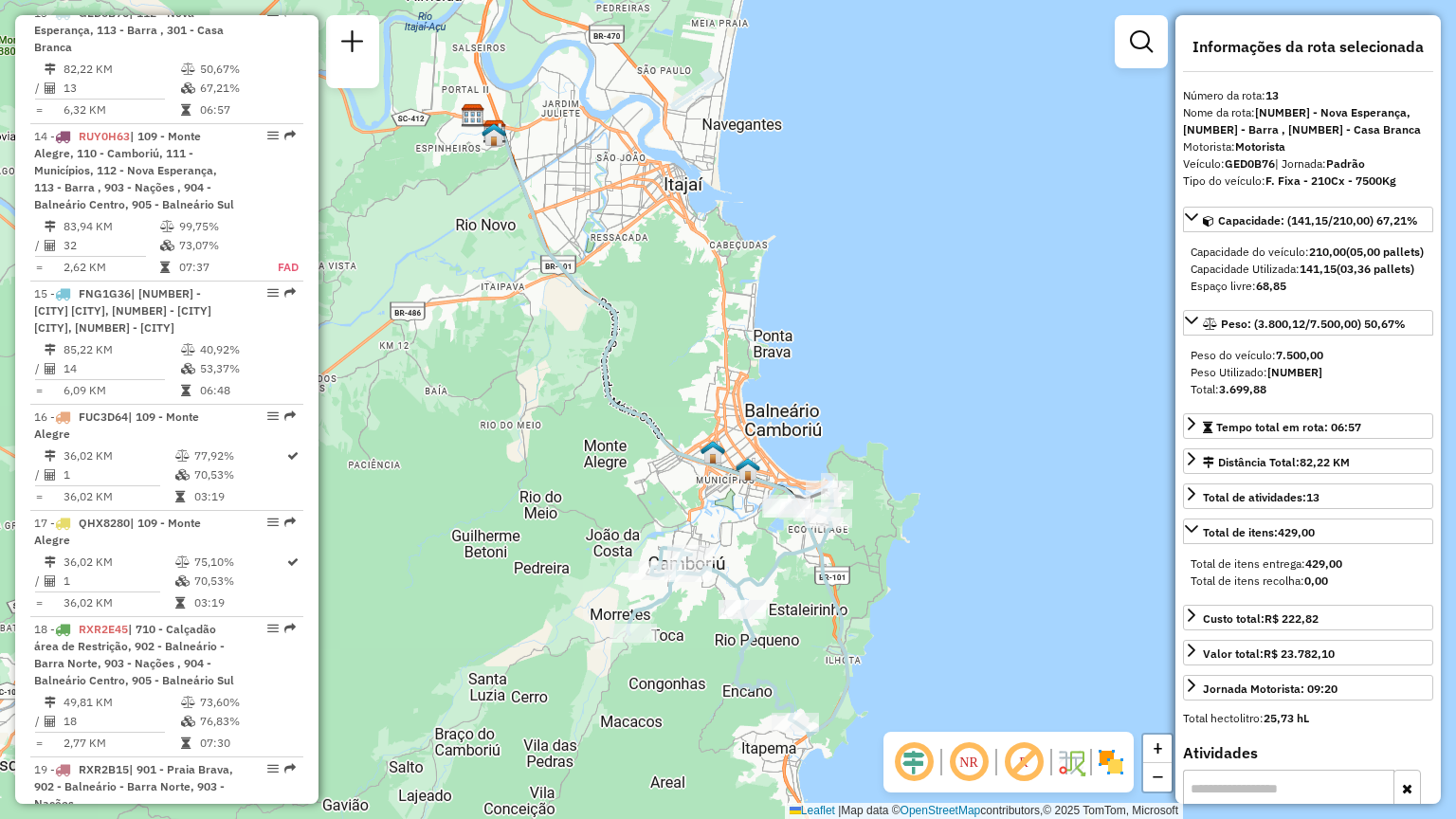 drag, startPoint x: 792, startPoint y: 664, endPoint x: 706, endPoint y: 603, distance: 105.43719 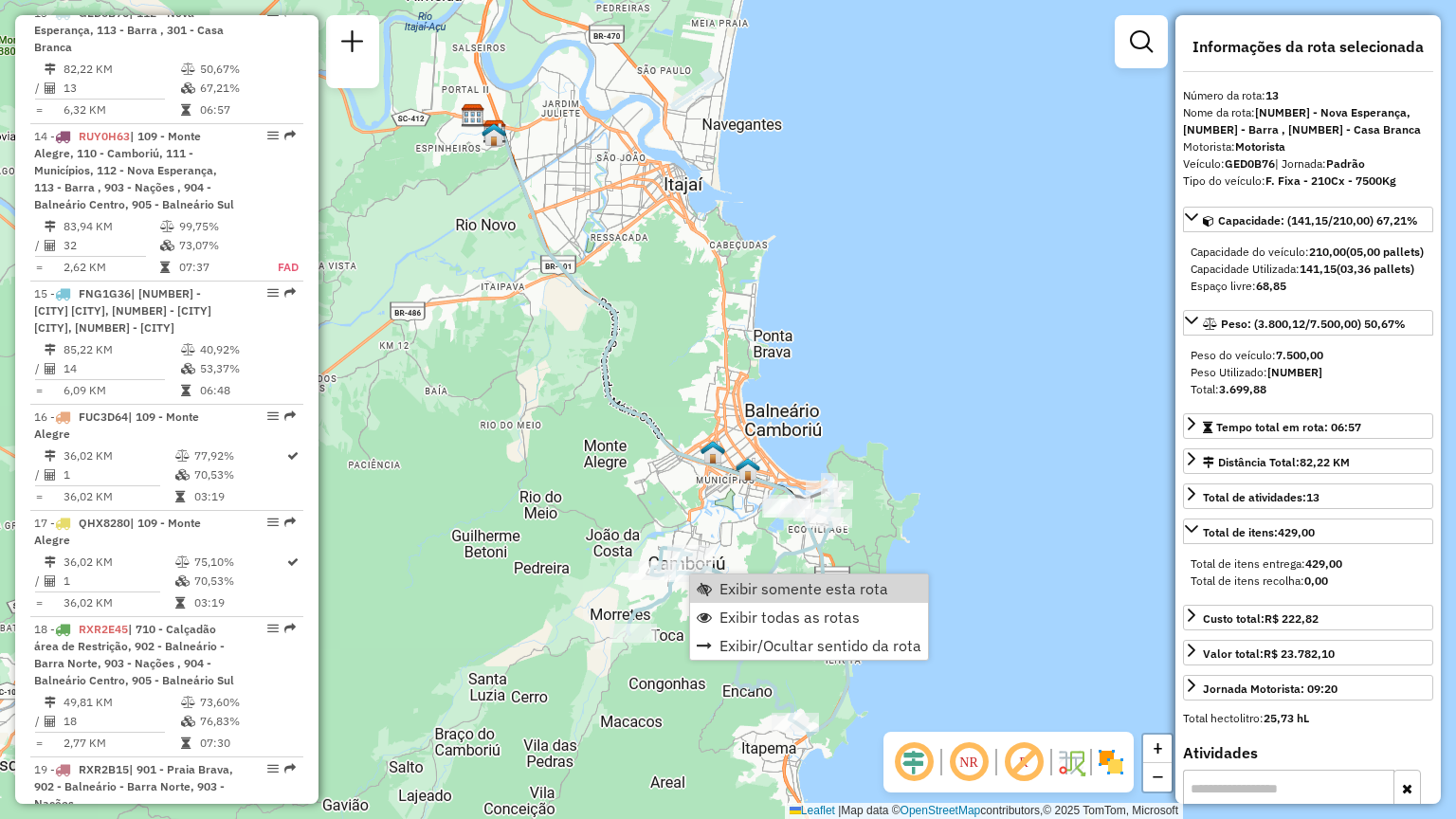 click on "Janela de atendimento Grade de atendimento Capacidade Transportadoras Veículos Cliente Pedidos  Rotas Selecione os dias de semana para filtrar as janelas de atendimento  Seg   Ter   Qua   Qui   Sex   Sáb   Dom  Informe o período da janela de atendimento: De: Até:  Filtrar exatamente a janela do cliente  Considerar janela de atendimento padrão  Selecione os dias de semana para filtrar as grades de atendimento  Seg   Ter   Qua   Qui   Sex   Sáb   Dom   Considerar clientes sem dia de atendimento cadastrado  Clientes fora do dia de atendimento selecionado Filtrar as atividades entre os valores definidos abaixo:  Peso mínimo:   Peso máximo:   Cubagem mínima:   Cubagem máxima:   De:   Até:  Filtrar as atividades entre o tempo de atendimento definido abaixo:  De:   Até:   Considerar capacidade total dos clientes não roteirizados Transportadora: Selecione um ou mais itens Tipo de veículo: Selecione um ou mais itens Veículo: Selecione um ou mais itens Motorista: Selecione um ou mais itens Nome: Rótulo:" 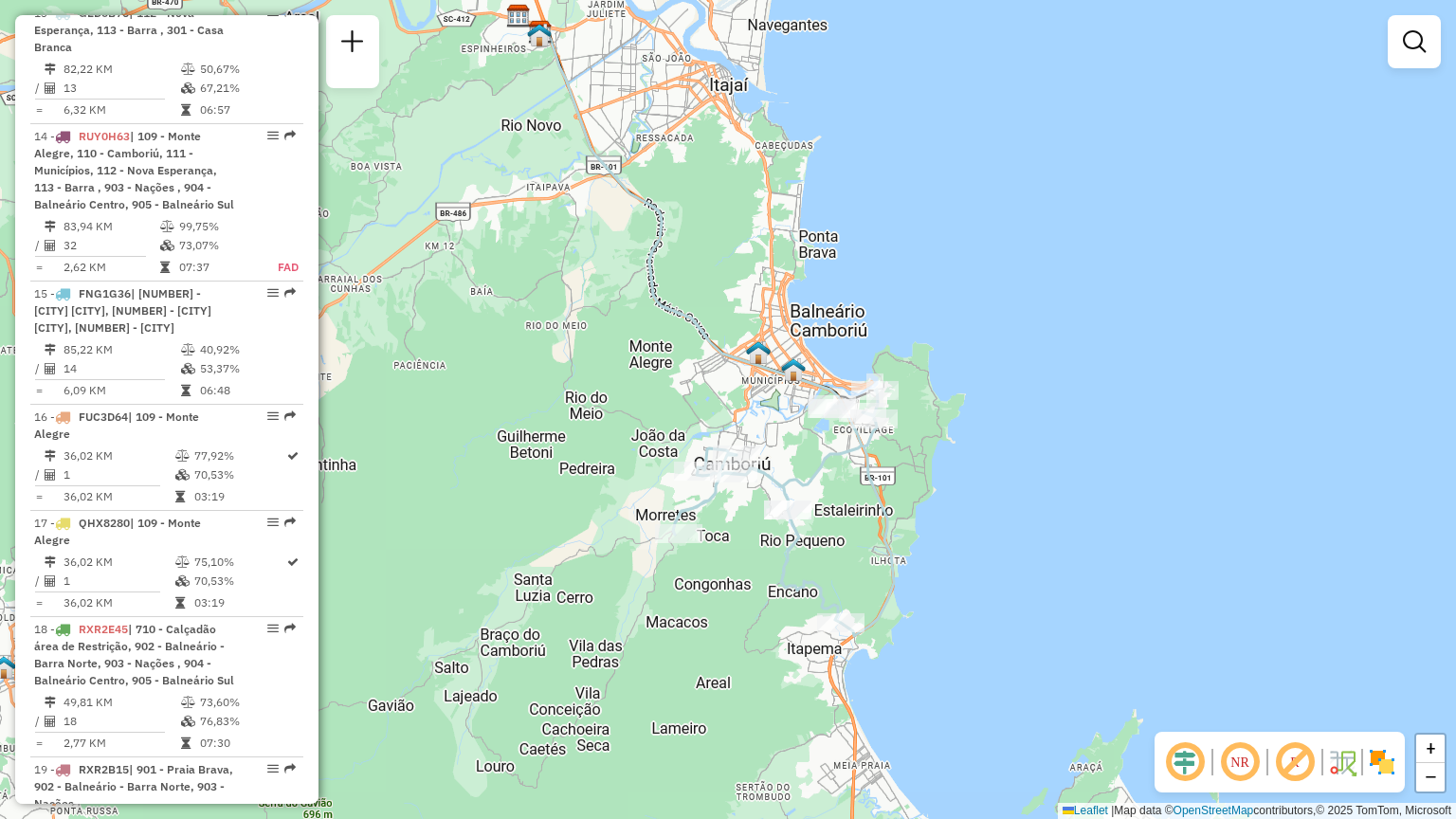 drag, startPoint x: 883, startPoint y: 562, endPoint x: 929, endPoint y: 463, distance: 109.16501 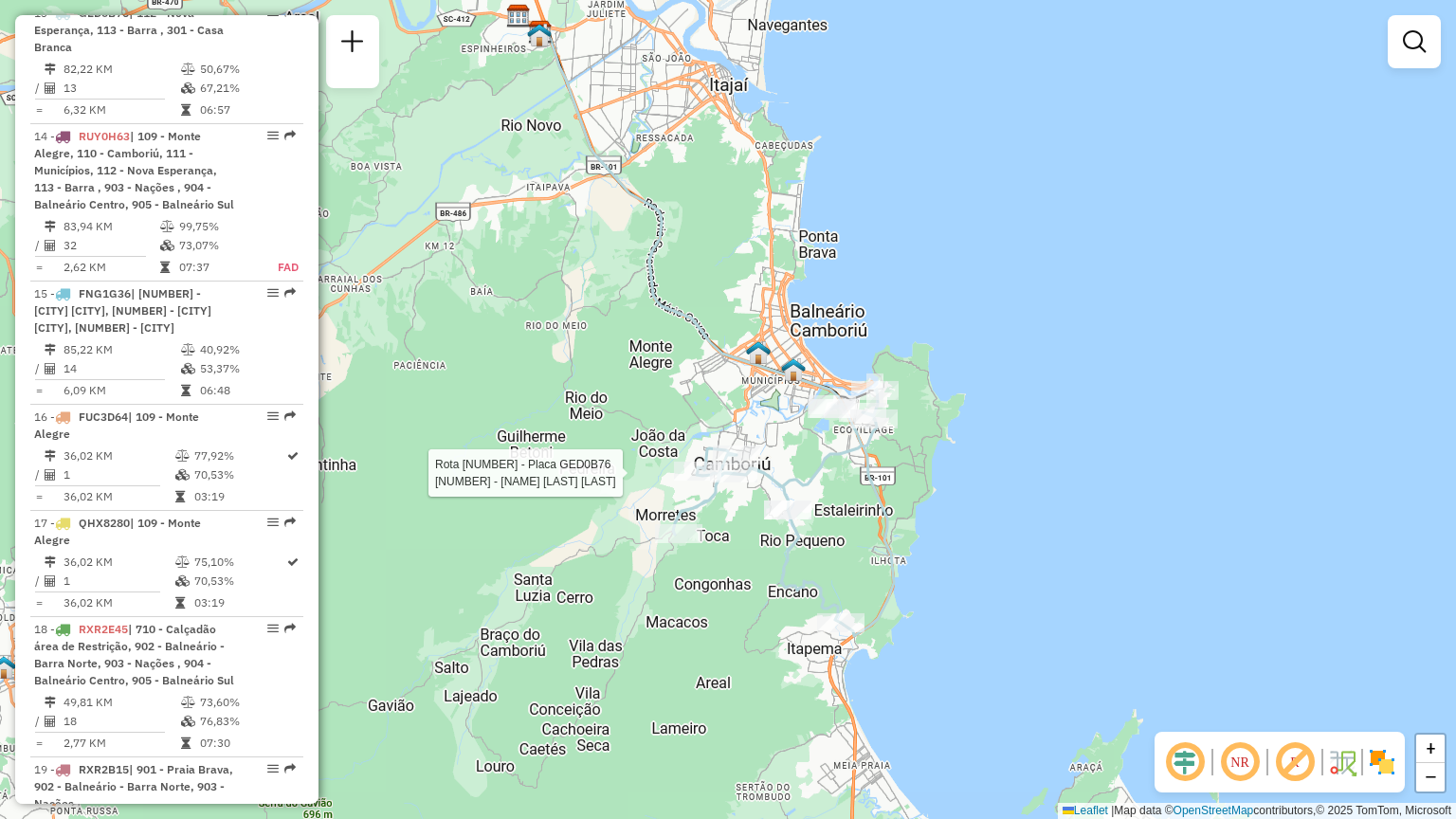 select on "**********" 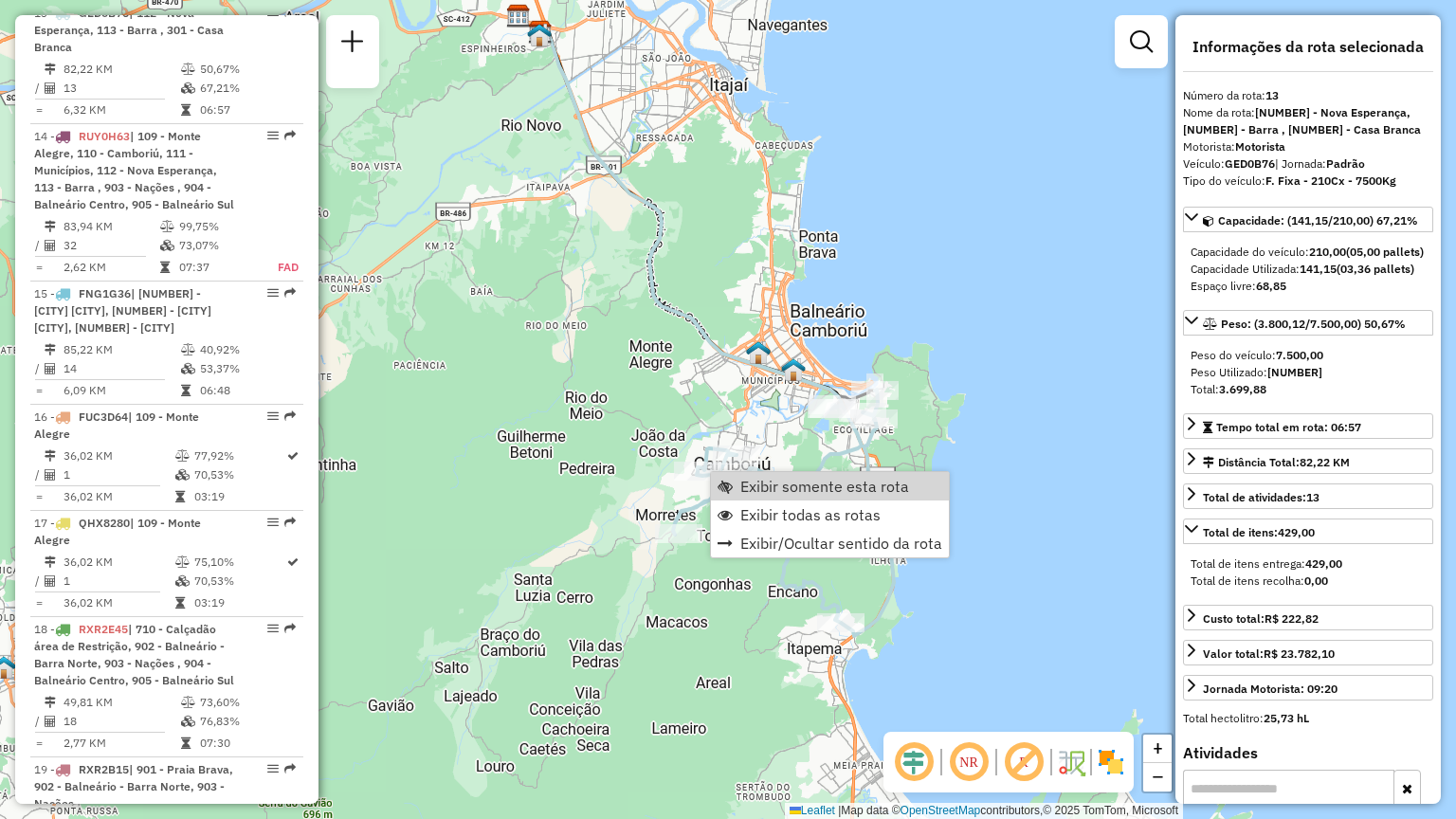 click on "Janela de atendimento Grade de atendimento Capacidade Transportadoras Veículos Cliente Pedidos  Rotas Selecione os dias de semana para filtrar as janelas de atendimento  Seg   Ter   Qua   Qui   Sex   Sáb   Dom  Informe o período da janela de atendimento: De: Até:  Filtrar exatamente a janela do cliente  Considerar janela de atendimento padrão  Selecione os dias de semana para filtrar as grades de atendimento  Seg   Ter   Qua   Qui   Sex   Sáb   Dom   Considerar clientes sem dia de atendimento cadastrado  Clientes fora do dia de atendimento selecionado Filtrar as atividades entre os valores definidos abaixo:  Peso mínimo:   Peso máximo:   Cubagem mínima:   Cubagem máxima:   De:   Até:  Filtrar as atividades entre o tempo de atendimento definido abaixo:  De:   Até:   Considerar capacidade total dos clientes não roteirizados Transportadora: Selecione um ou mais itens Tipo de veículo: Selecione um ou mais itens Veículo: Selecione um ou mais itens Motorista: Selecione um ou mais itens Nome: Rótulo:" 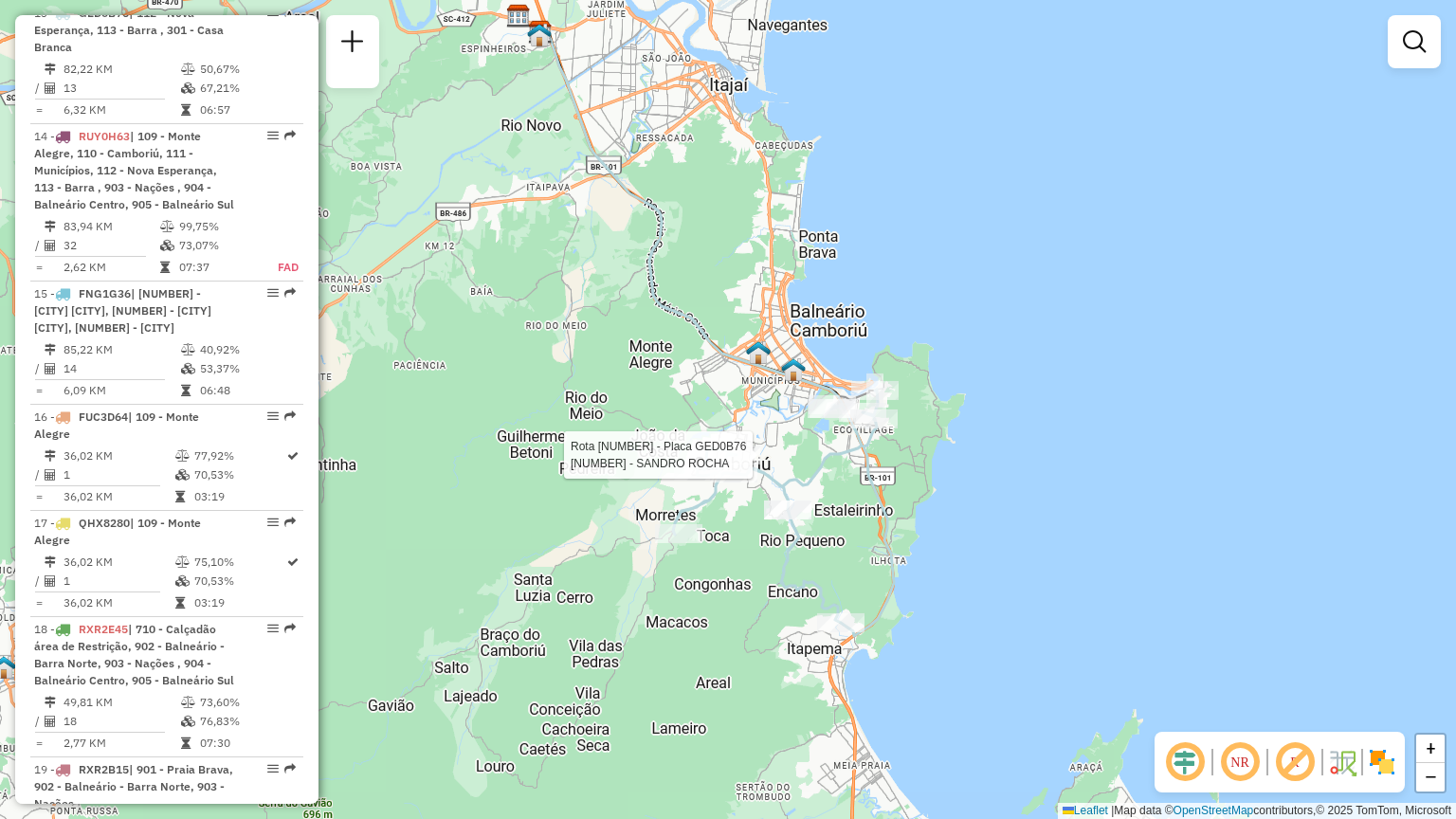 select on "**********" 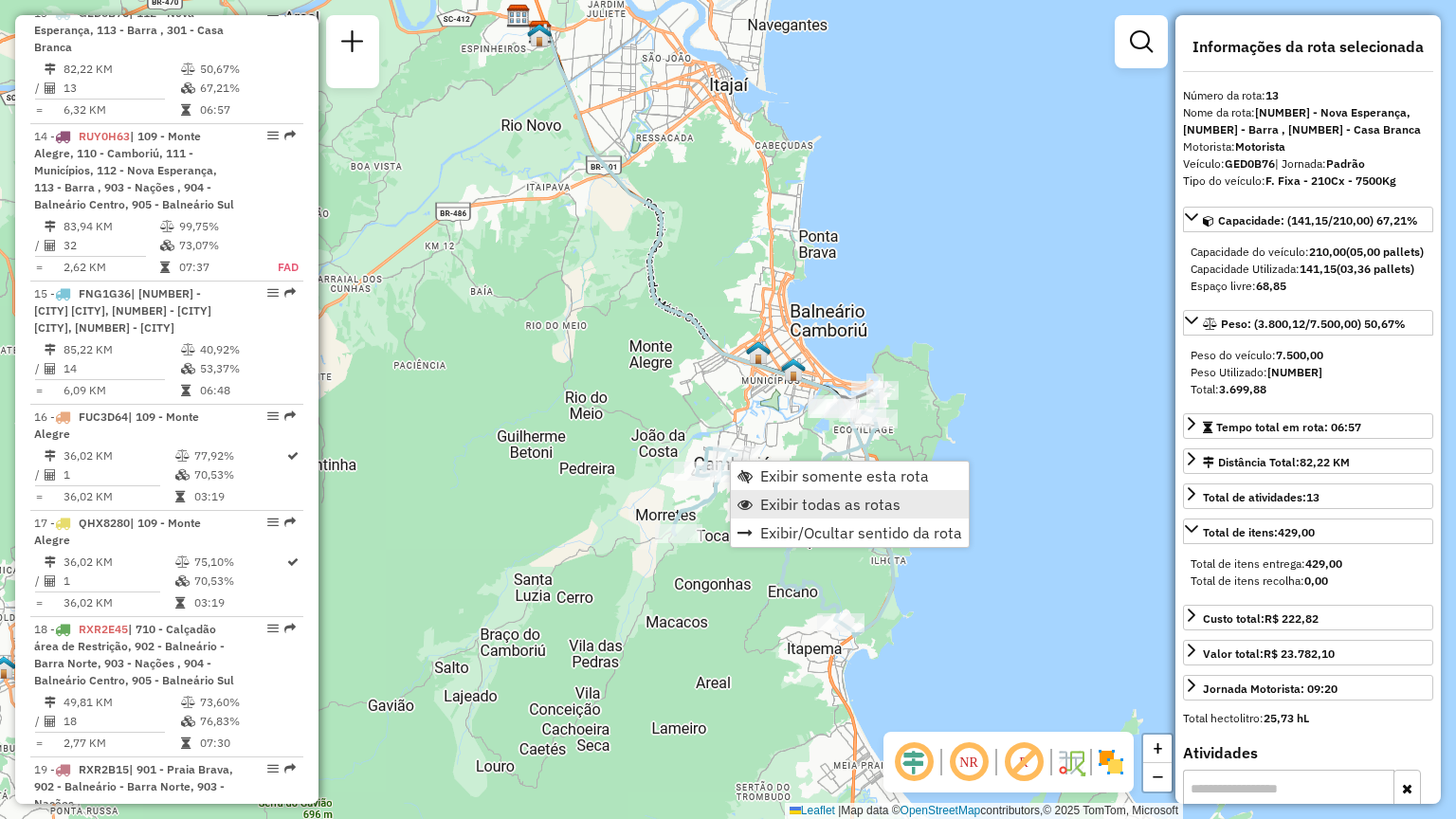 click on "Exibir todas as rotas" at bounding box center [830, 504] 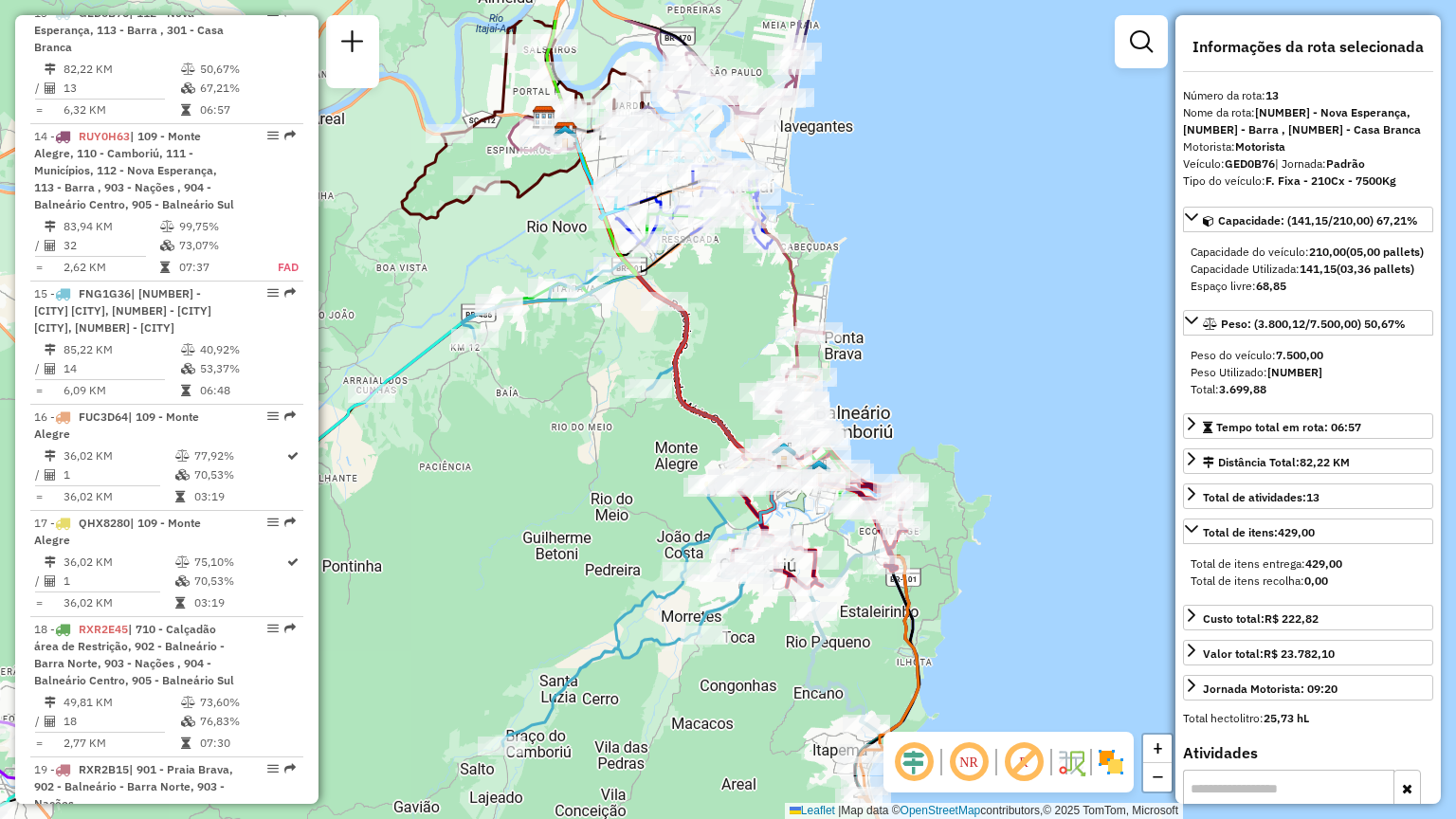 drag, startPoint x: 715, startPoint y: 233, endPoint x: 740, endPoint y: 334, distance: 104.04807 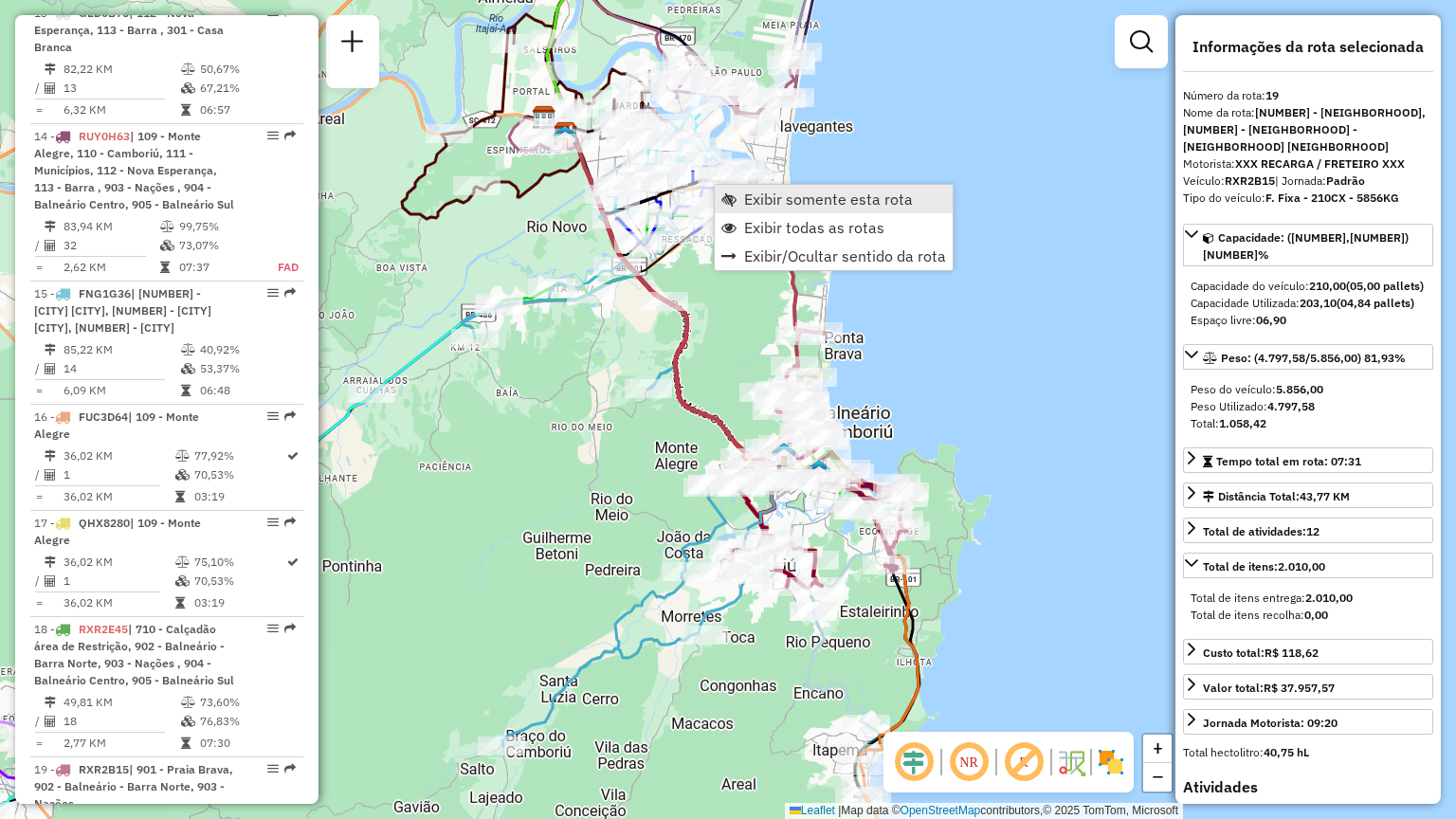 scroll, scrollTop: 2597, scrollLeft: 0, axis: vertical 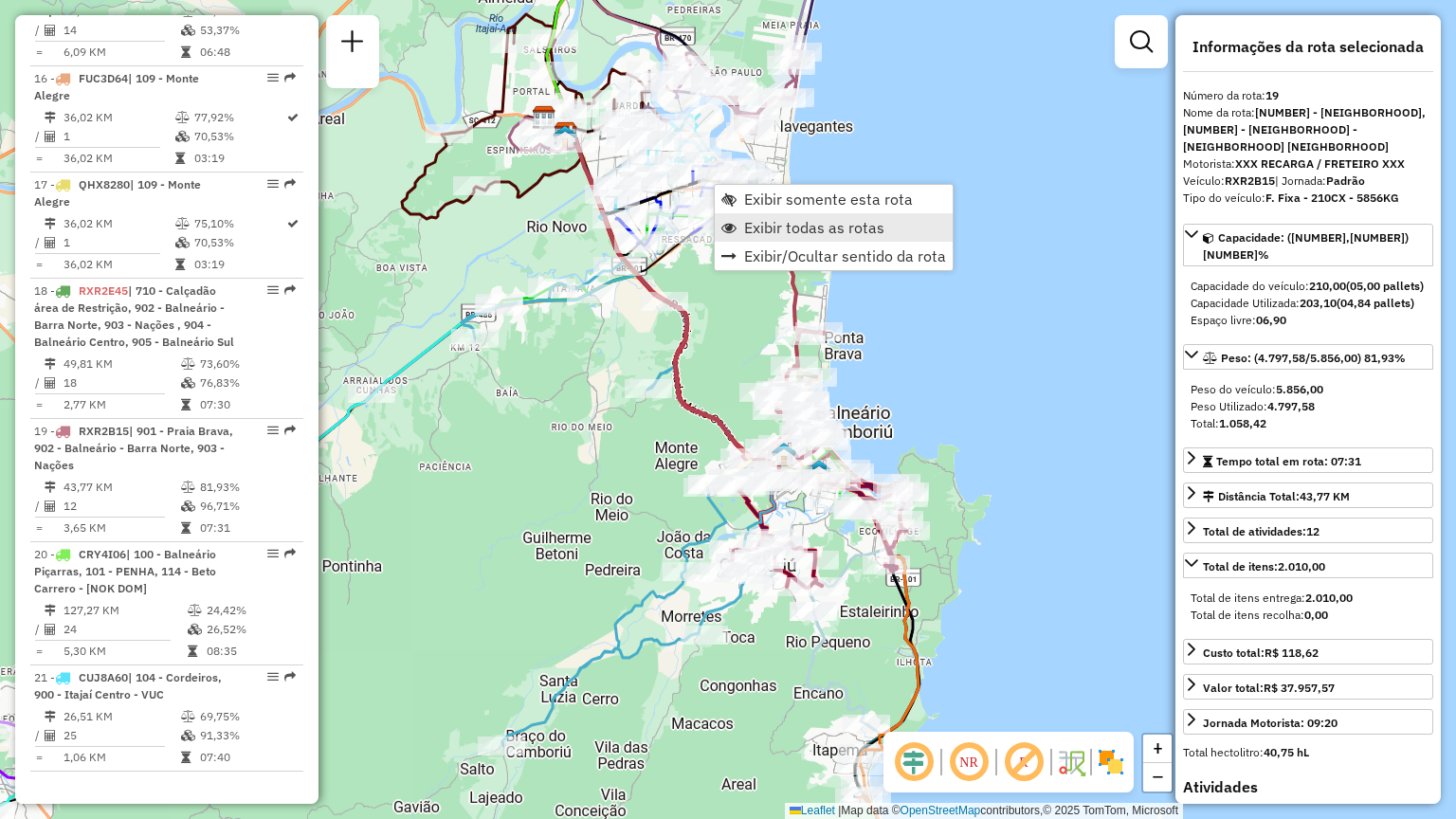 click on "Exibir todas as rotas" at bounding box center (814, 228) 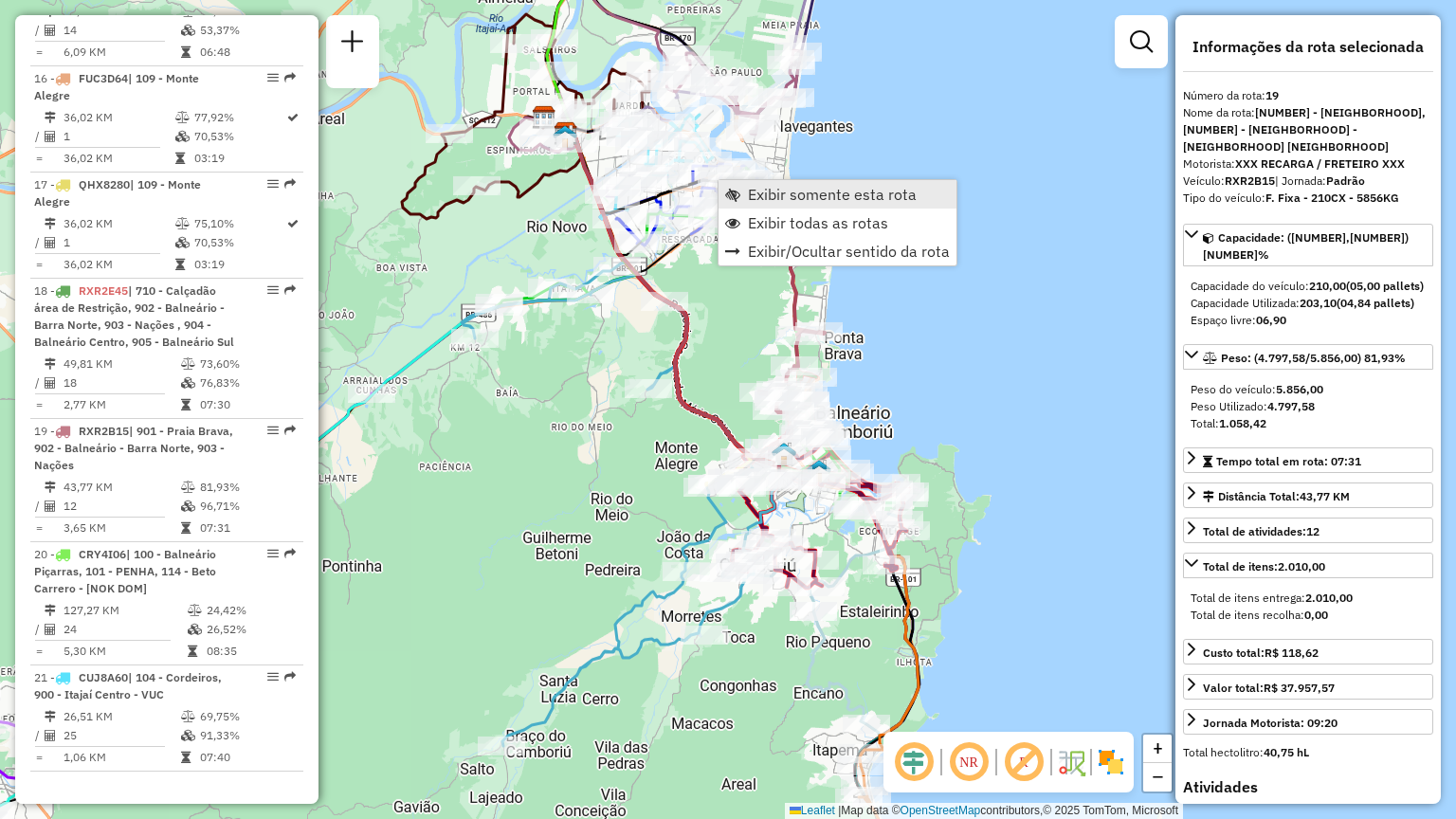 click on "Exibir somente esta rota" at bounding box center (832, 194) 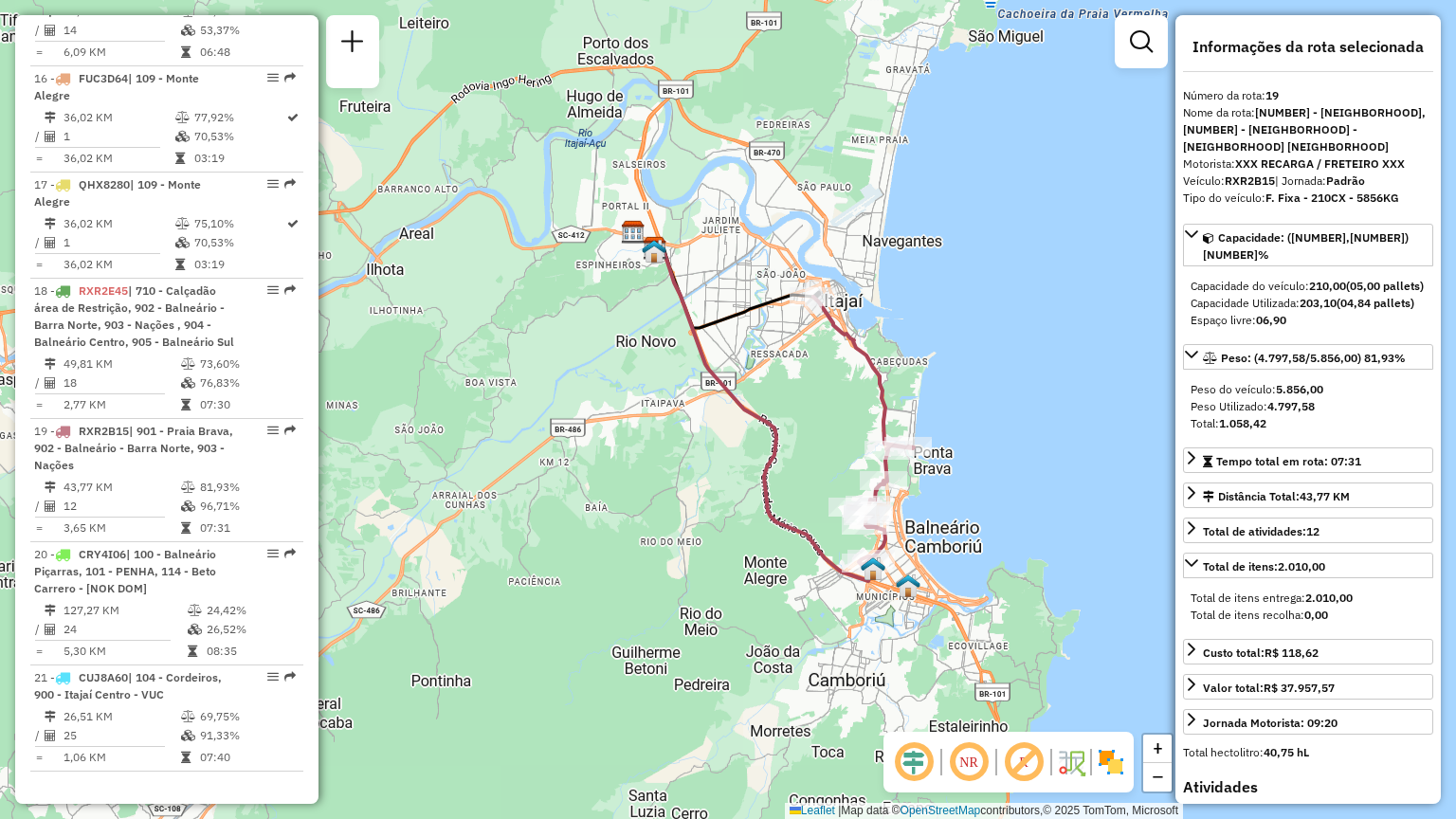 drag, startPoint x: 937, startPoint y: 433, endPoint x: 971, endPoint y: 493, distance: 68.96376 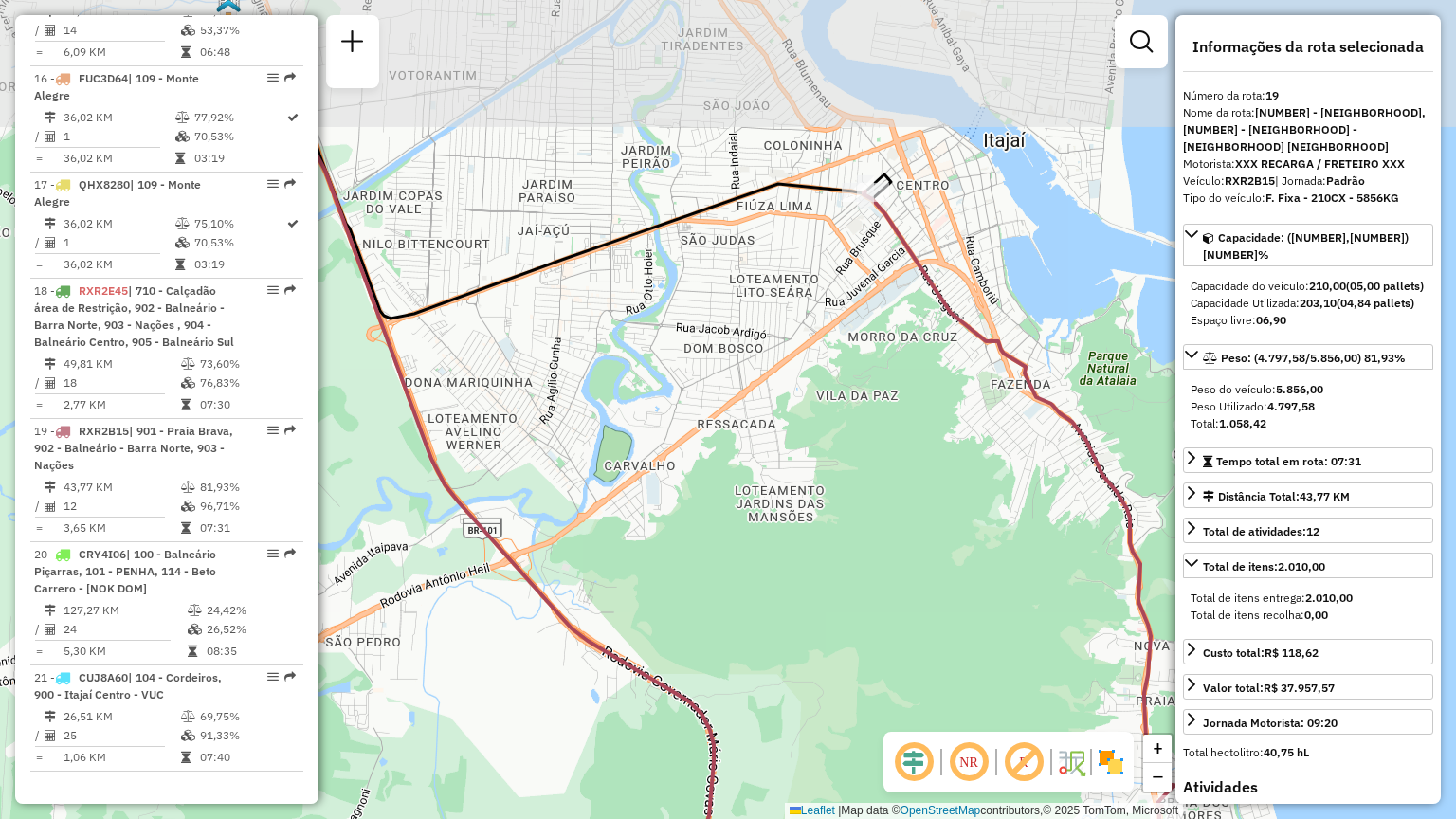 drag, startPoint x: 859, startPoint y: 207, endPoint x: 800, endPoint y: 356, distance: 160.256 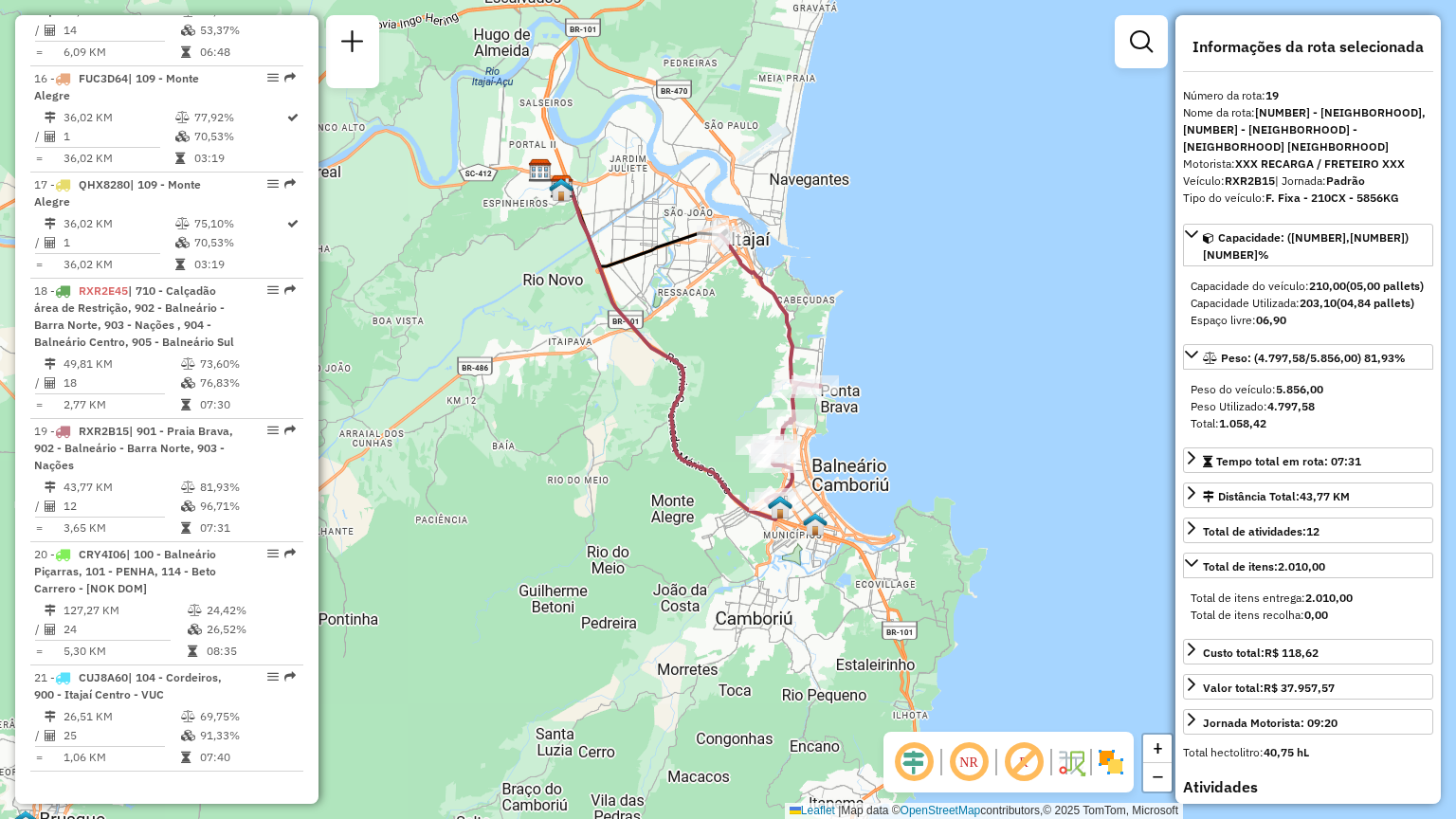 drag, startPoint x: 802, startPoint y: 449, endPoint x: 705, endPoint y: 365, distance: 128.31602 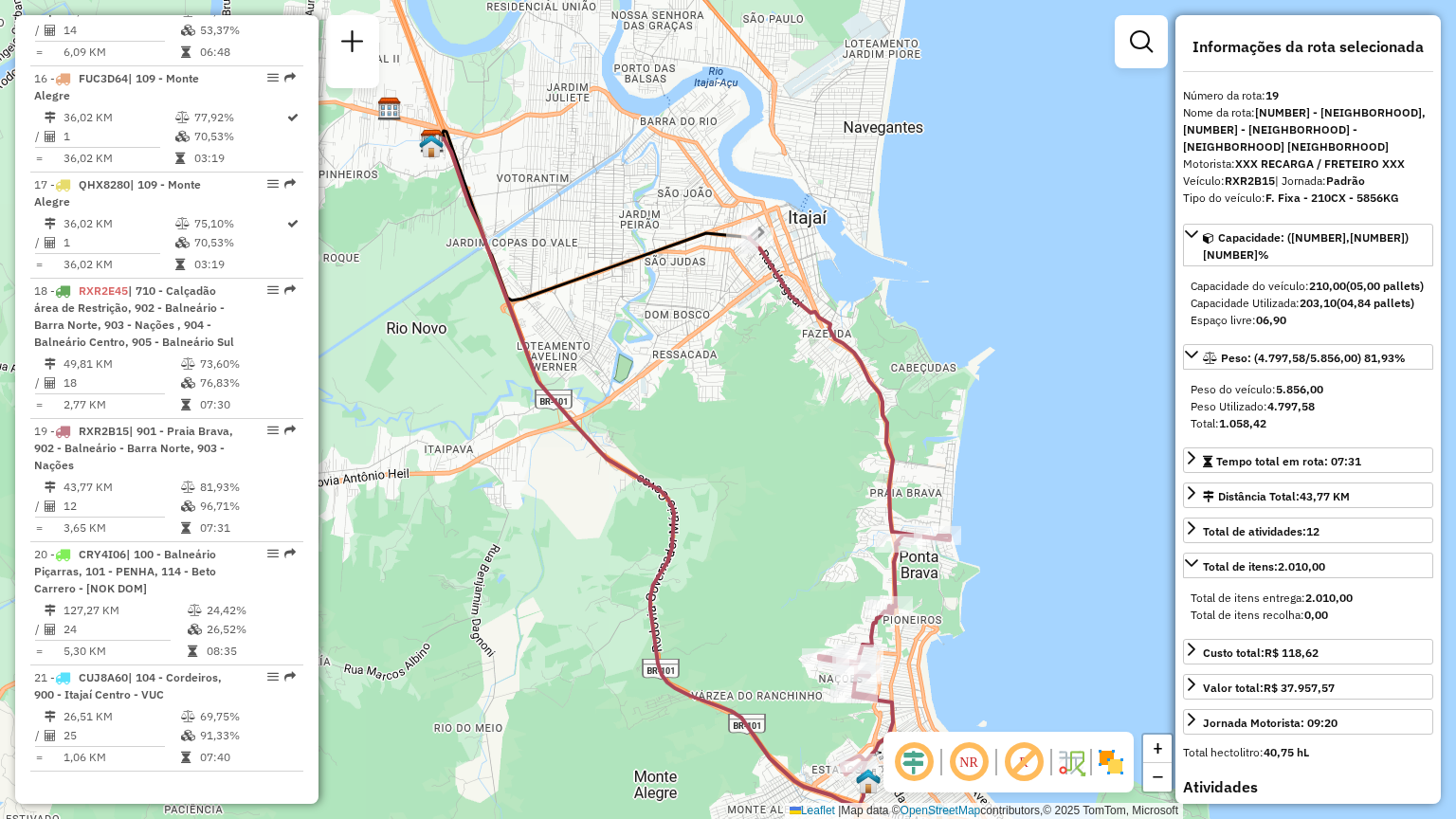 drag, startPoint x: 720, startPoint y: 345, endPoint x: 707, endPoint y: 408, distance: 64.32729 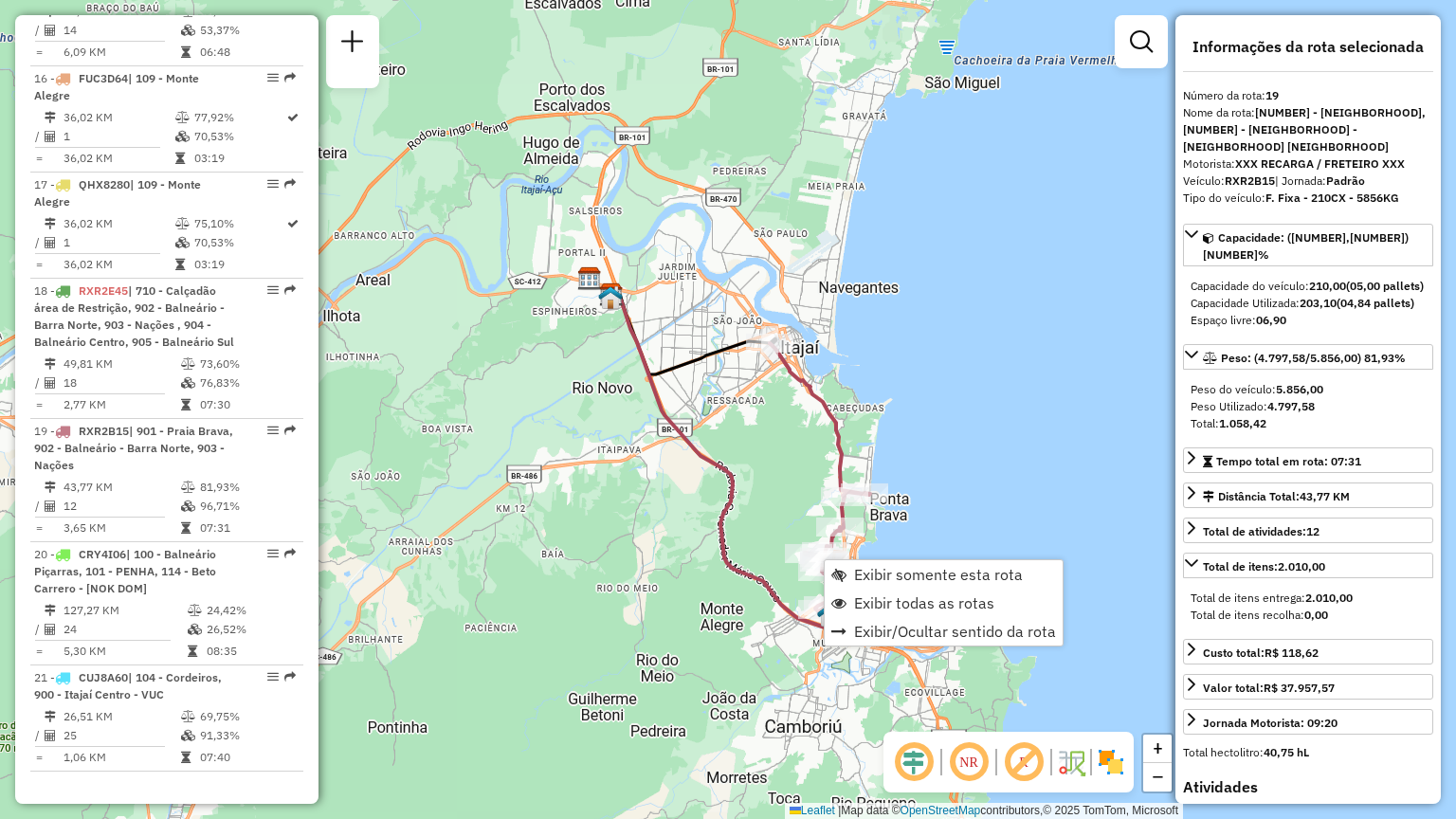 click on "Janela de atendimento Grade de atendimento Capacidade Transportadoras Veículos Cliente Pedidos  Rotas Selecione os dias de semana para filtrar as janelas de atendimento  Seg   Ter   Qua   Qui   Sex   Sáb   Dom  Informe o período da janela de atendimento: De: Até:  Filtrar exatamente a janela do cliente  Considerar janela de atendimento padrão  Selecione os dias de semana para filtrar as grades de atendimento  Seg   Ter   Qua   Qui   Sex   Sáb   Dom   Considerar clientes sem dia de atendimento cadastrado  Clientes fora do dia de atendimento selecionado Filtrar as atividades entre os valores definidos abaixo:  Peso mínimo:   Peso máximo:   Cubagem mínima:   Cubagem máxima:   De:   Até:  Filtrar as atividades entre o tempo de atendimento definido abaixo:  De:   Até:   Considerar capacidade total dos clientes não roteirizados Transportadora: Selecione um ou mais itens Tipo de veículo: Selecione um ou mais itens Veículo: Selecione um ou mais itens Motorista: Selecione um ou mais itens Nome: Rótulo:" 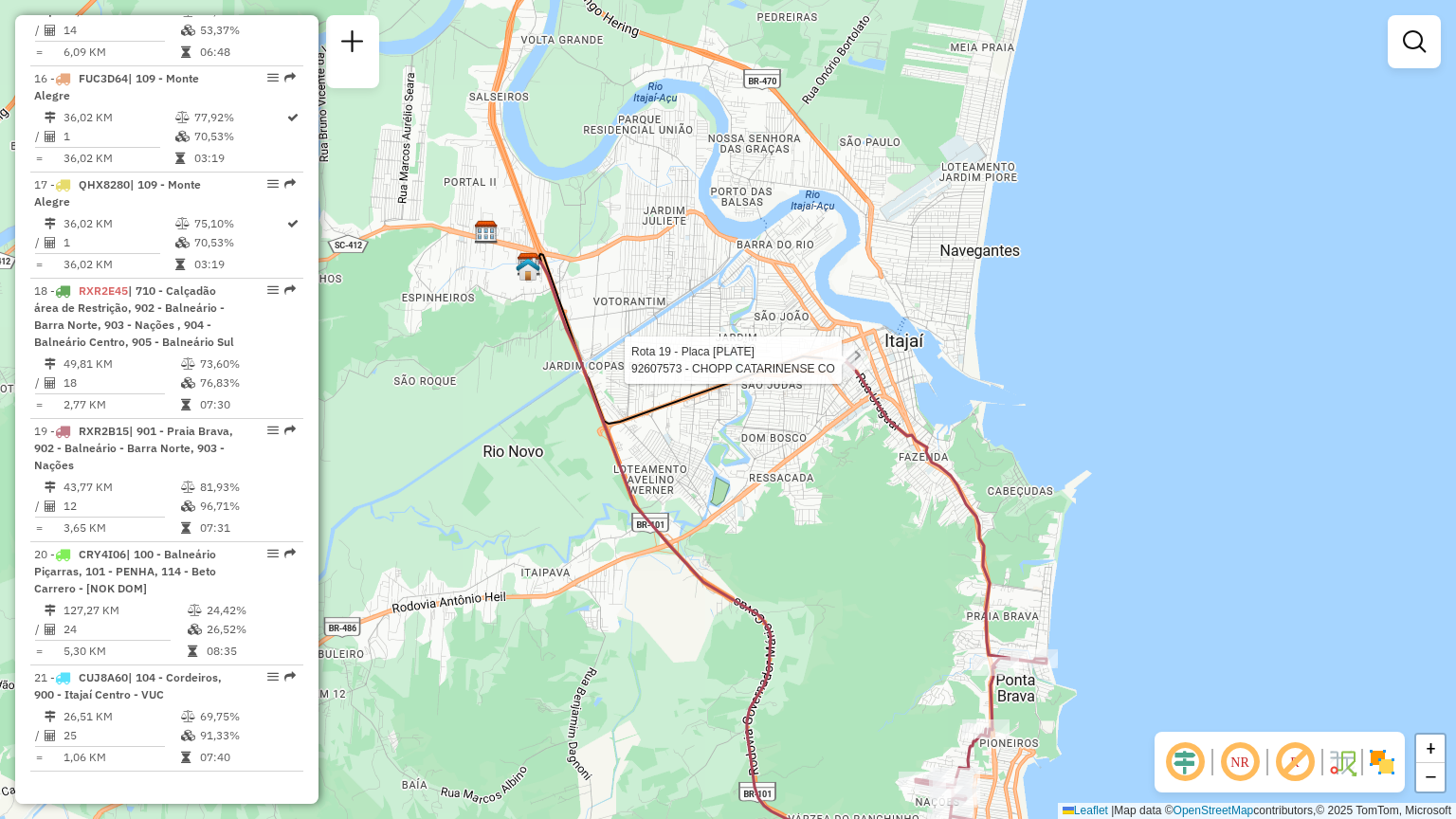 select on "**********" 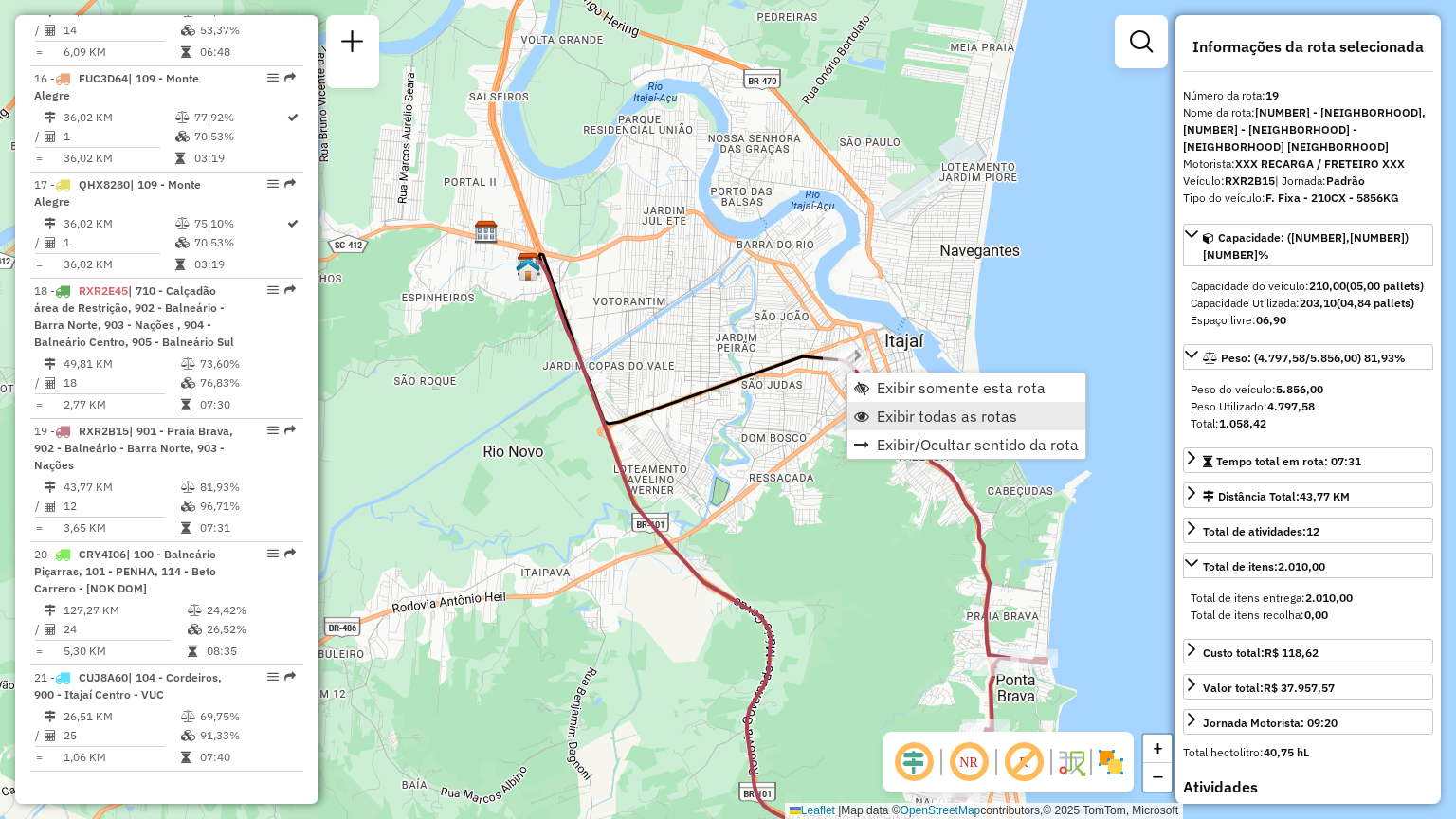 click on "Exibir todas as rotas" at bounding box center [947, 416] 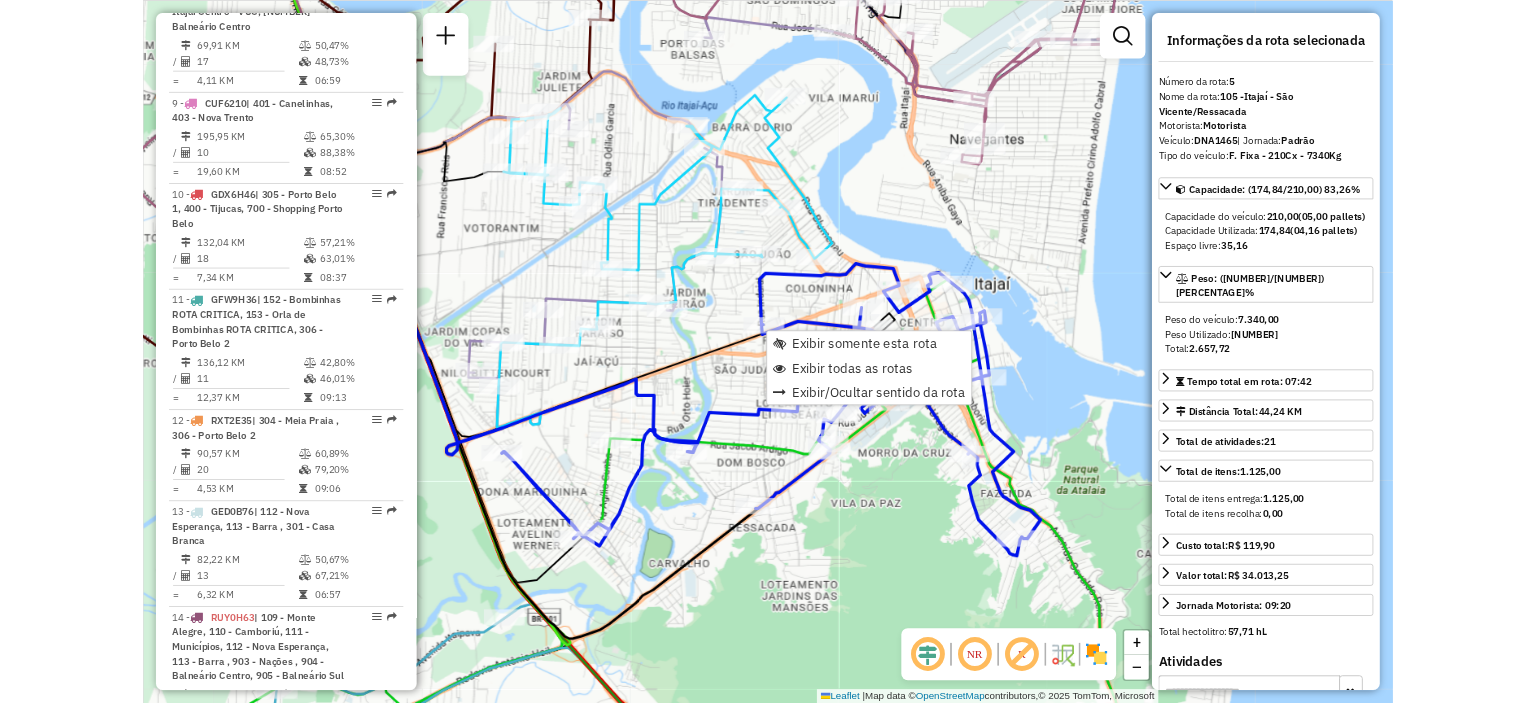scroll, scrollTop: 1332, scrollLeft: 0, axis: vertical 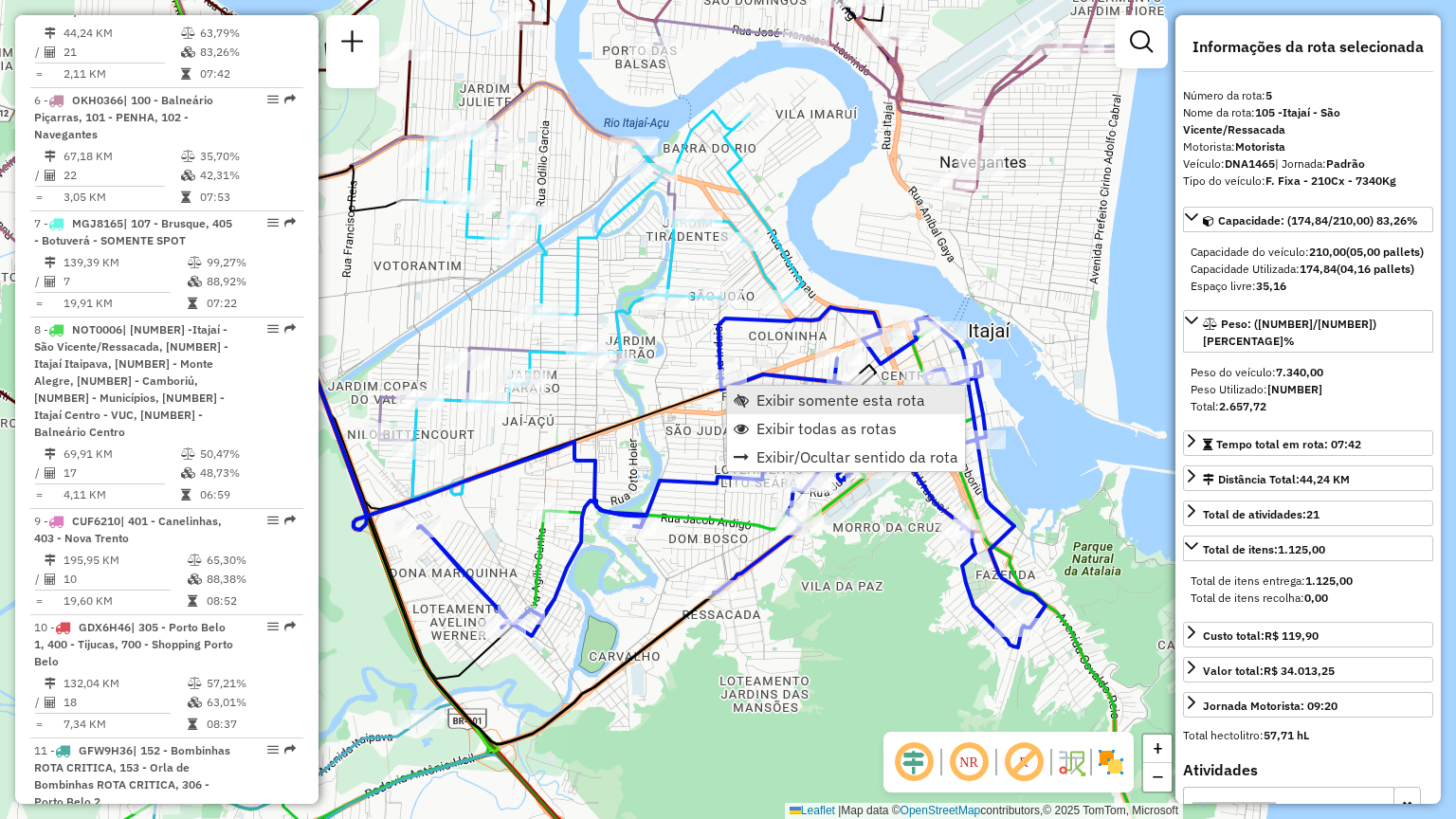 click on "Exibir somente esta rota" at bounding box center [846, 400] 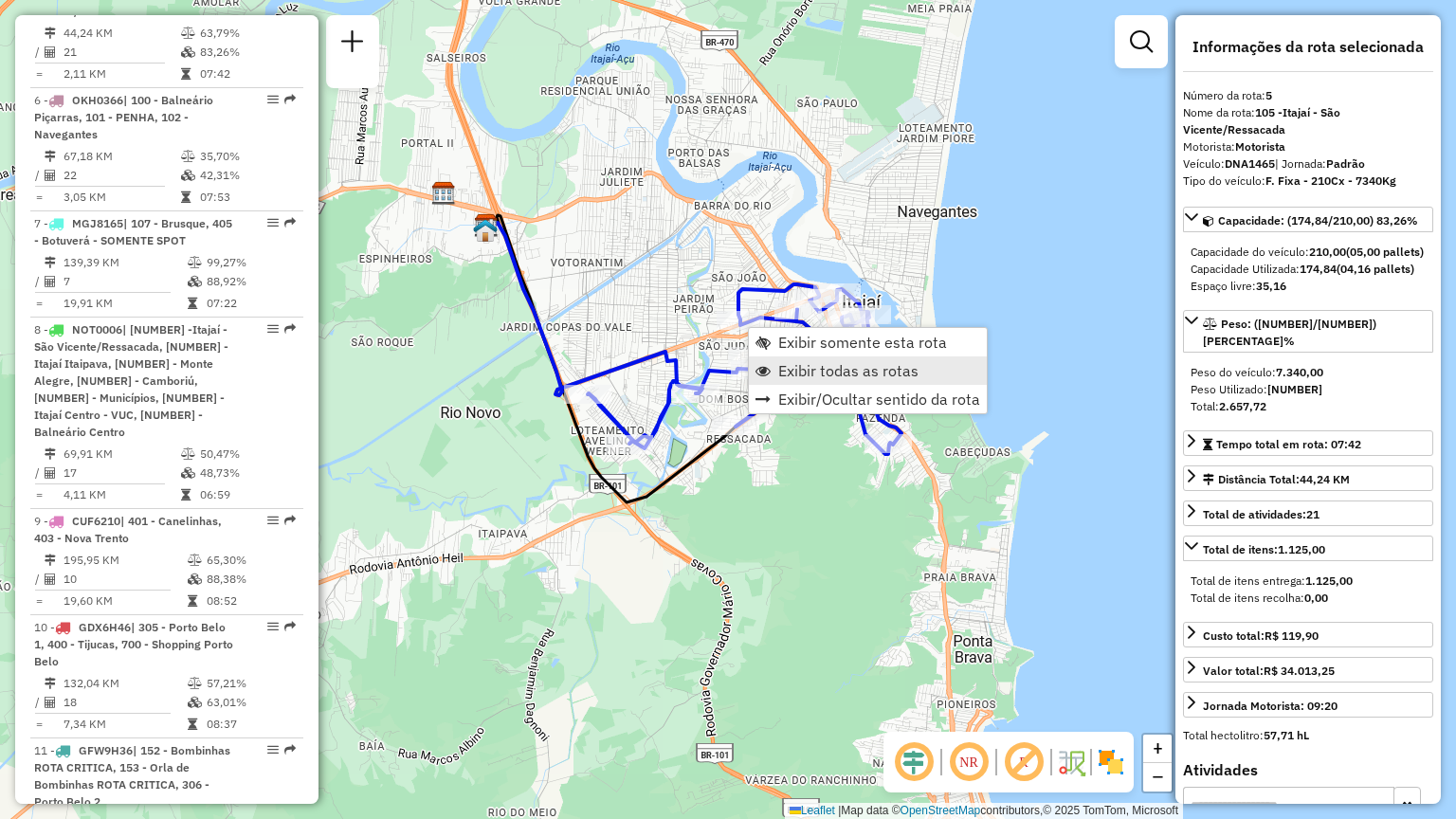 click on "Exibir todas as rotas" at bounding box center [848, 371] 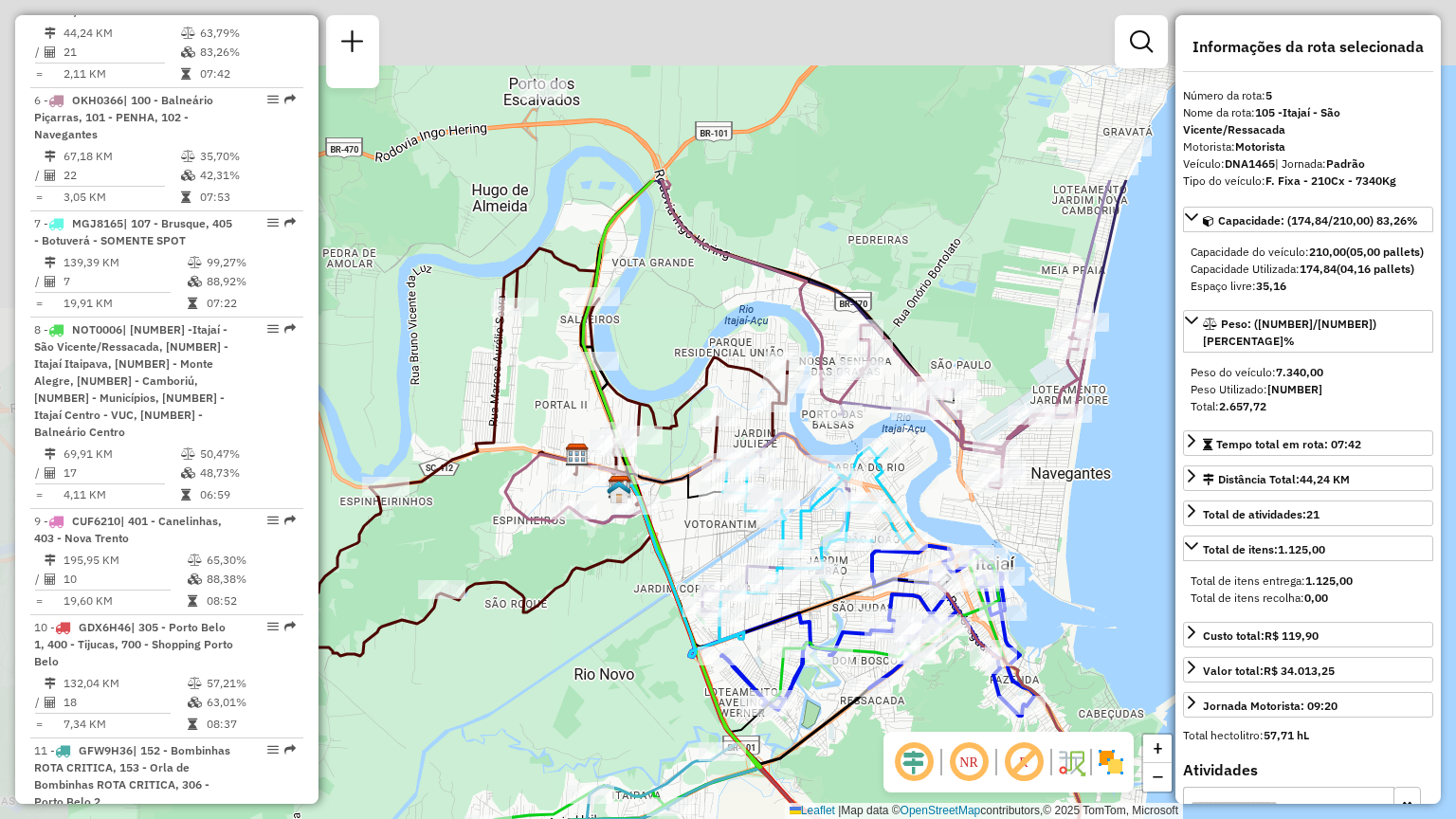drag, startPoint x: 921, startPoint y: 304, endPoint x: 1058, endPoint y: 577, distance: 305.44721 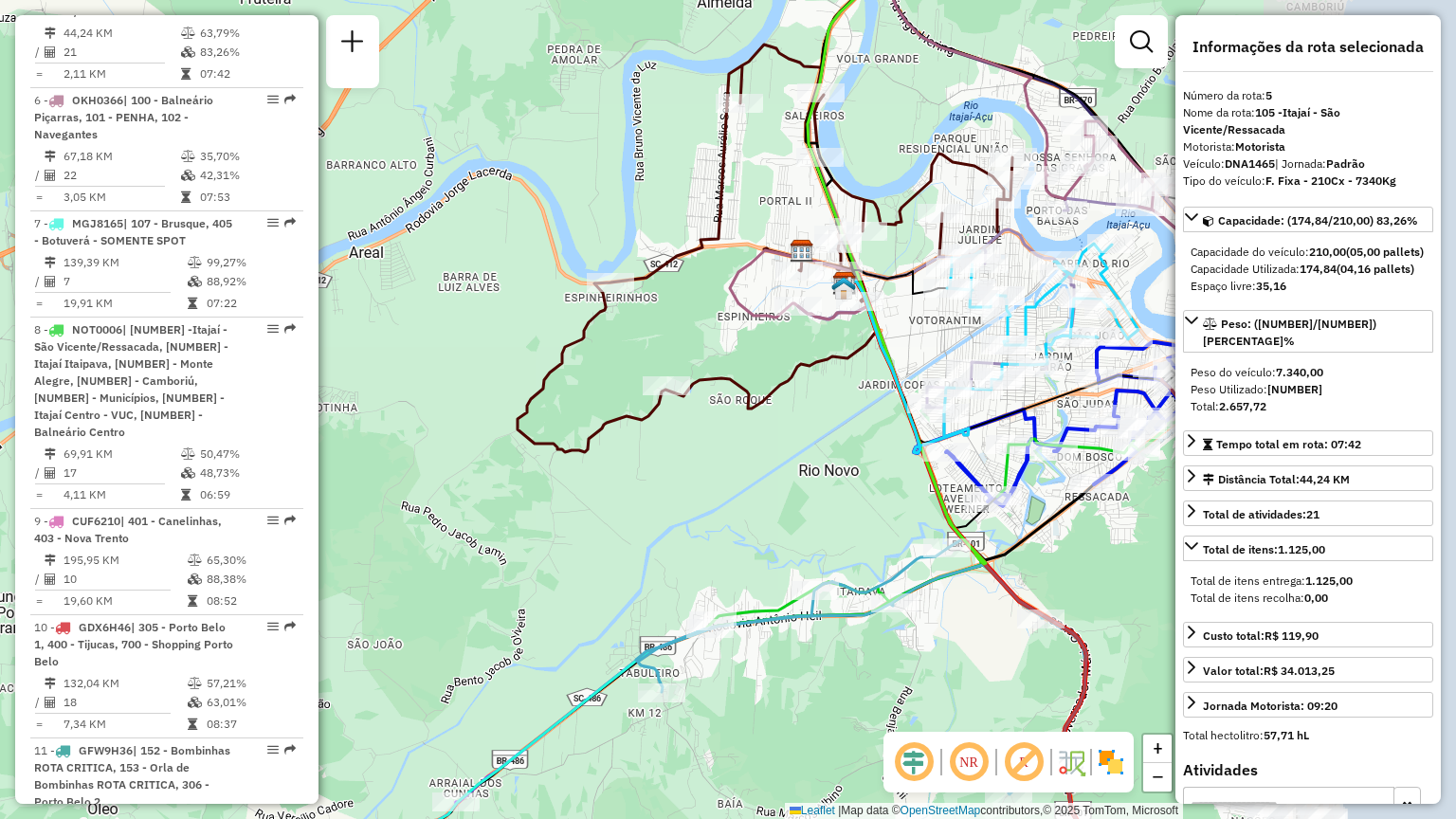 drag, startPoint x: 747, startPoint y: 389, endPoint x: 353, endPoint y: 320, distance: 399.99625 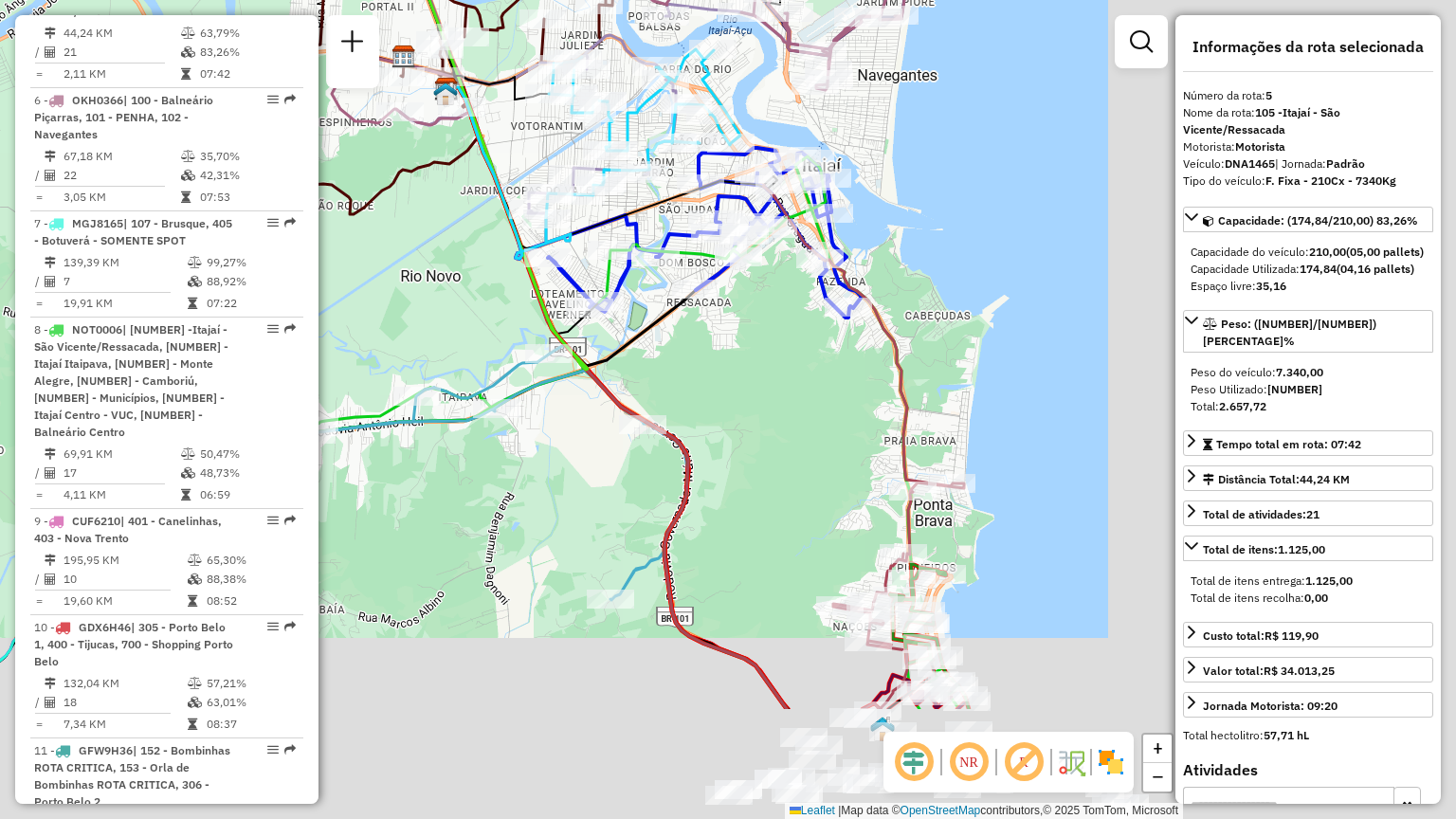 drag, startPoint x: 853, startPoint y: 506, endPoint x: 410, endPoint y: 202, distance: 537.27553 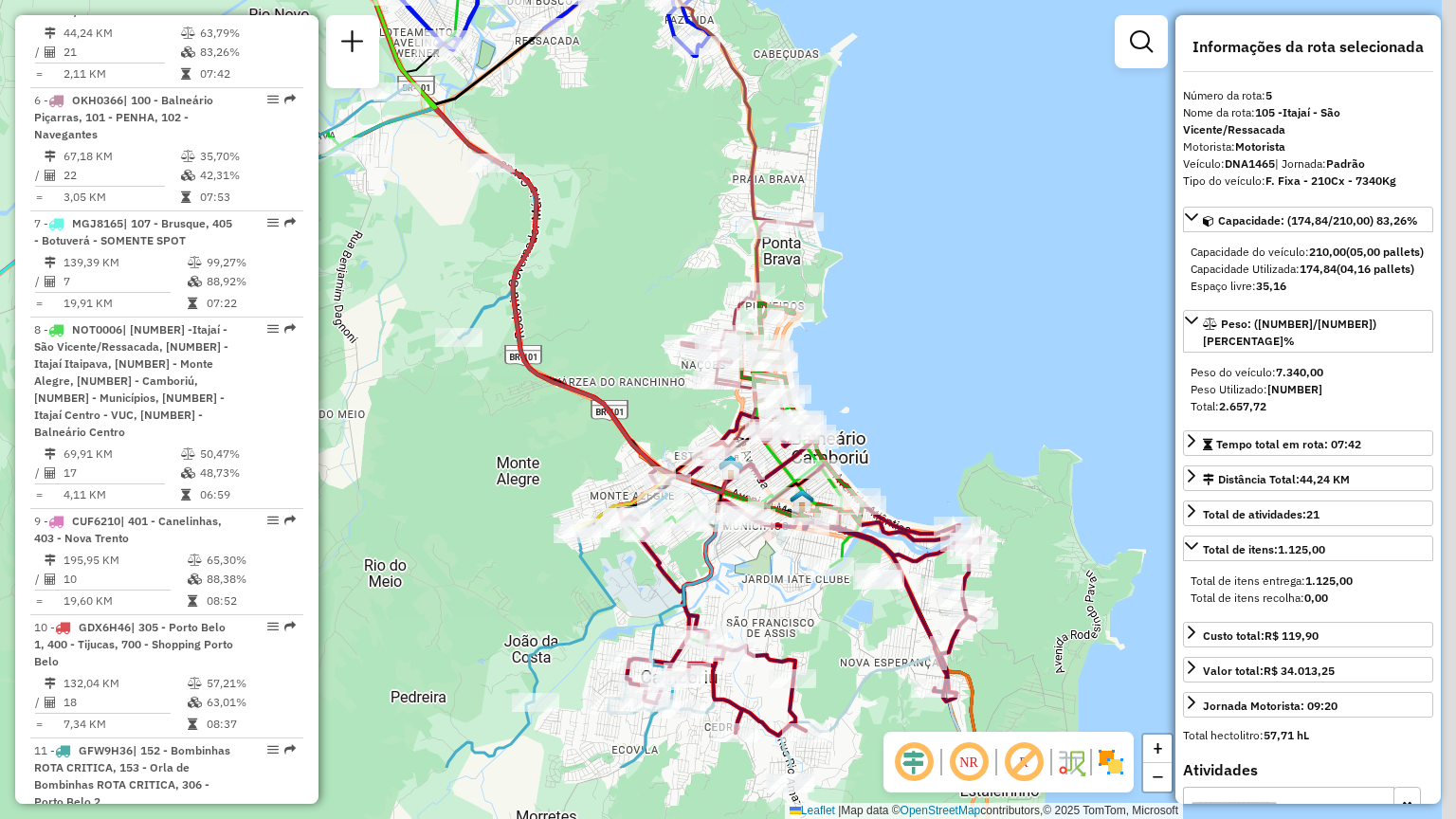 drag, startPoint x: 650, startPoint y: 341, endPoint x: 570, endPoint y: 209, distance: 154.35025 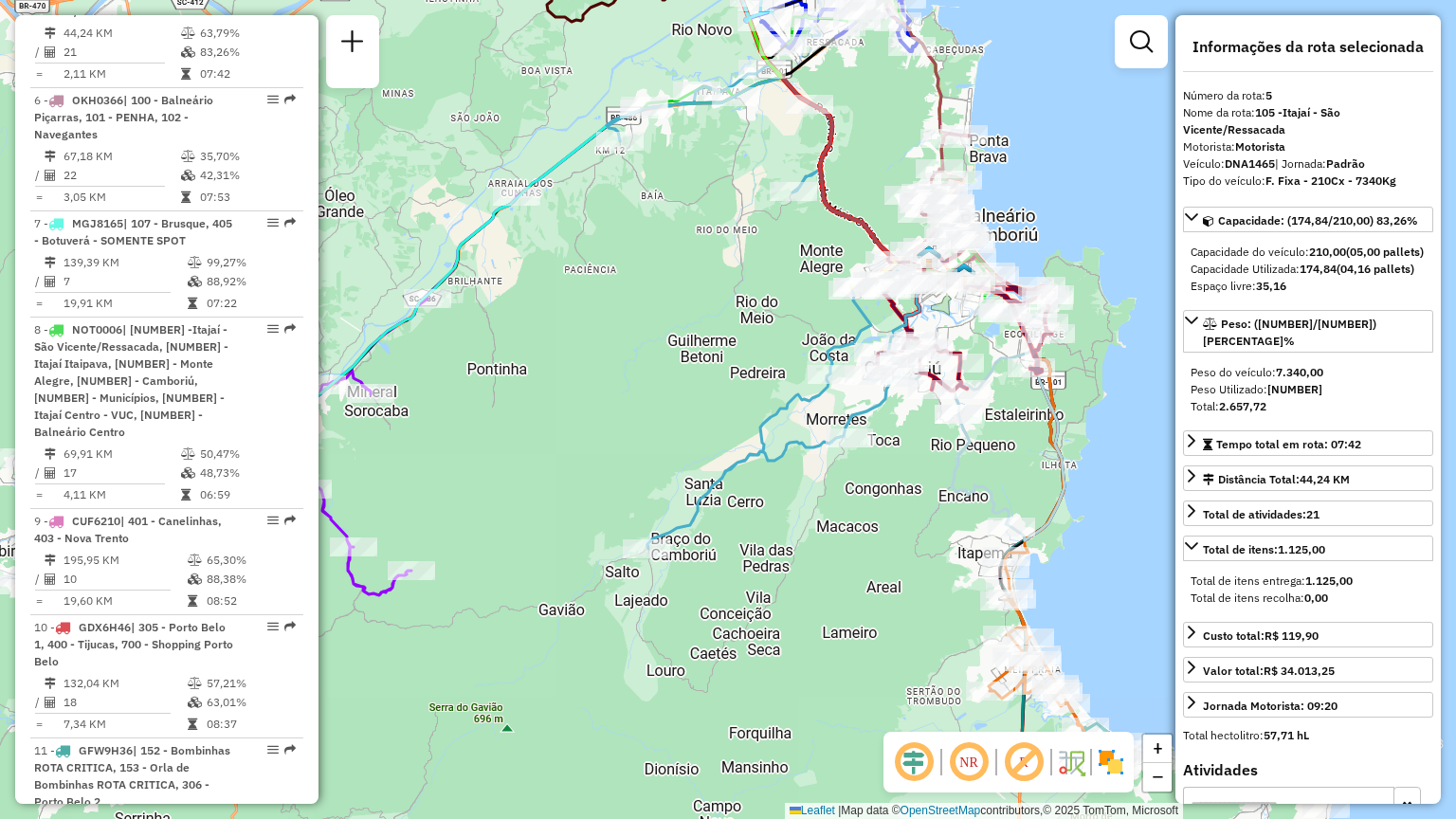 drag, startPoint x: 512, startPoint y: 428, endPoint x: 785, endPoint y: 292, distance: 305 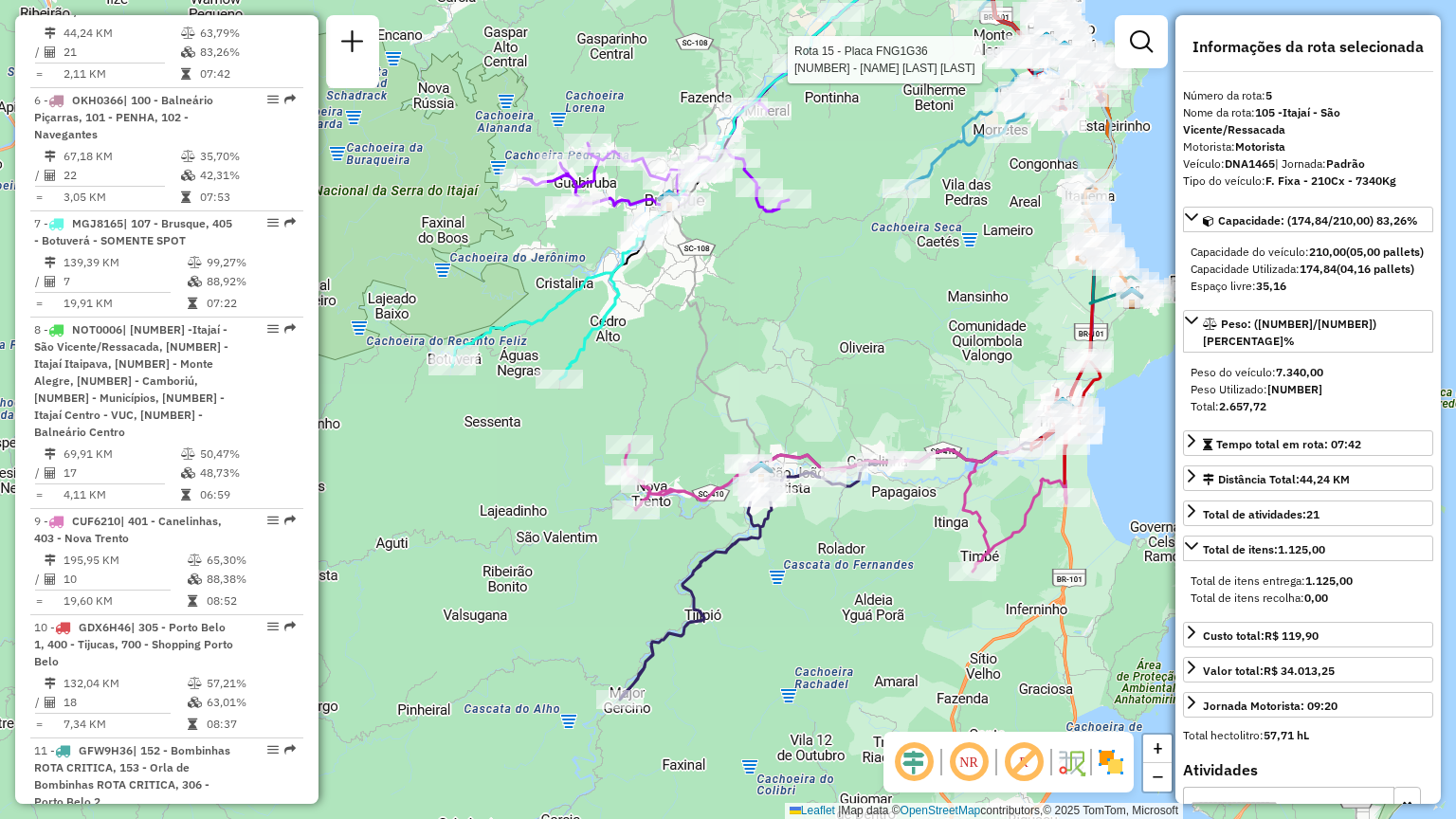 drag, startPoint x: 694, startPoint y: 375, endPoint x: 887, endPoint y: 232, distance: 240.20408 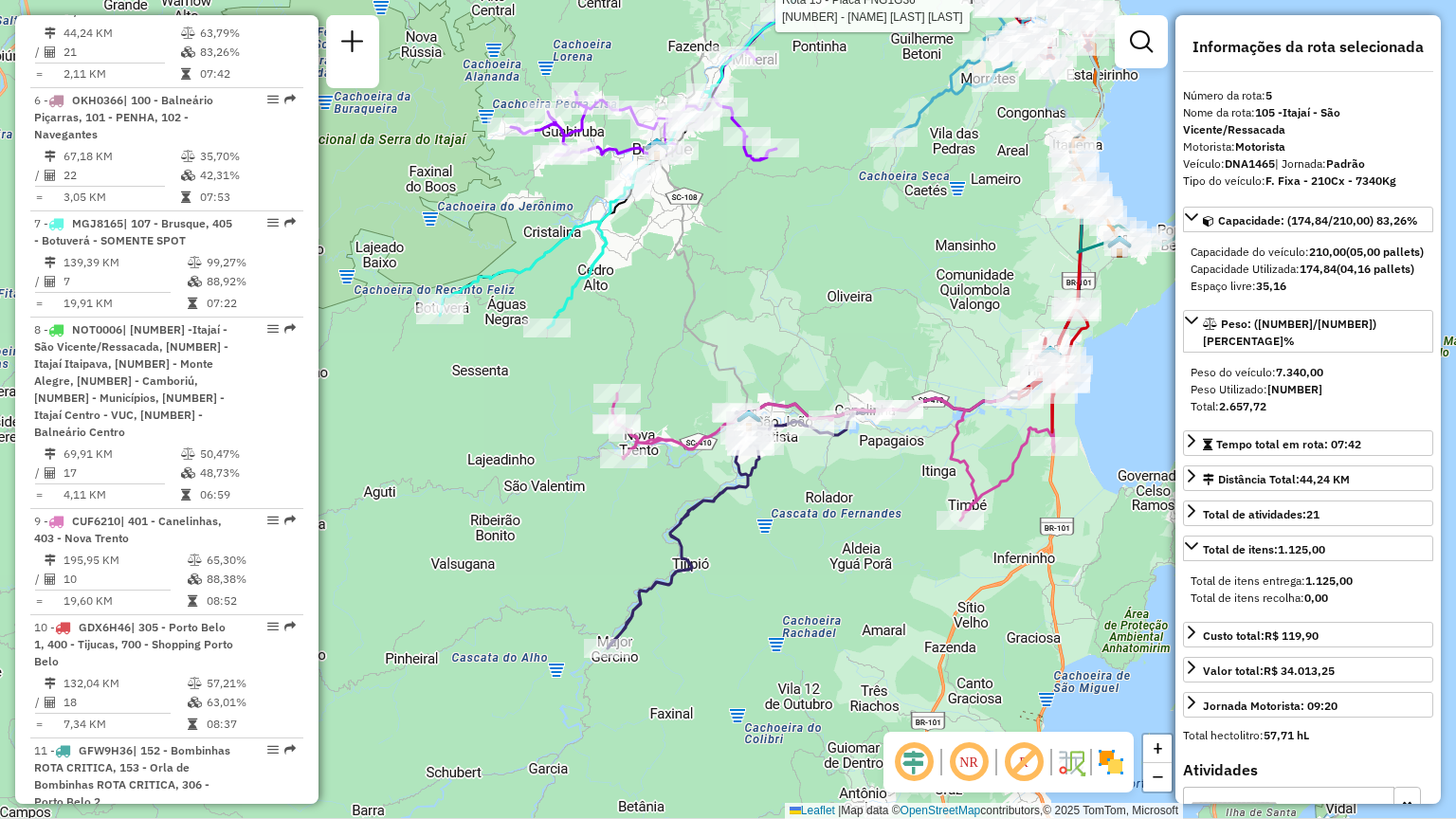 drag, startPoint x: 792, startPoint y: 585, endPoint x: 789, endPoint y: 566, distance: 19.235384 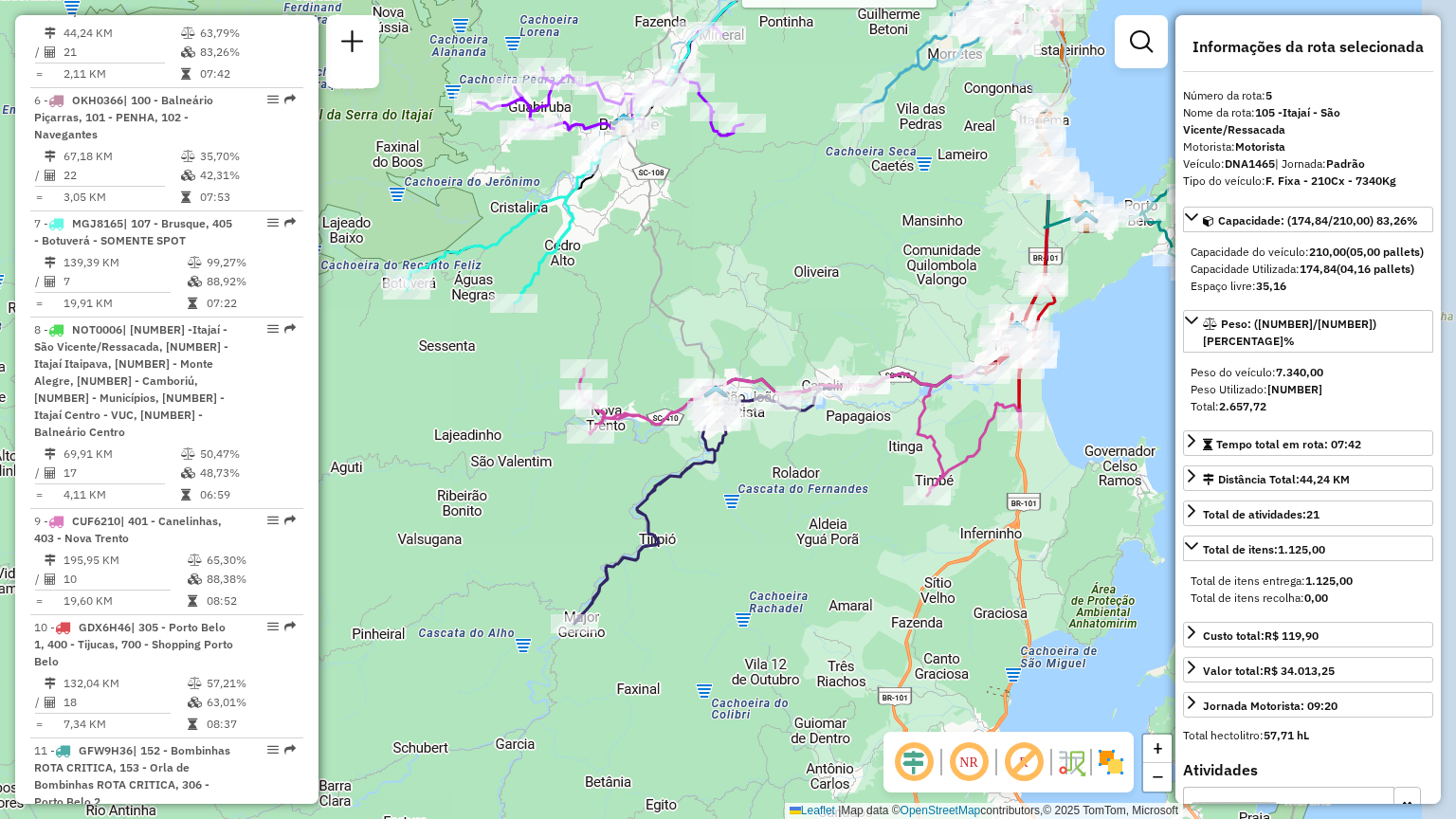 drag, startPoint x: 1119, startPoint y: 432, endPoint x: 862, endPoint y: 501, distance: 266.10148 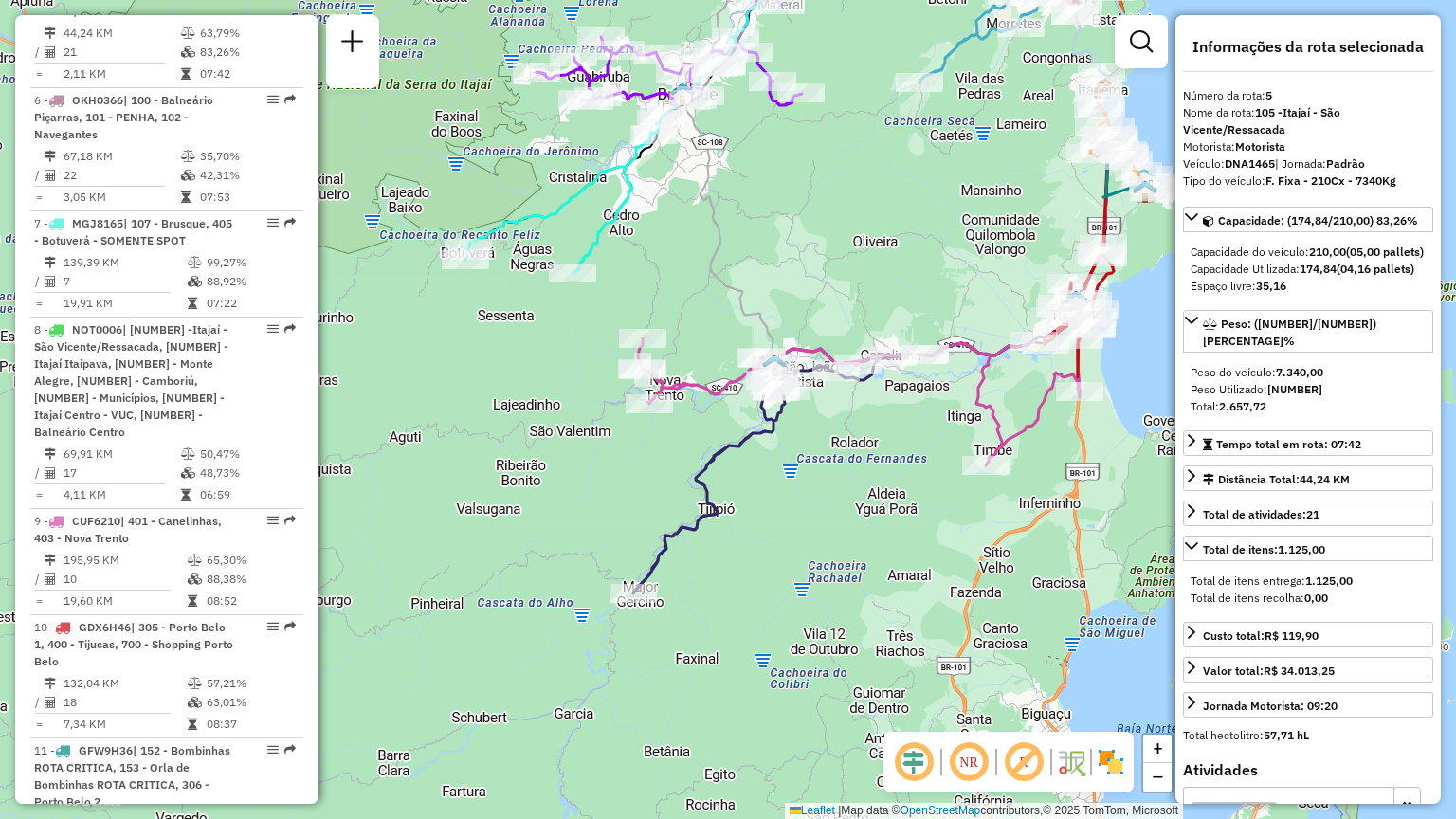 drag, startPoint x: 872, startPoint y: 501, endPoint x: 937, endPoint y: 470, distance: 72.01389 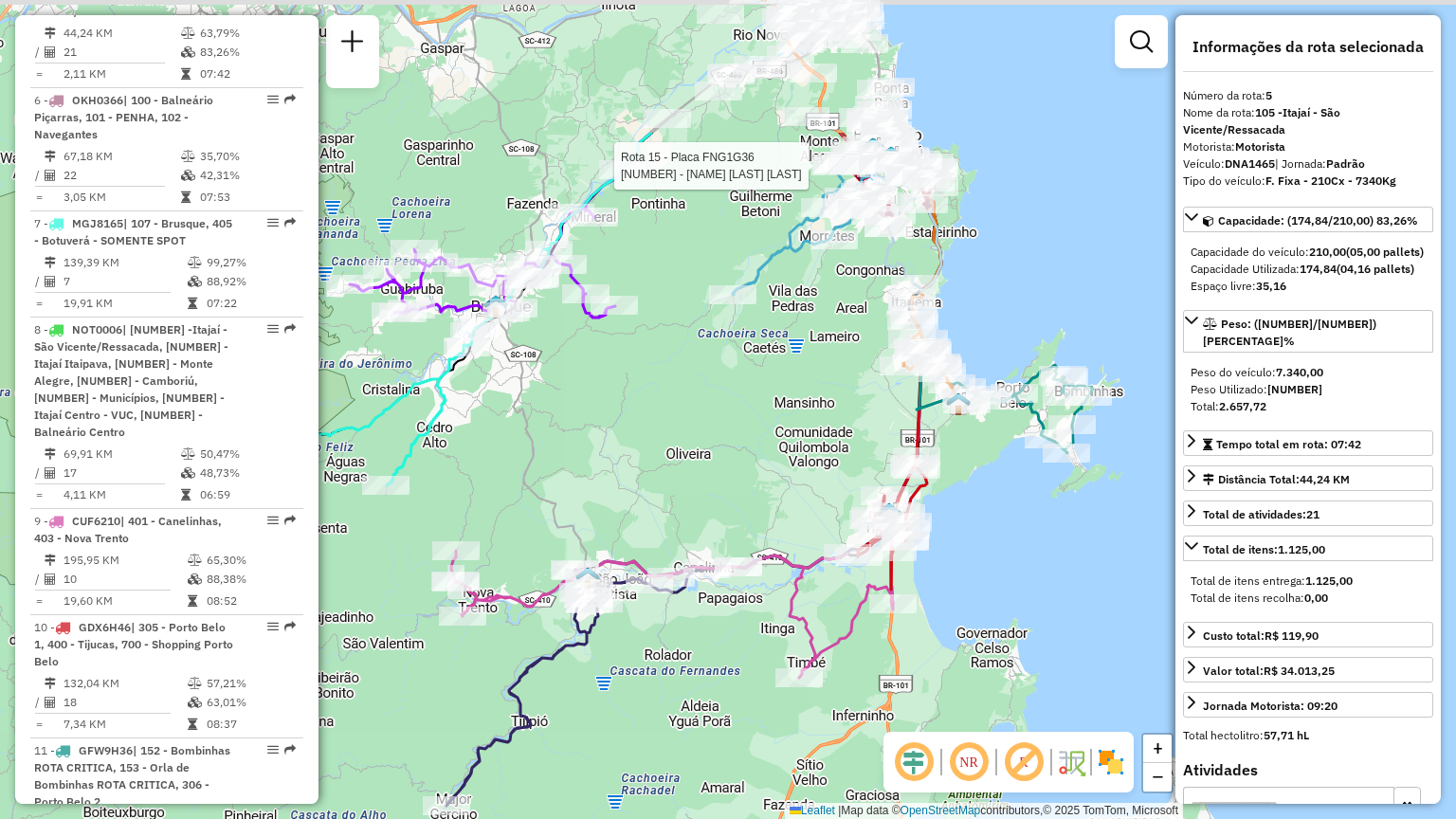drag, startPoint x: 895, startPoint y: 451, endPoint x: 696, endPoint y: 664, distance: 291.49614 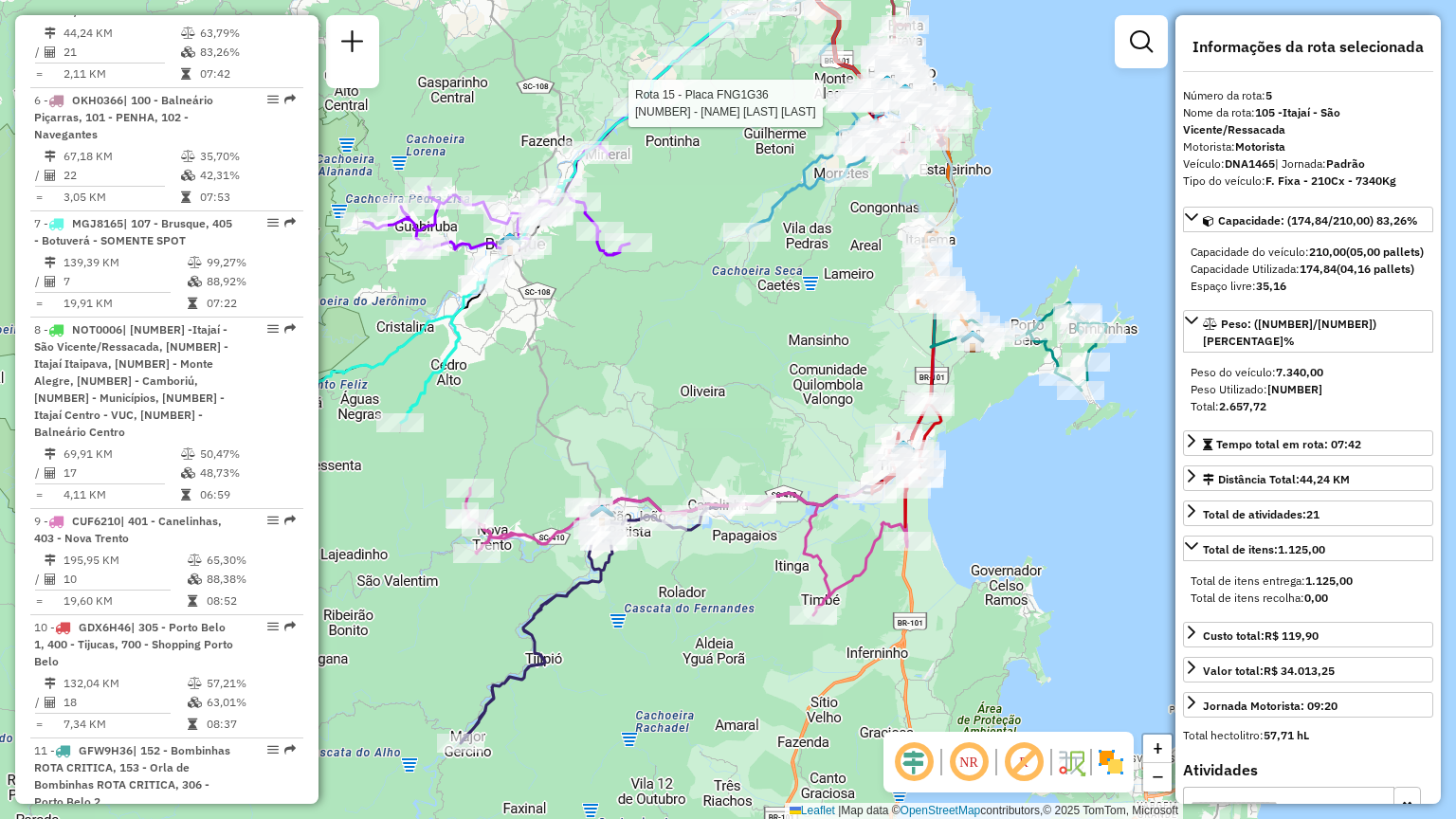 drag, startPoint x: 736, startPoint y: 482, endPoint x: 755, endPoint y: 417, distance: 67.72001 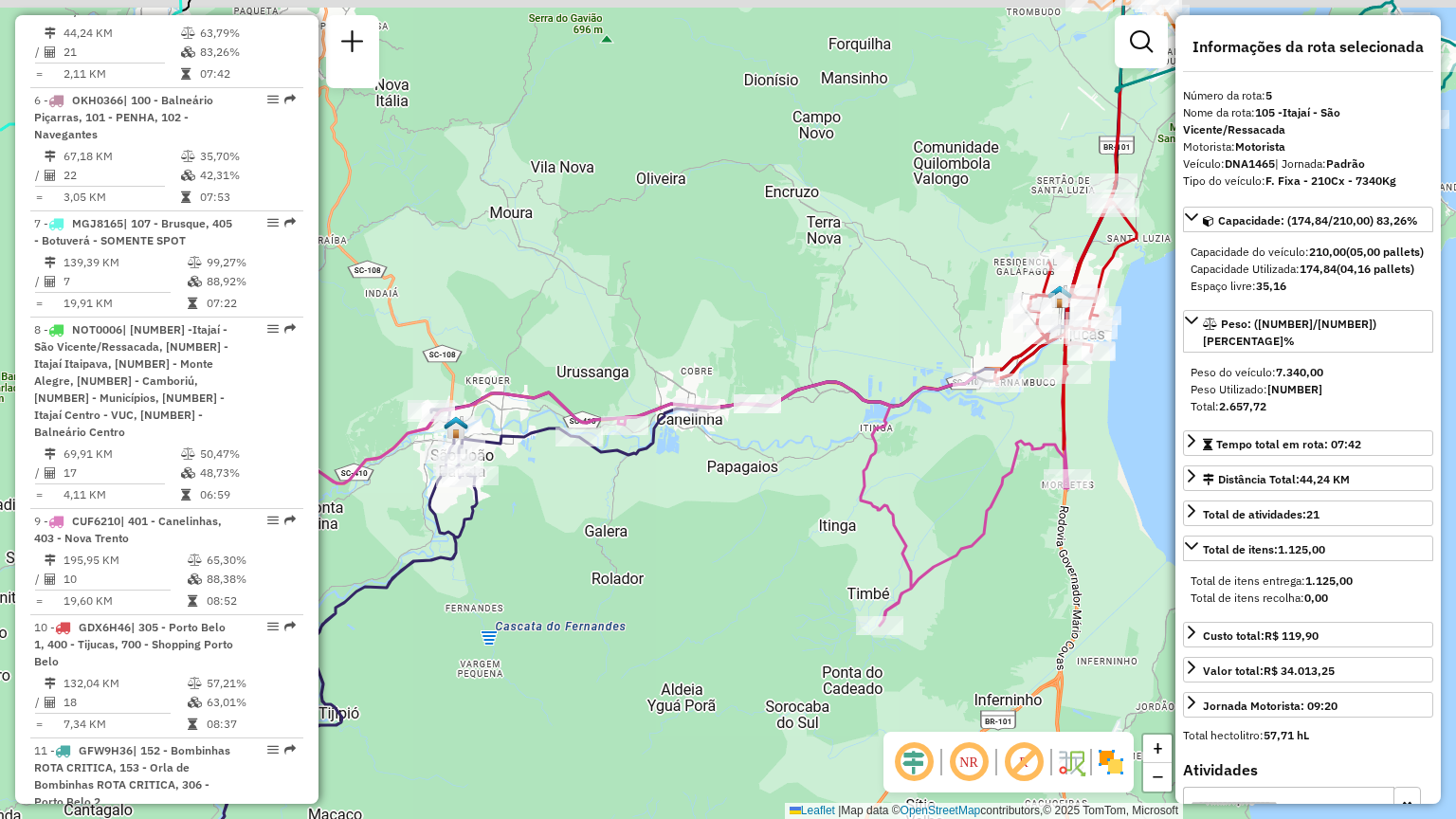 drag, startPoint x: 792, startPoint y: 561, endPoint x: 664, endPoint y: 570, distance: 128.31602 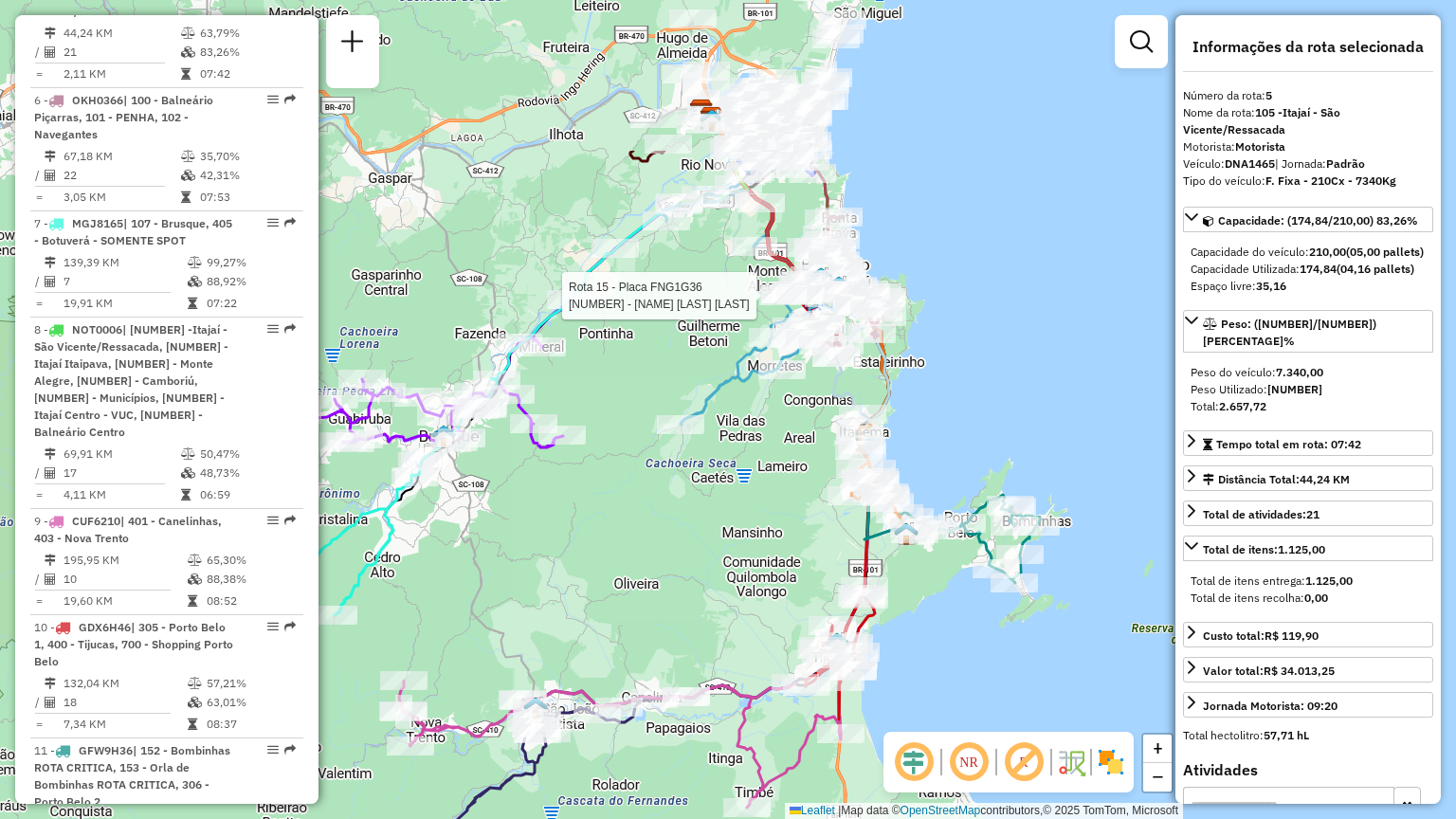 drag, startPoint x: 705, startPoint y: 292, endPoint x: 714, endPoint y: 521, distance: 229.1768 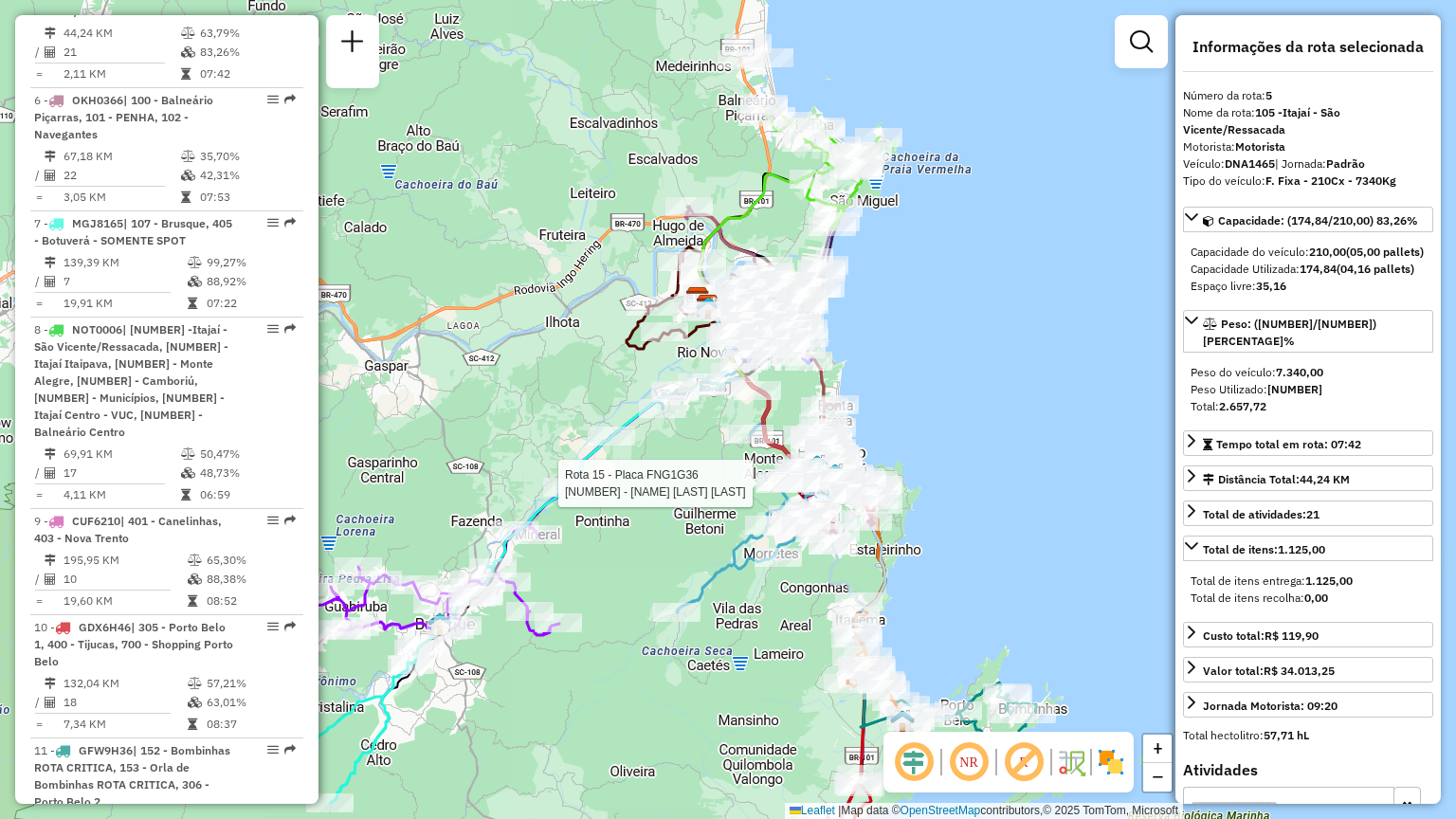 drag, startPoint x: 1010, startPoint y: 279, endPoint x: 1005, endPoint y: 464, distance: 185.06756 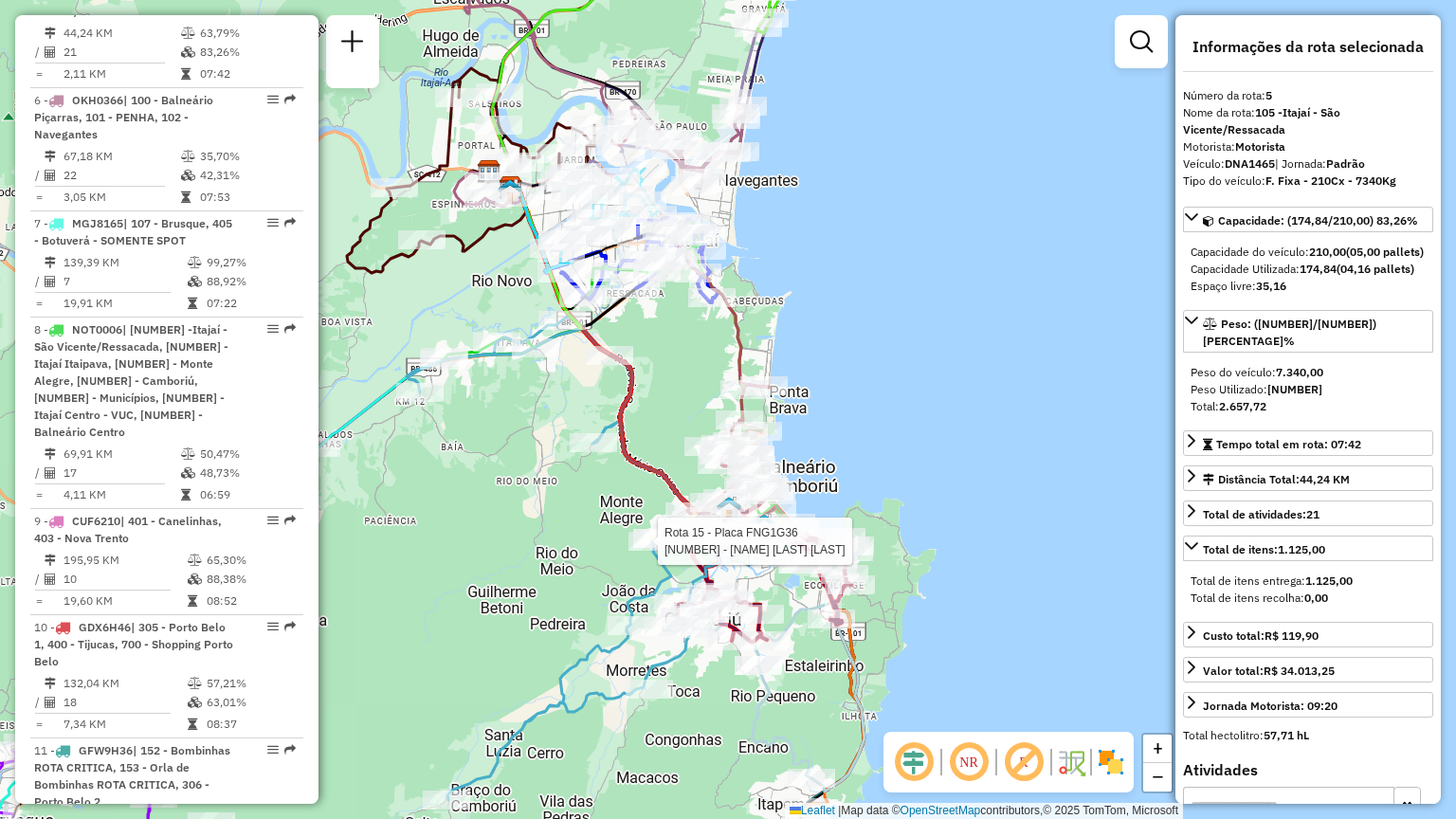 drag, startPoint x: 937, startPoint y: 461, endPoint x: 990, endPoint y: 436, distance: 58.600341 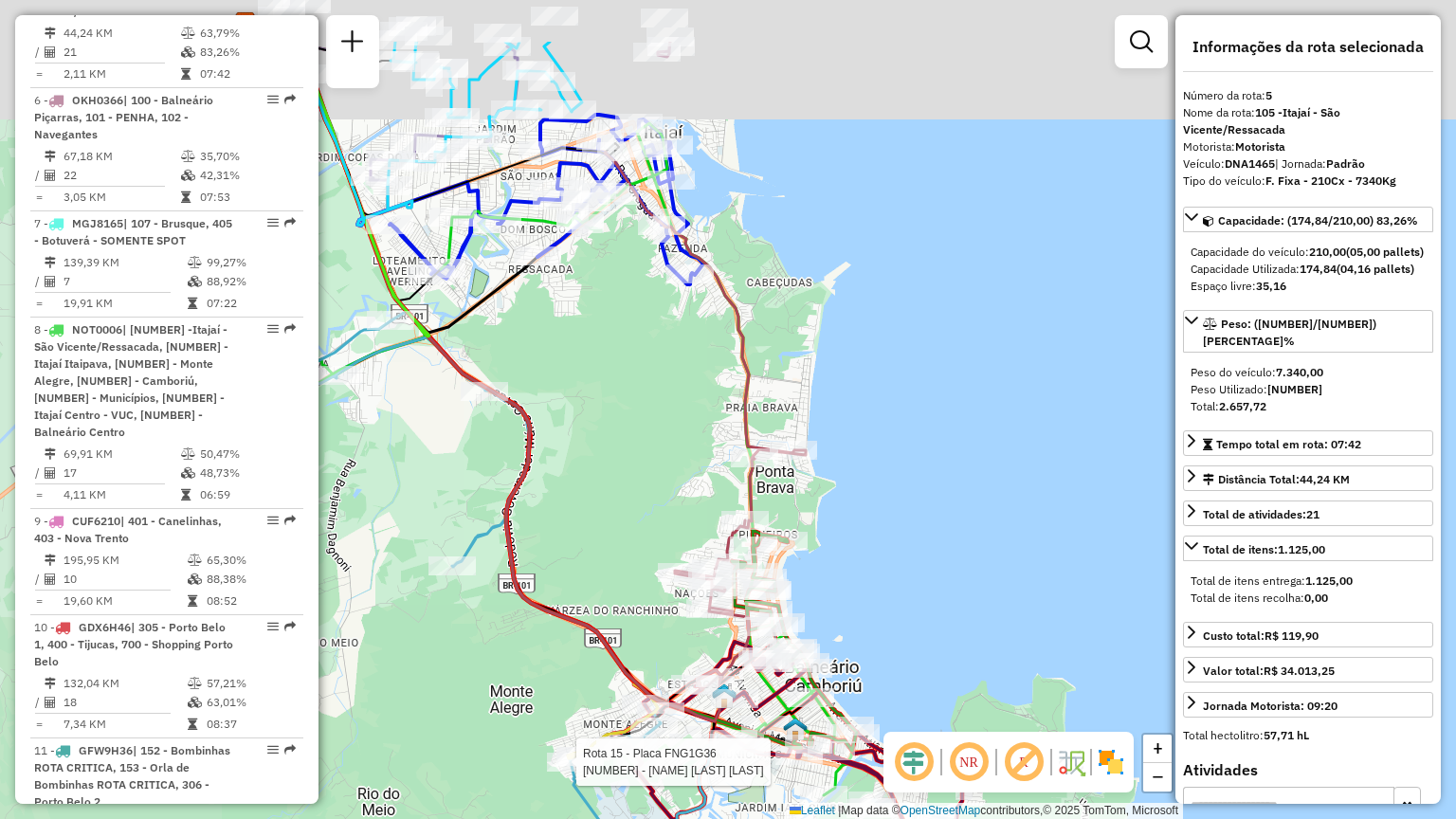 drag, startPoint x: 899, startPoint y: 423, endPoint x: 1169, endPoint y: 614, distance: 330.728 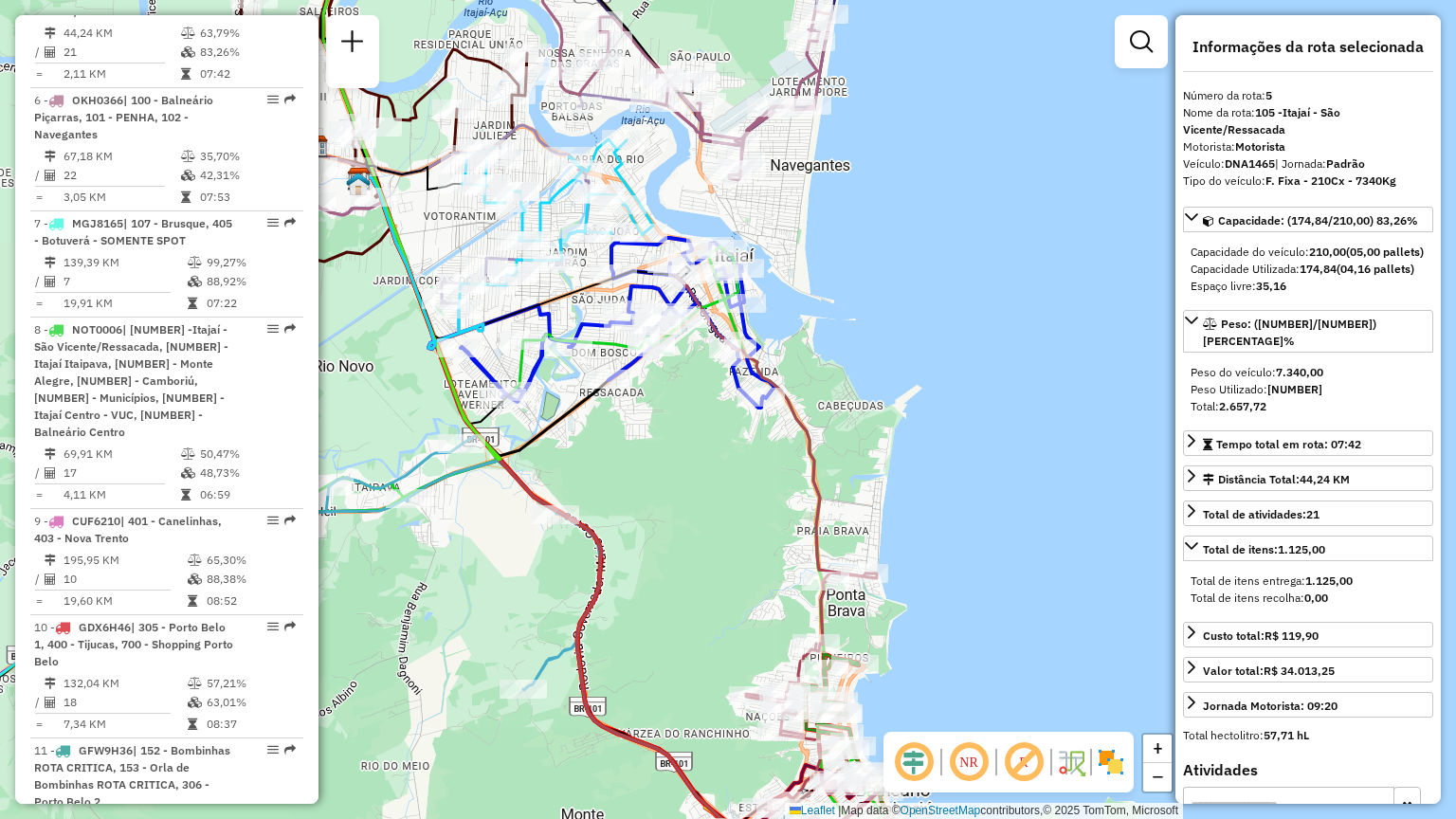 drag, startPoint x: 974, startPoint y: 364, endPoint x: 1024, endPoint y: 500, distance: 144.89997 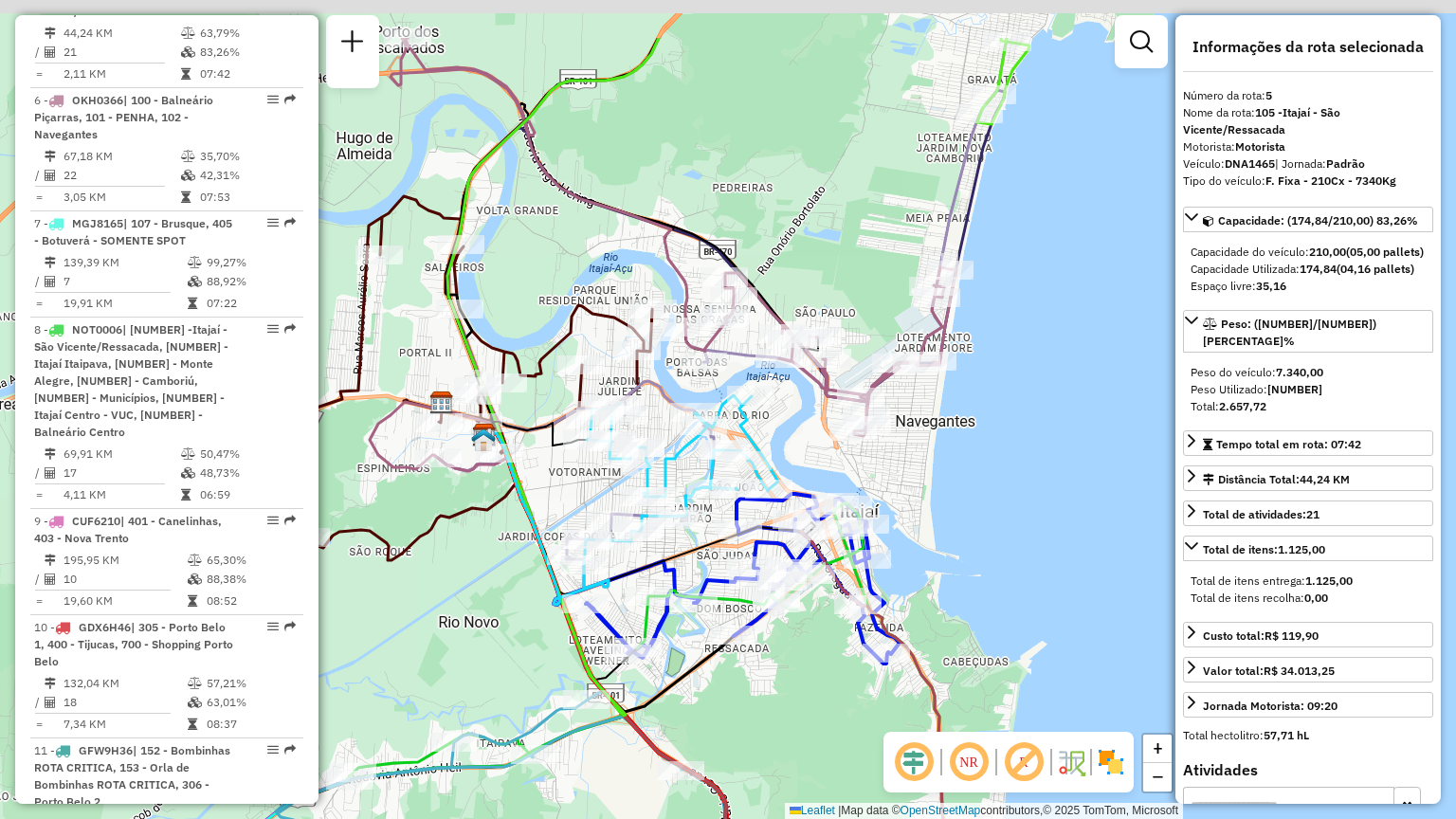 drag, startPoint x: 925, startPoint y: 353, endPoint x: 993, endPoint y: 459, distance: 125.93649 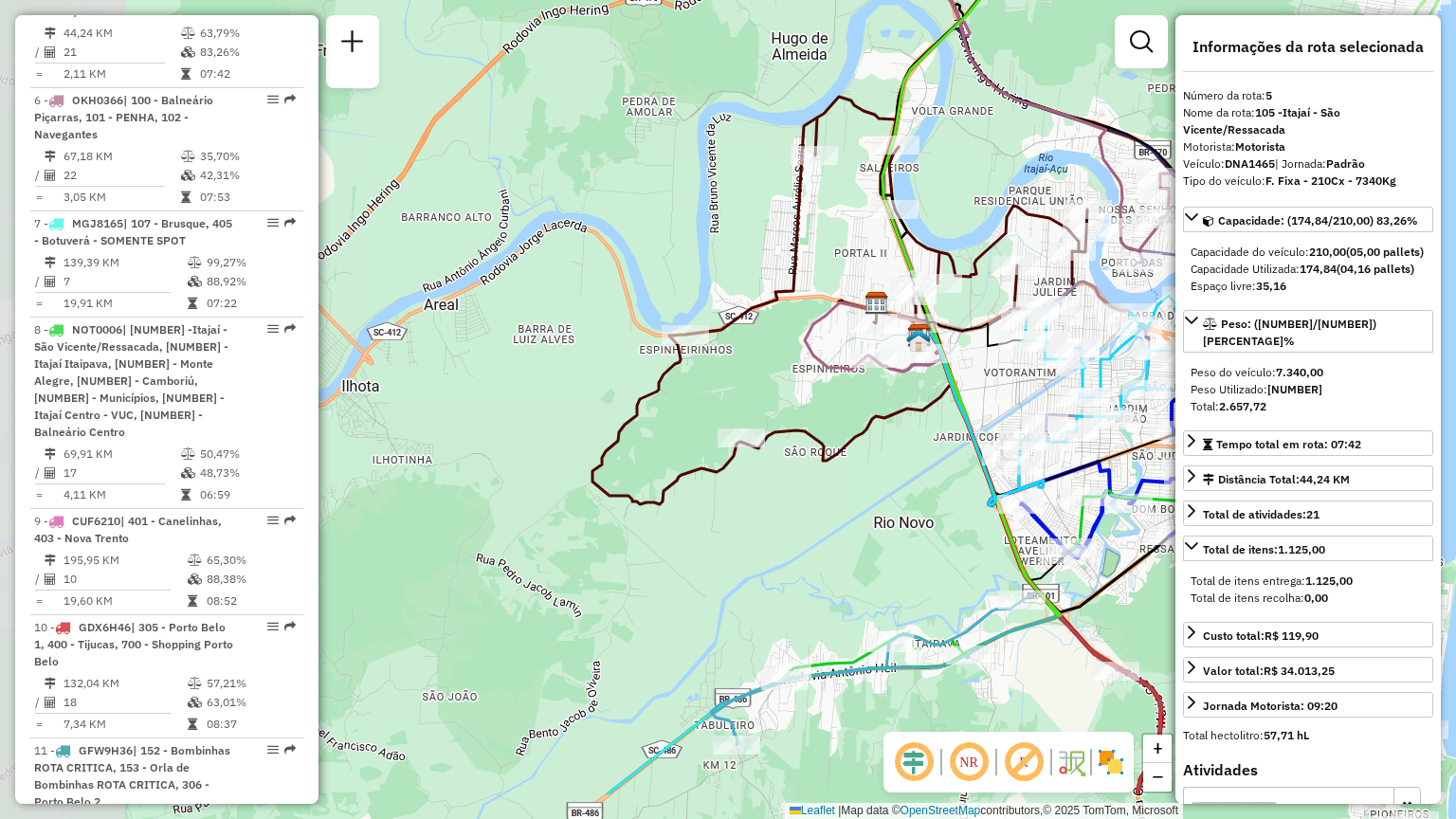 drag, startPoint x: 919, startPoint y: 432, endPoint x: 1187, endPoint y: 339, distance: 283.67763 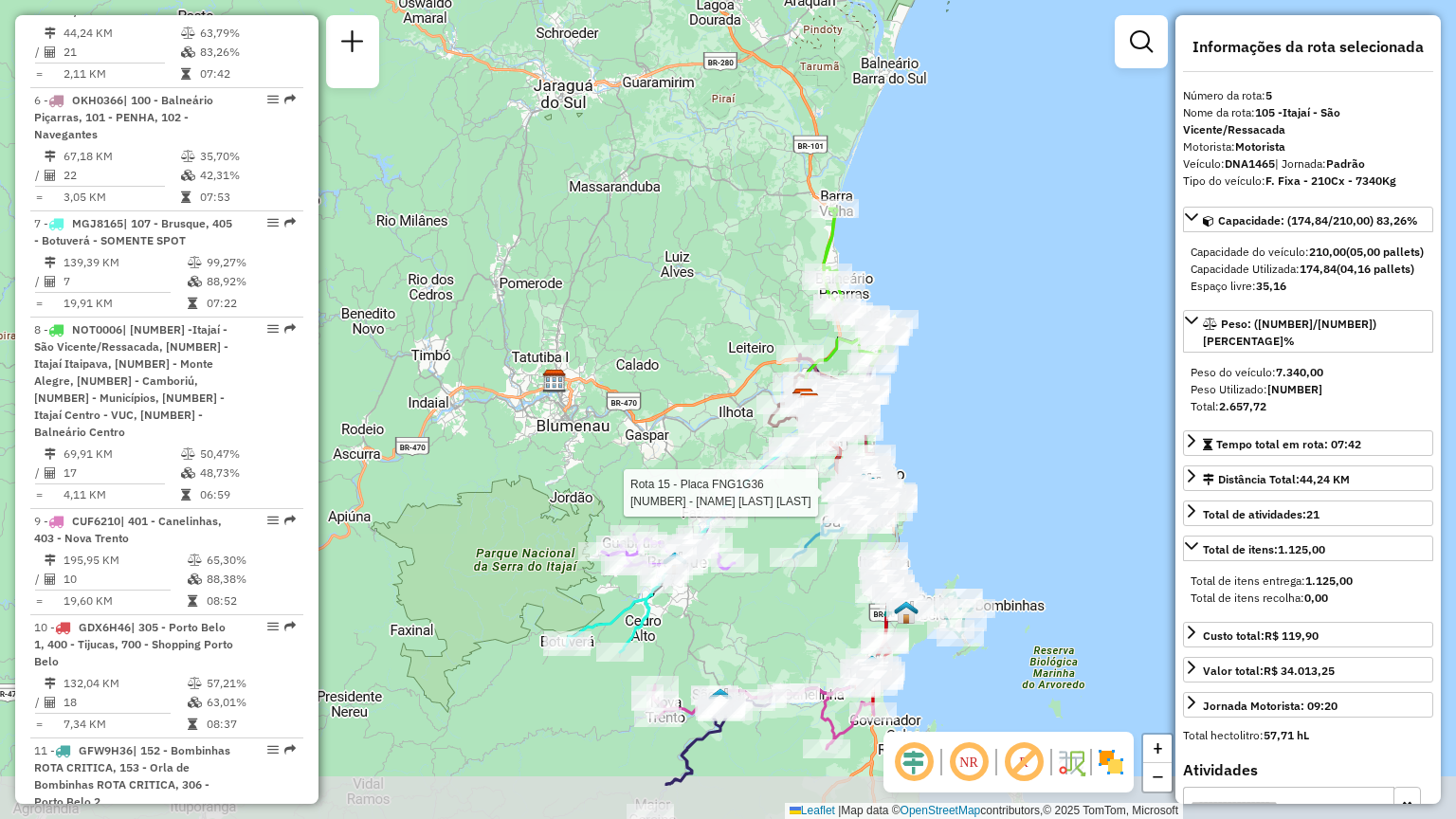 drag, startPoint x: 519, startPoint y: 516, endPoint x: 709, endPoint y: 468, distance: 195.96939 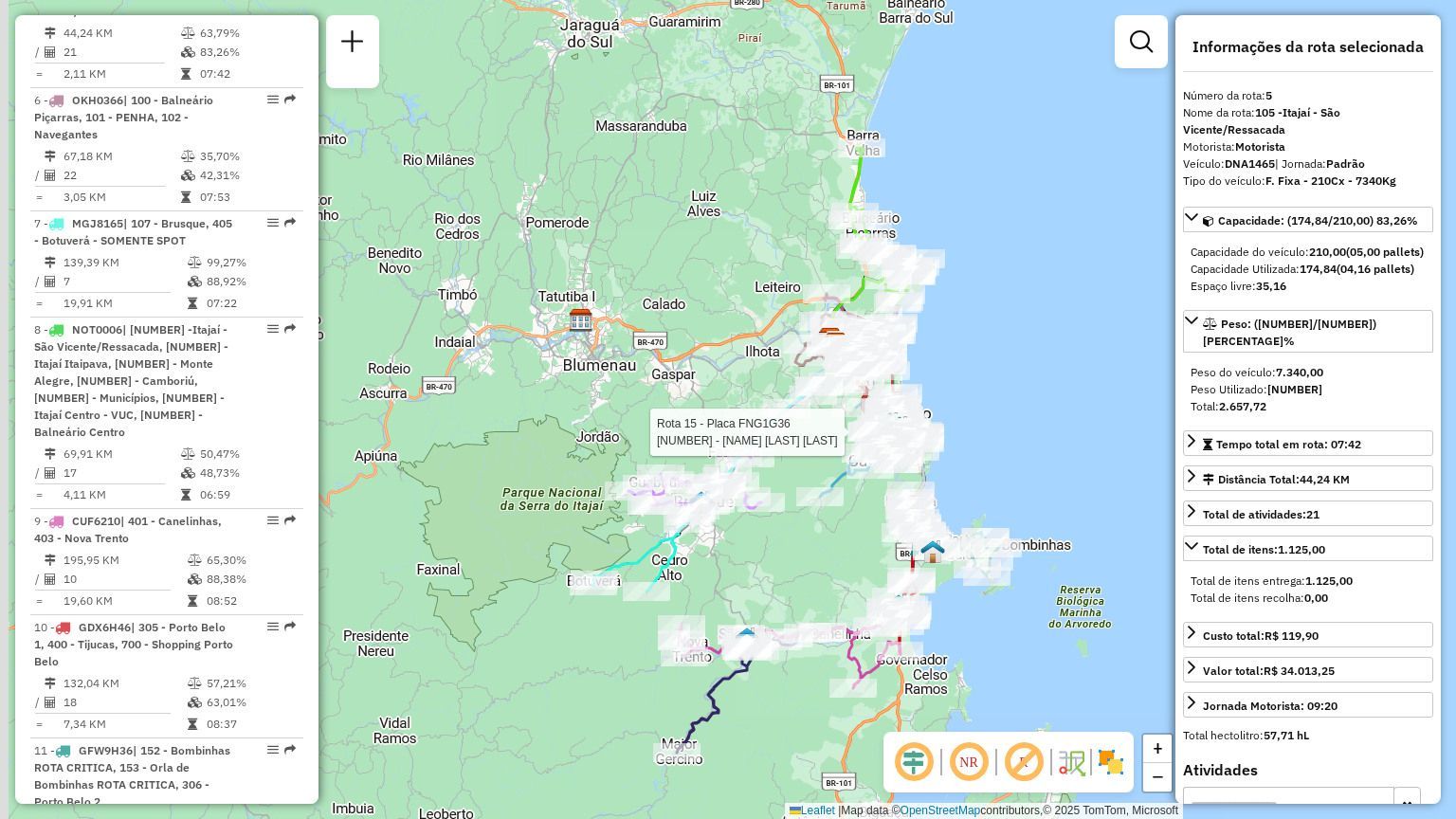 drag, startPoint x: 700, startPoint y: 675, endPoint x: 682, endPoint y: 681, distance: 18.973666 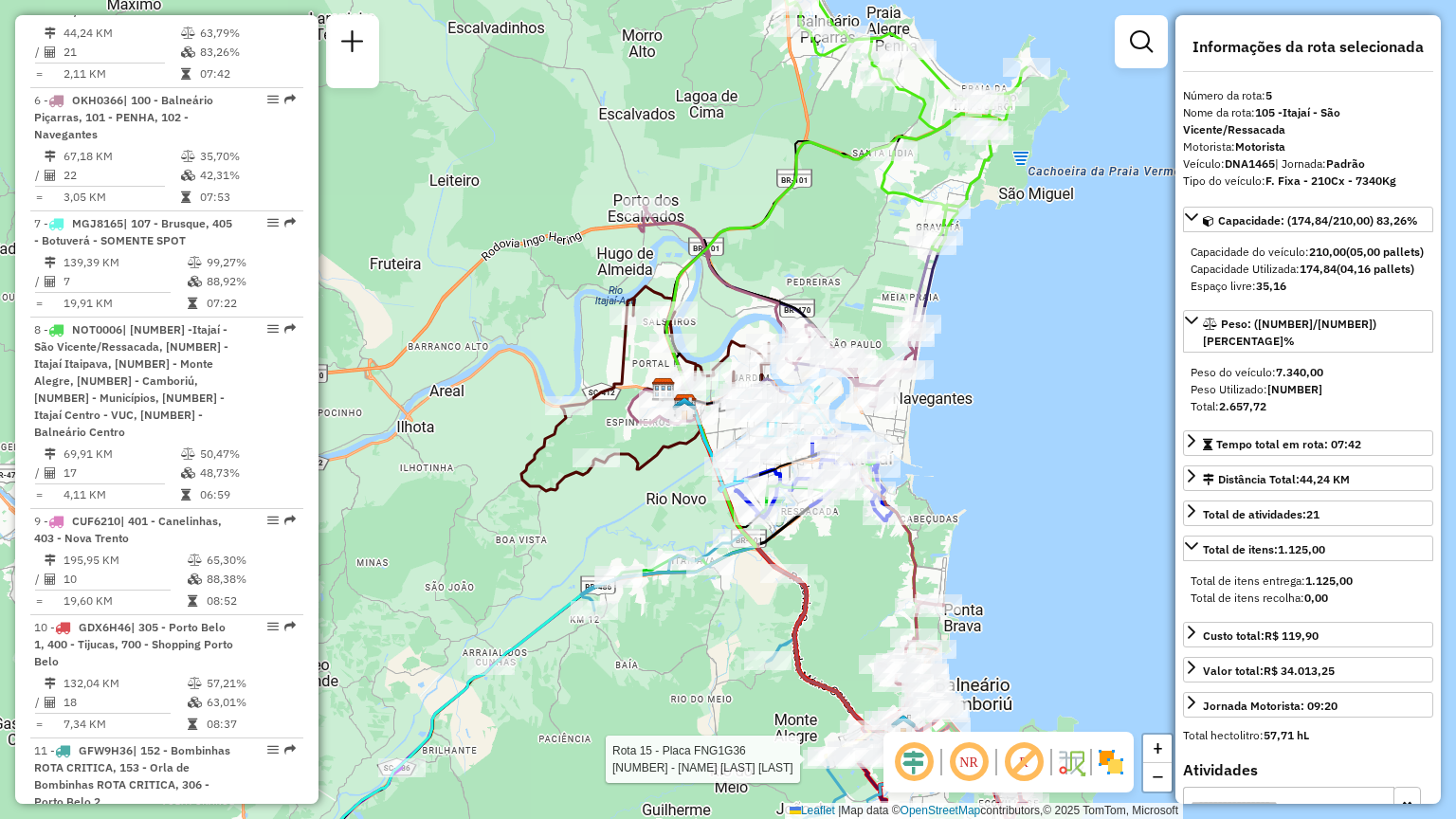 drag, startPoint x: 997, startPoint y: 430, endPoint x: 918, endPoint y: 451, distance: 81.743501 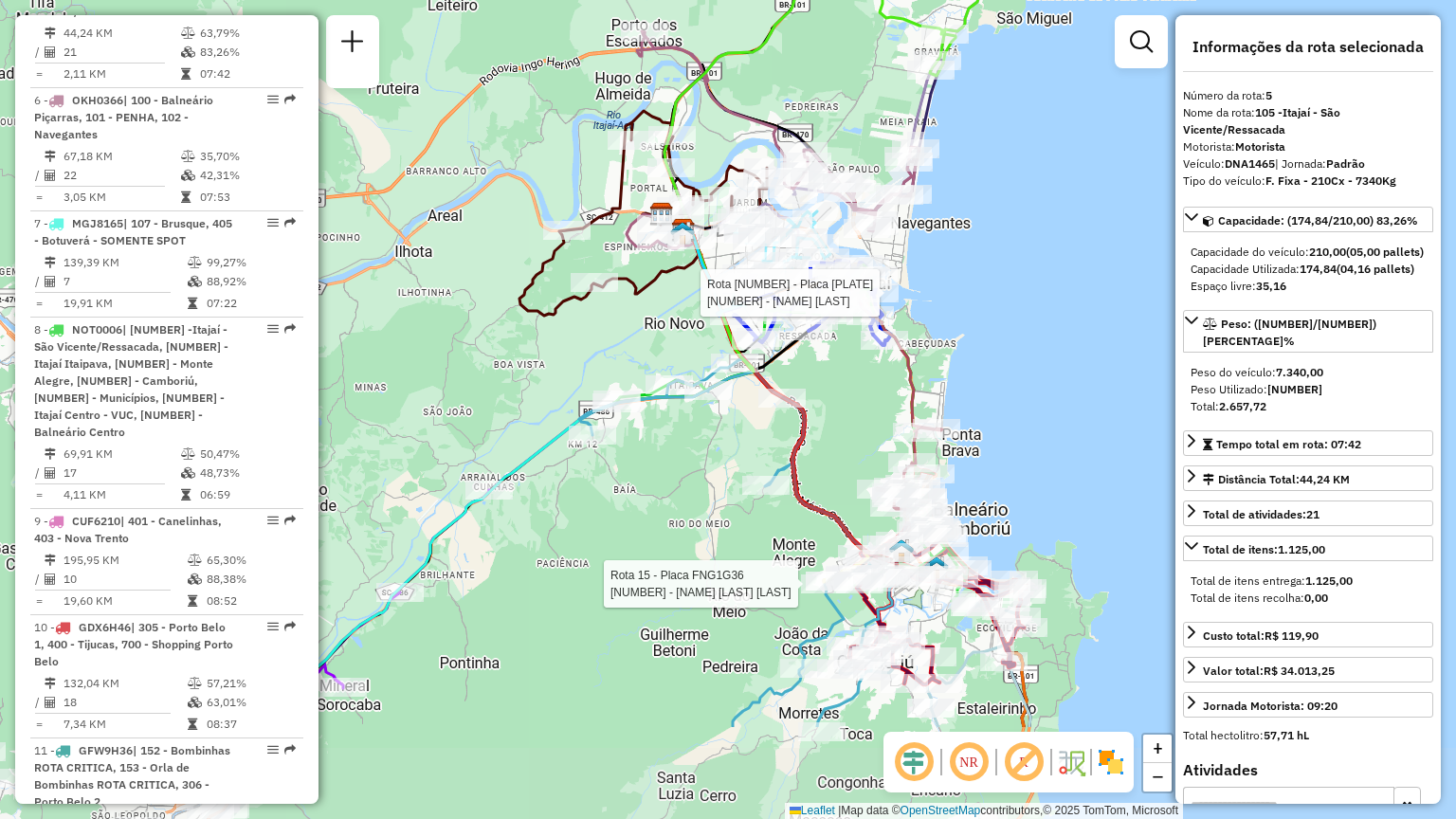 drag, startPoint x: 1046, startPoint y: 531, endPoint x: 1039, endPoint y: 345, distance: 186.1317 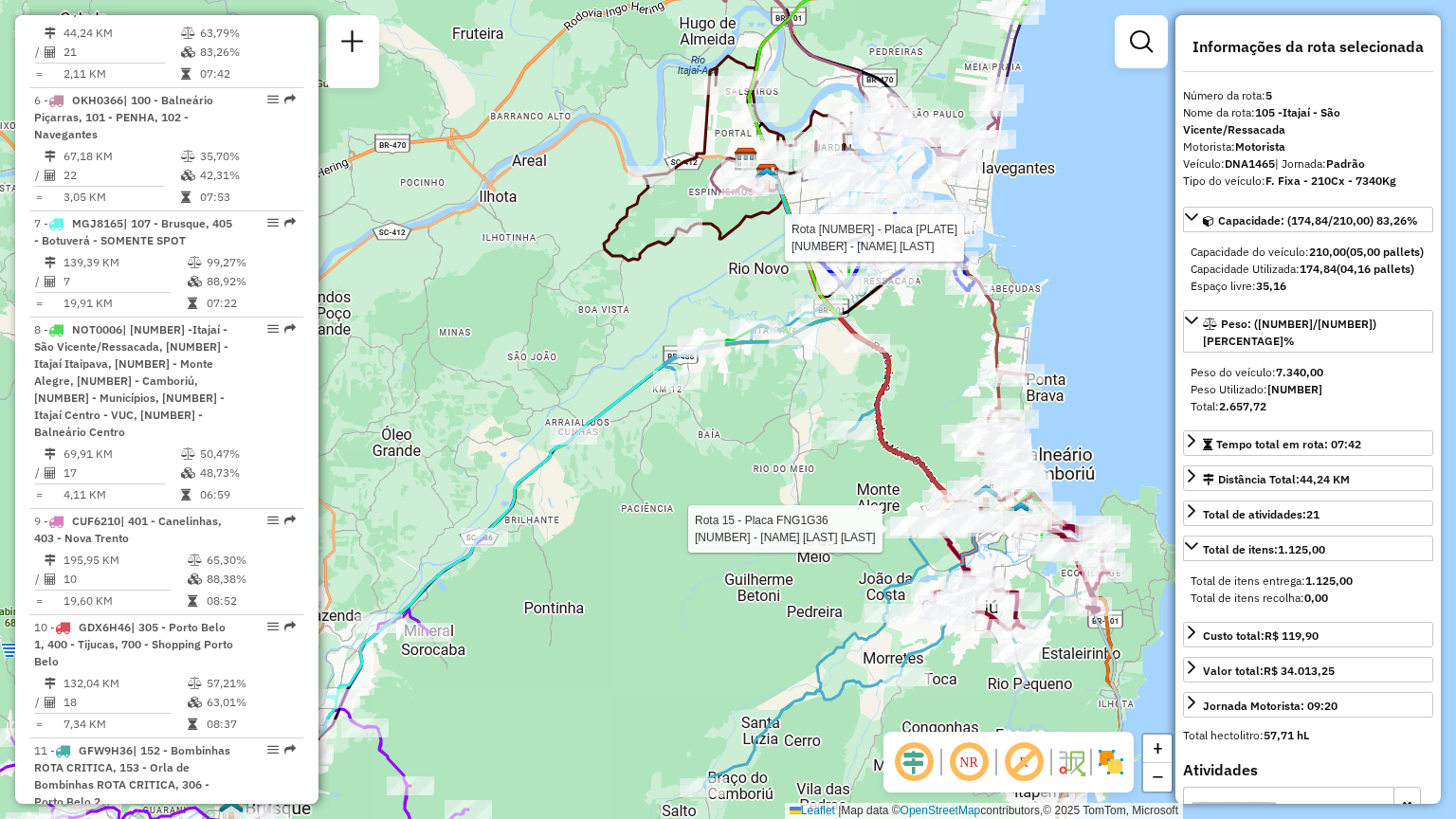 drag, startPoint x: 709, startPoint y: 502, endPoint x: 809, endPoint y: 466, distance: 106.28264 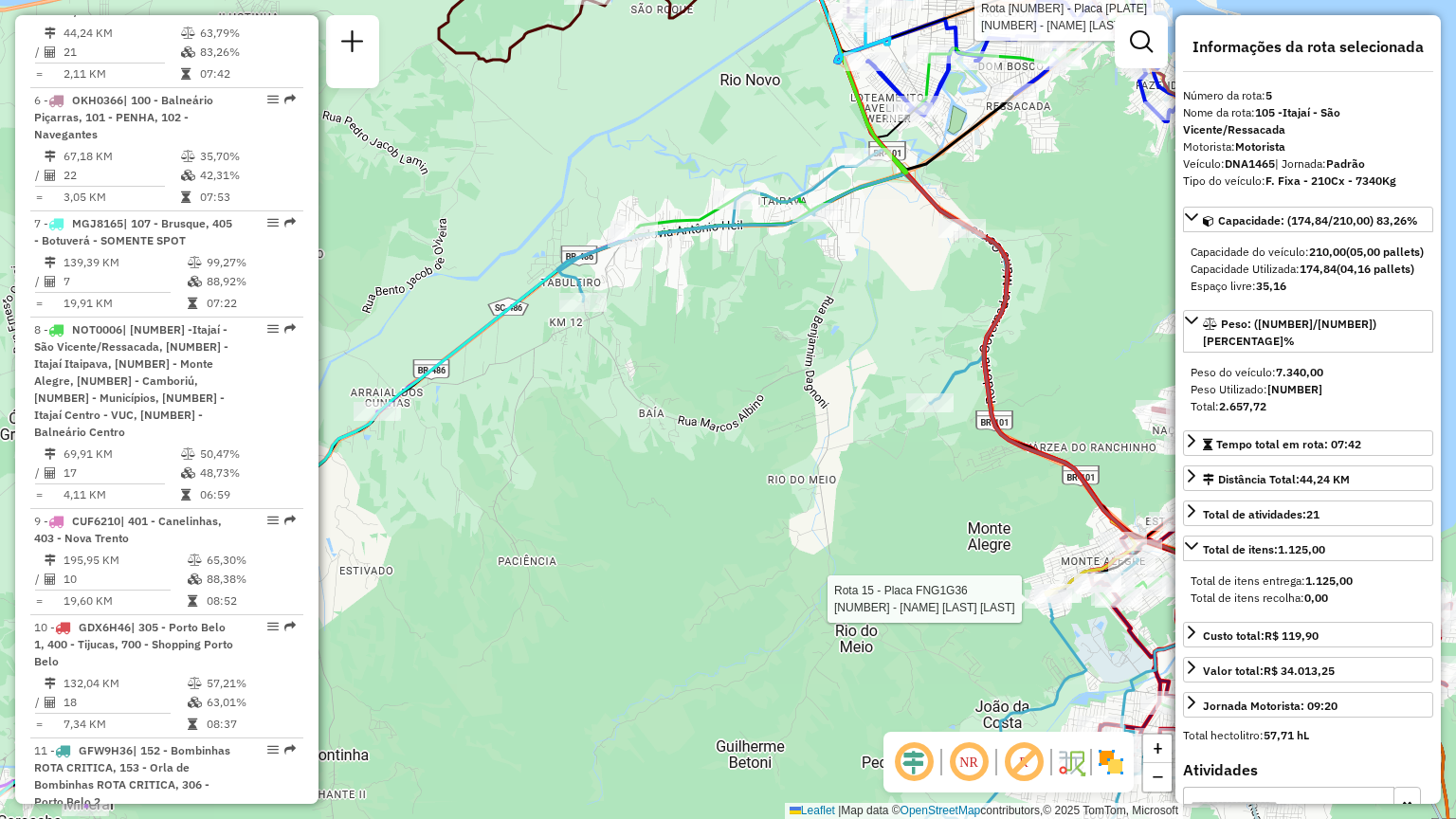 drag, startPoint x: 809, startPoint y: 478, endPoint x: 868, endPoint y: 273, distance: 213 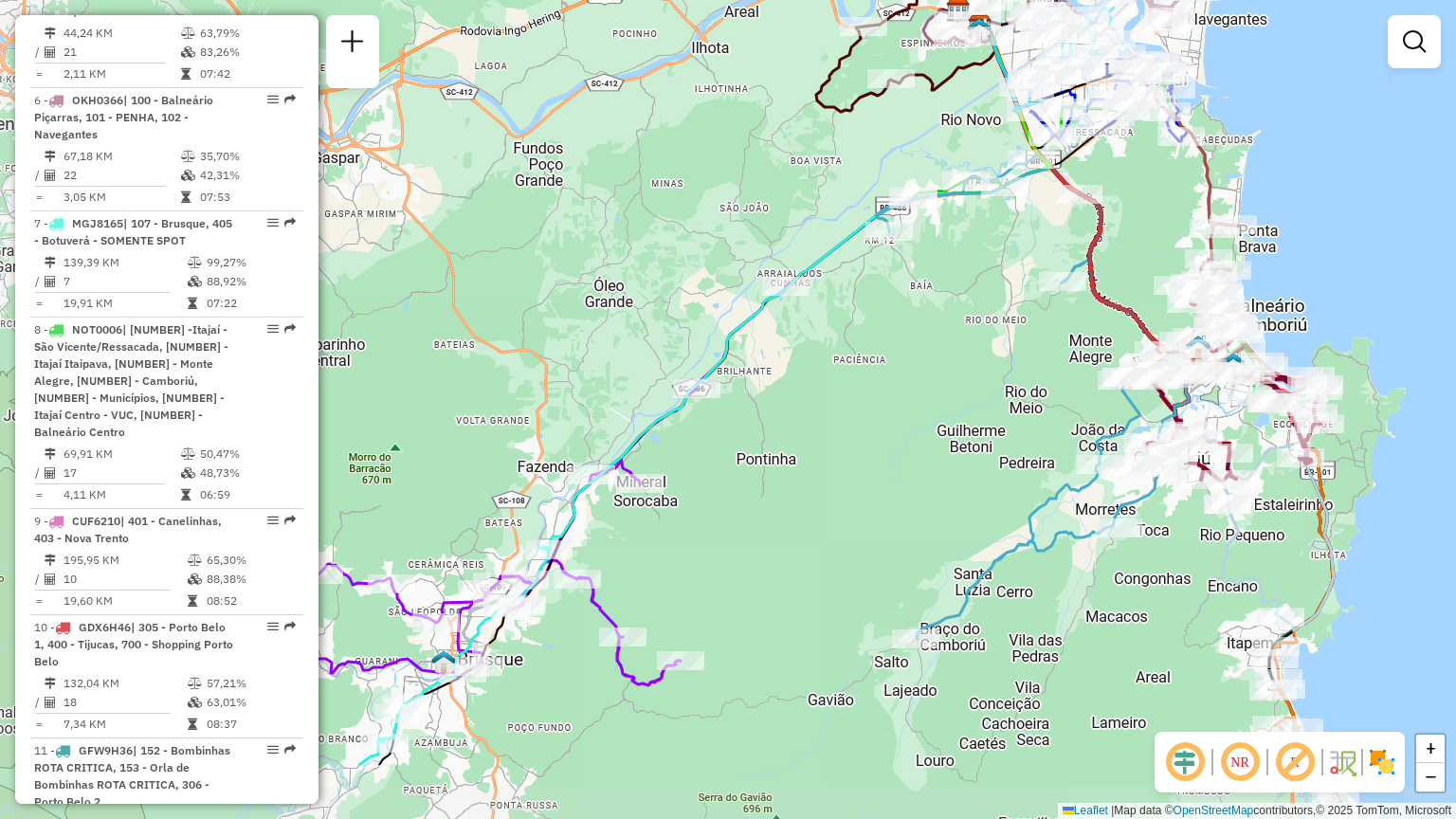drag, startPoint x: 830, startPoint y: 478, endPoint x: 986, endPoint y: 346, distance: 204.3526 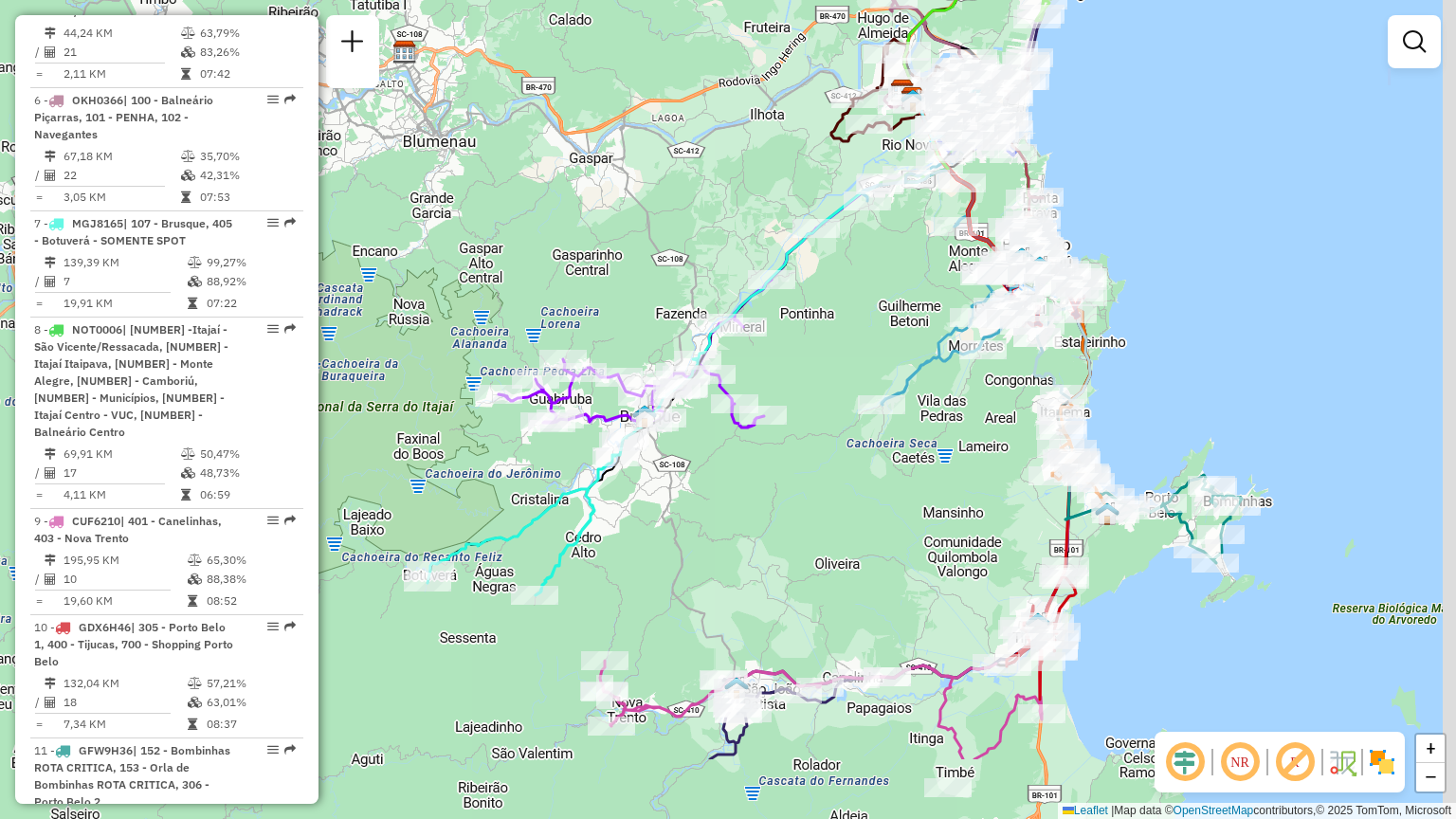 drag, startPoint x: 878, startPoint y: 467, endPoint x: 834, endPoint y: 332, distance: 141.9894 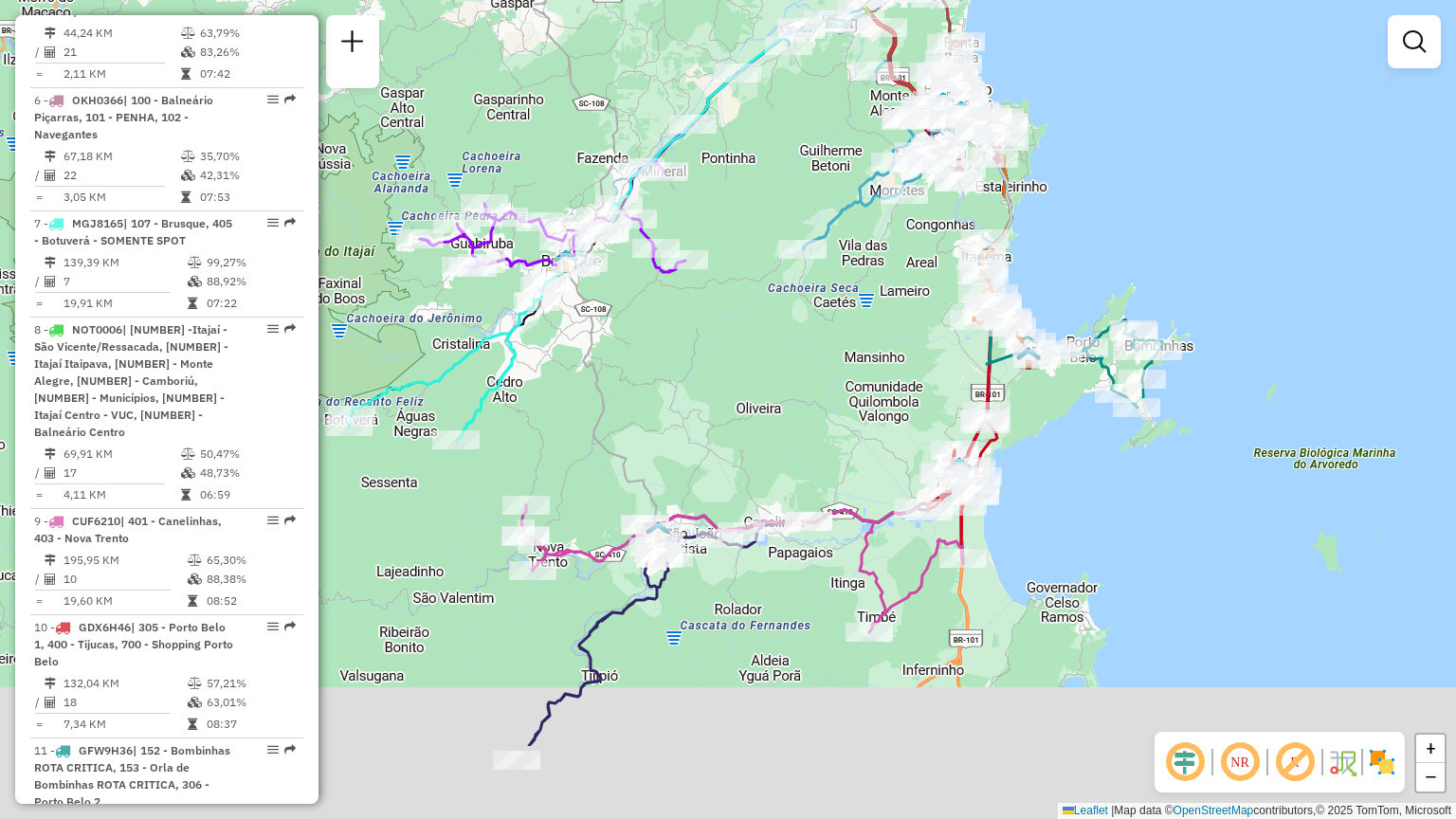 drag, startPoint x: 882, startPoint y: 542, endPoint x: 782, endPoint y: 339, distance: 226.29406 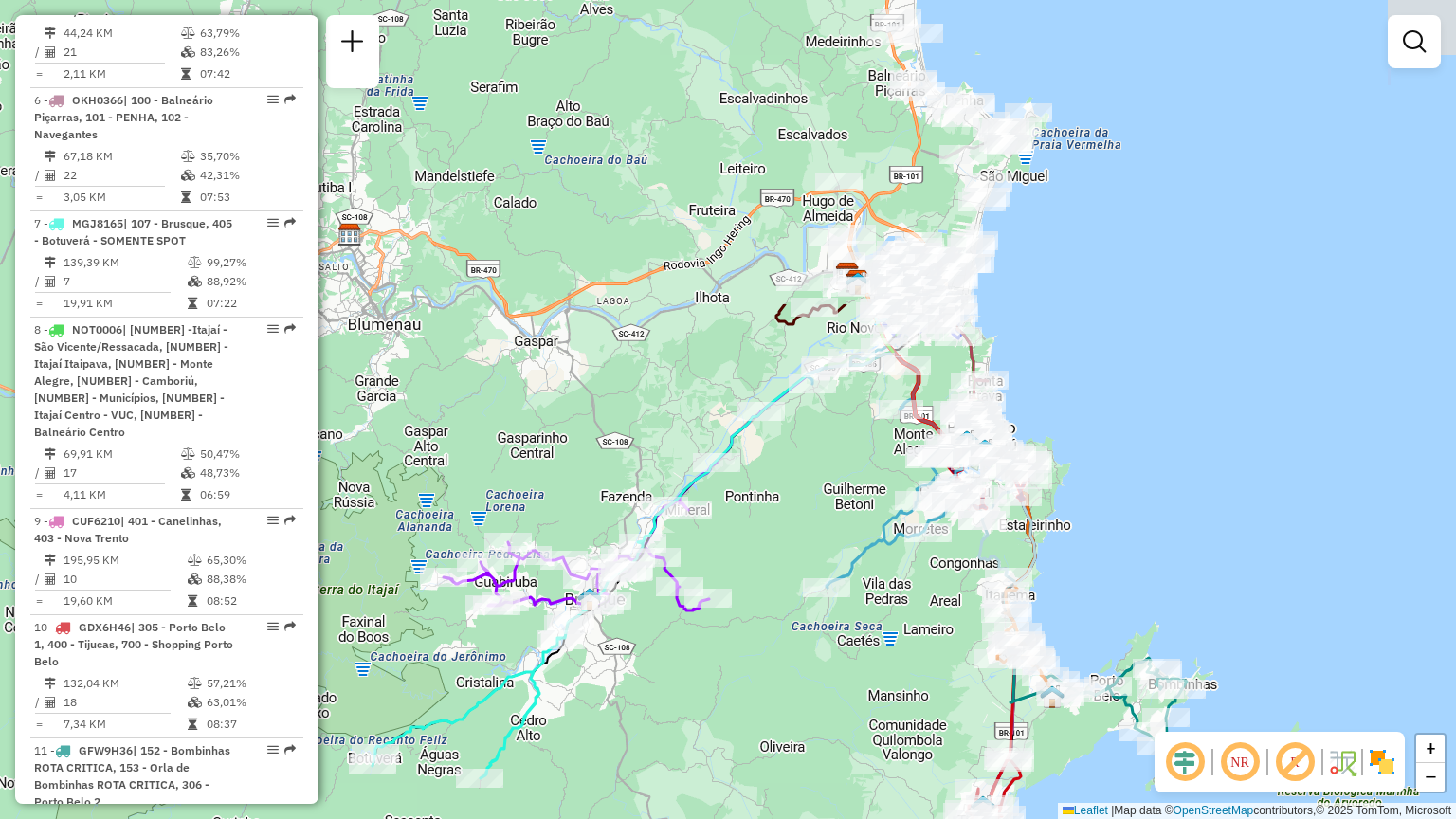 drag, startPoint x: 701, startPoint y: 264, endPoint x: 751, endPoint y: 637, distance: 376.33629 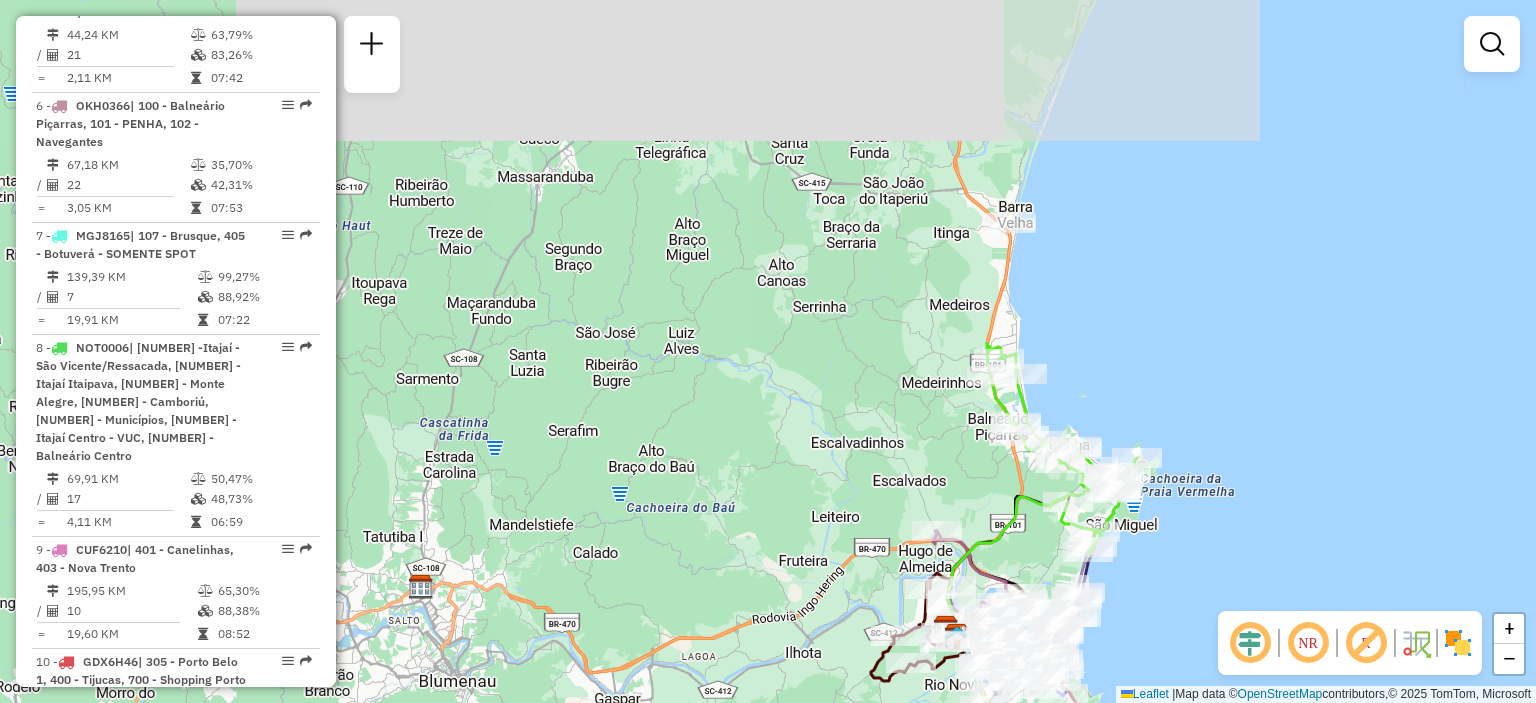 drag, startPoint x: 1138, startPoint y: 221, endPoint x: 1196, endPoint y: 555, distance: 338.99854 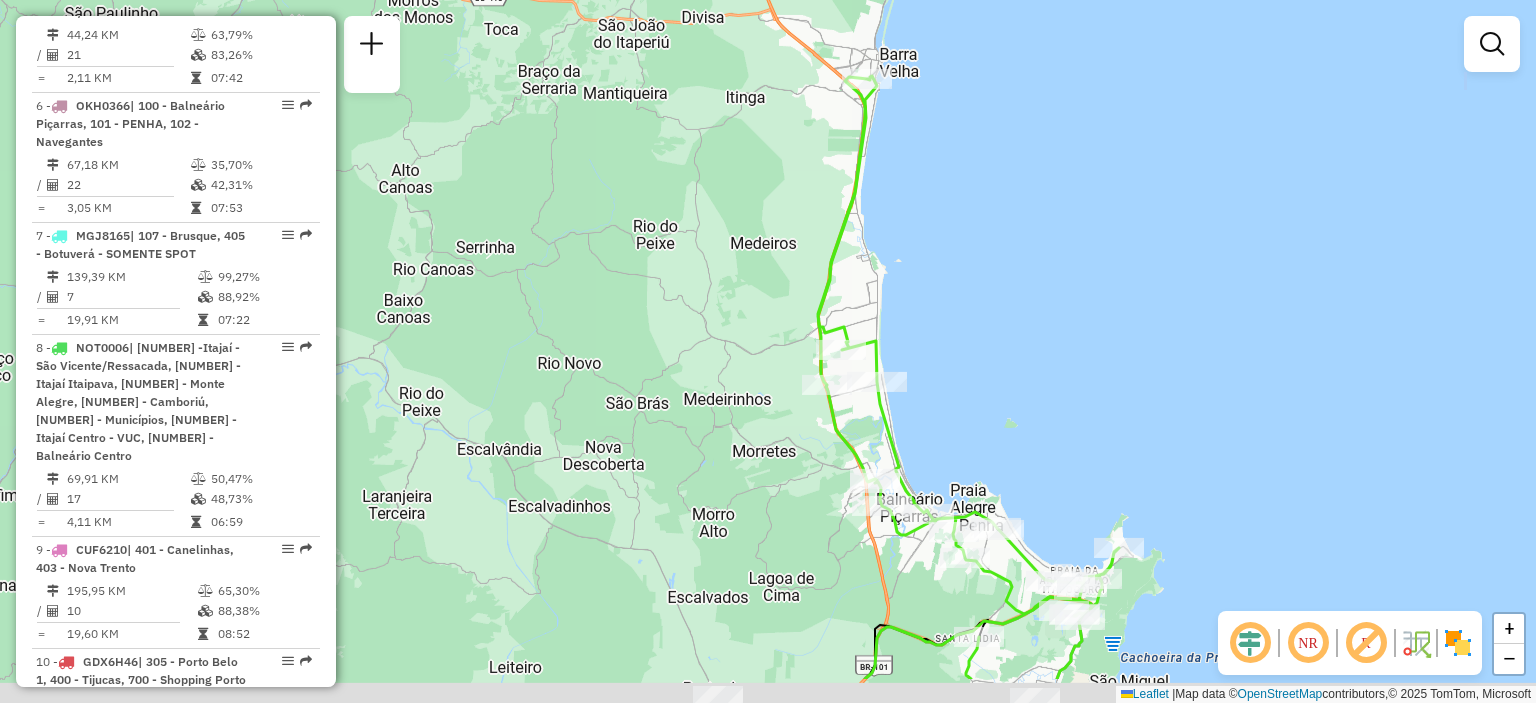 drag, startPoint x: 1136, startPoint y: 355, endPoint x: 1001, endPoint y: 231, distance: 183.30576 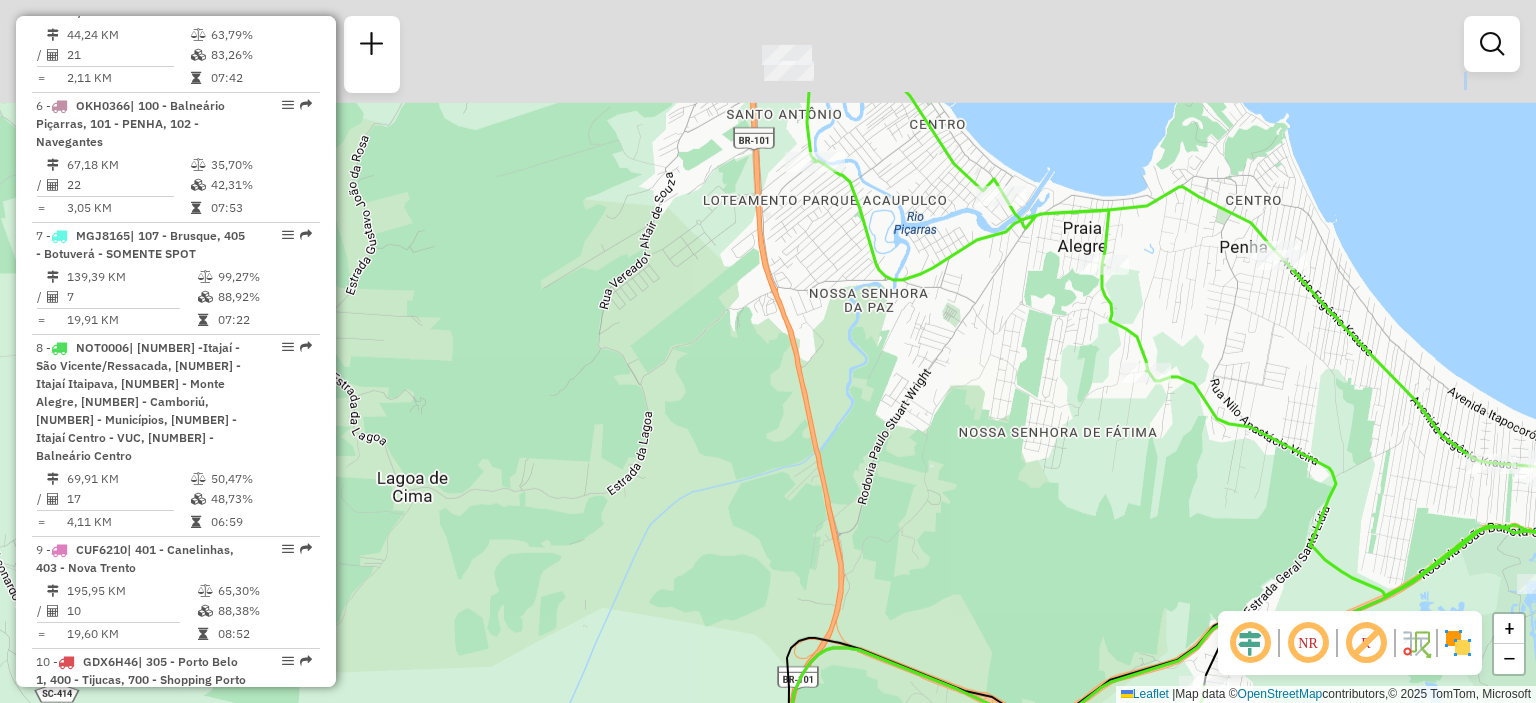 drag, startPoint x: 869, startPoint y: 305, endPoint x: 1008, endPoint y: 489, distance: 230.6014 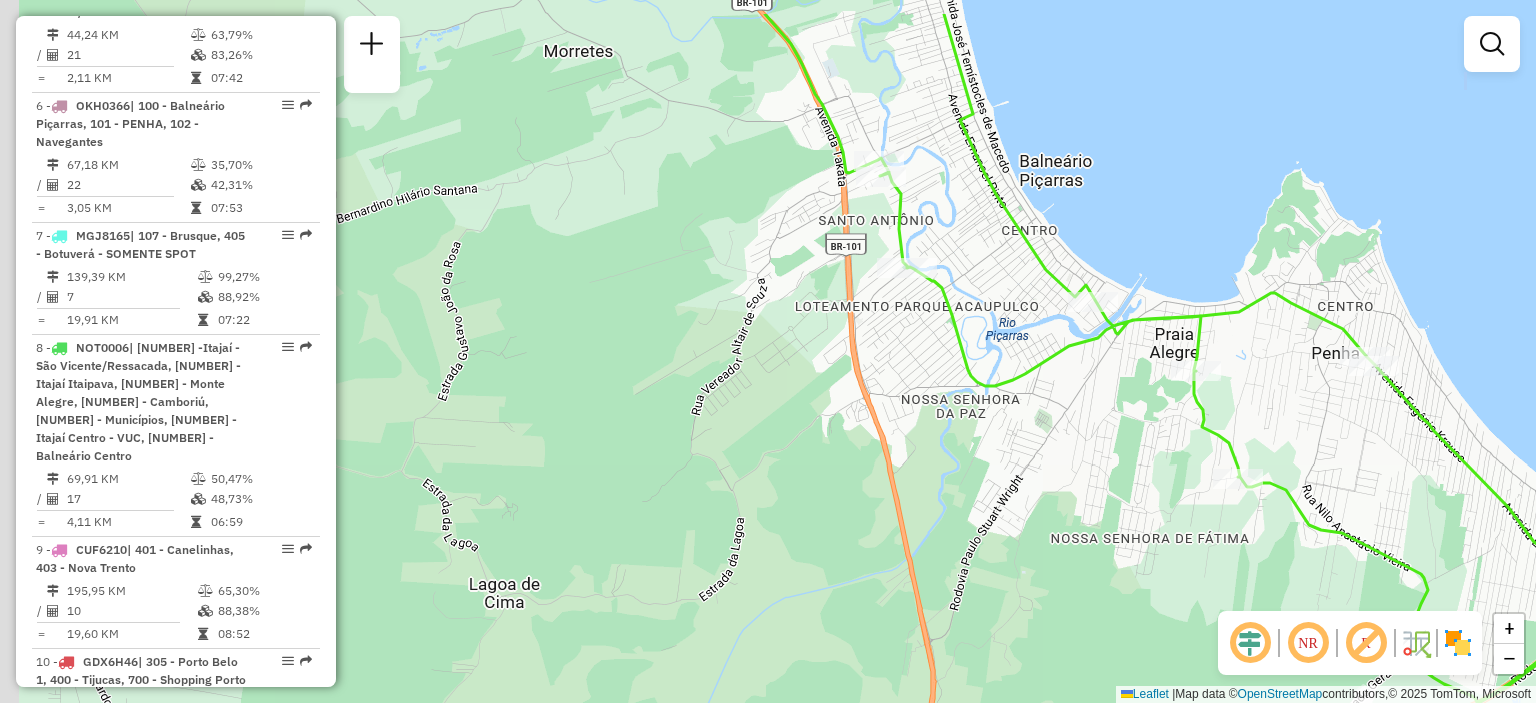 drag, startPoint x: 984, startPoint y: 375, endPoint x: 1074, endPoint y: 496, distance: 150.8012 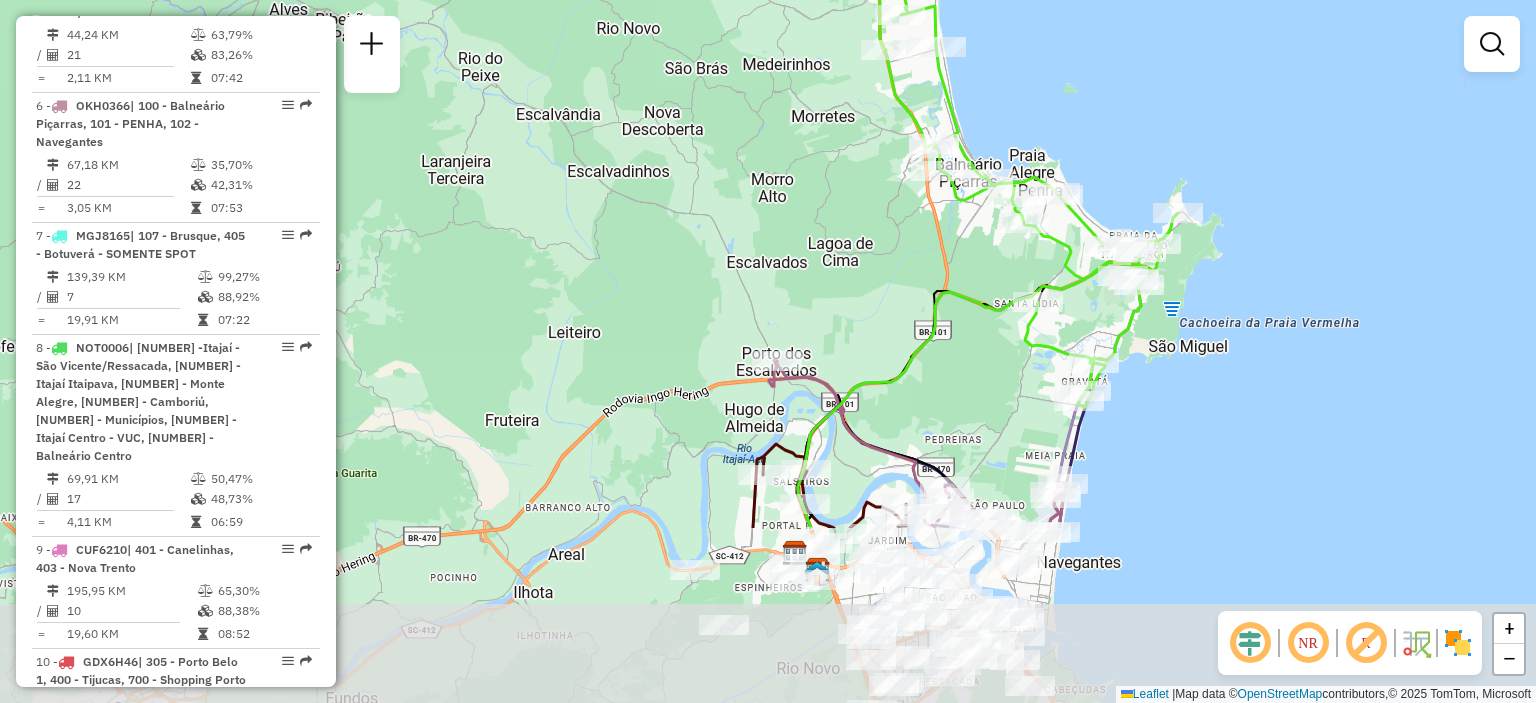 drag, startPoint x: 1048, startPoint y: 509, endPoint x: 937, endPoint y: 91, distance: 432.487 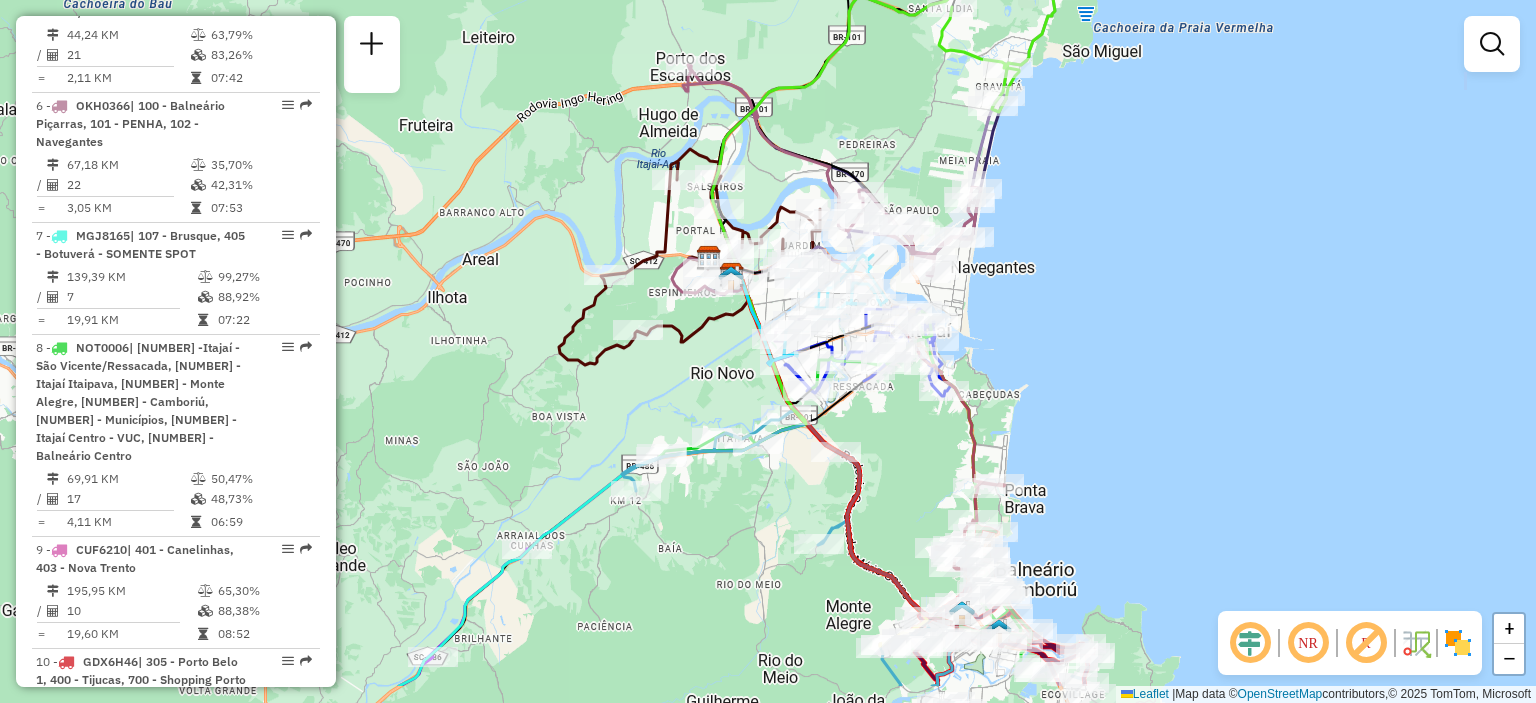 drag, startPoint x: 1108, startPoint y: 487, endPoint x: 1064, endPoint y: 400, distance: 97.49359 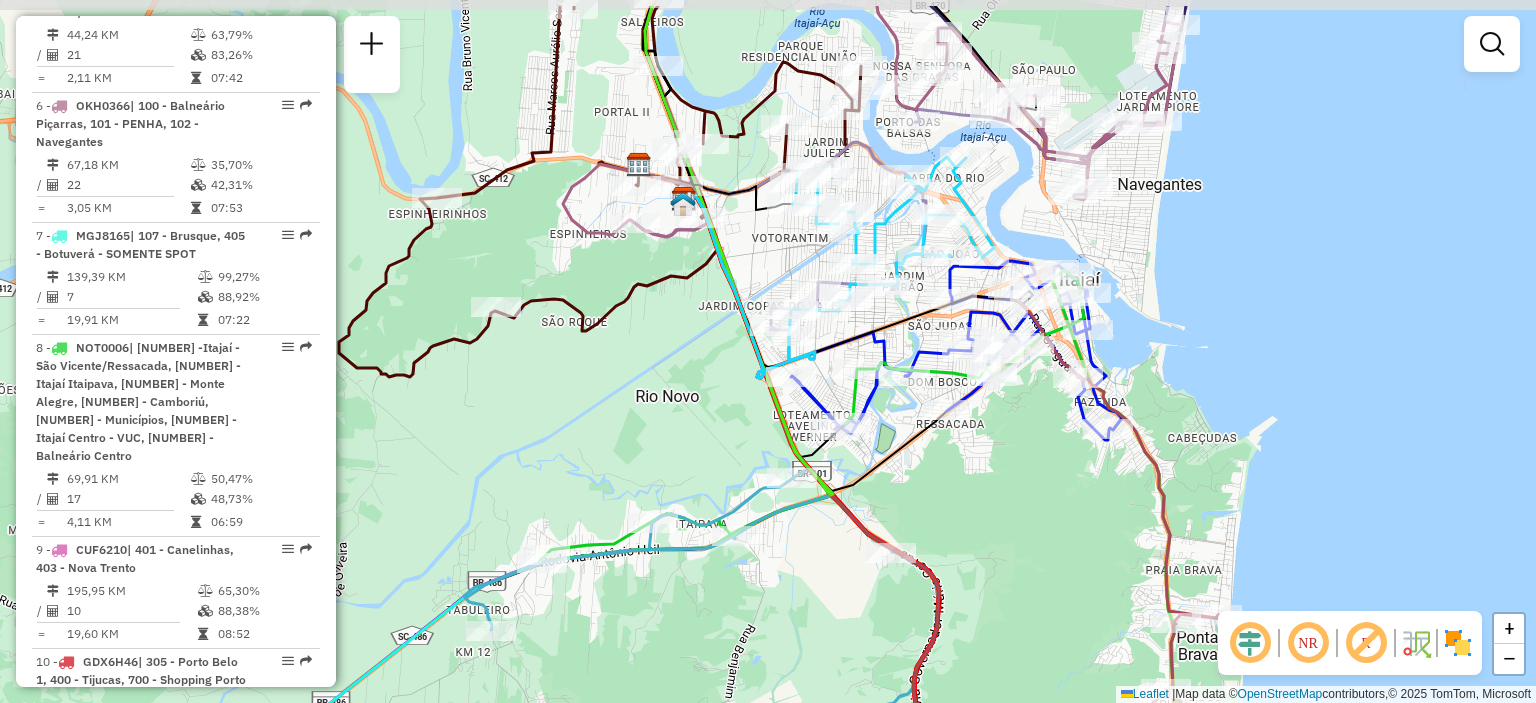 drag, startPoint x: 932, startPoint y: 415, endPoint x: 984, endPoint y: 491, distance: 92.086914 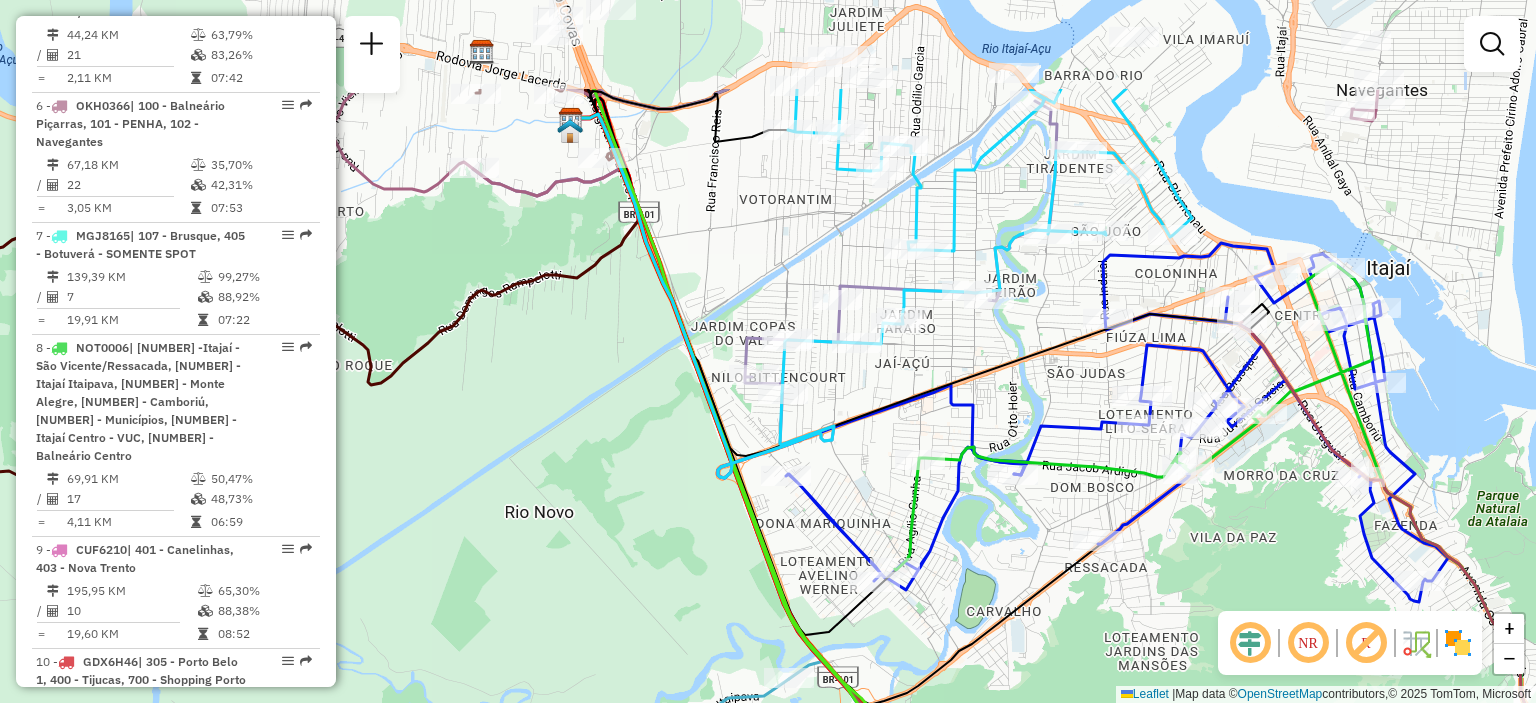 drag, startPoint x: 828, startPoint y: 317, endPoint x: 674, endPoint y: 476, distance: 221.35266 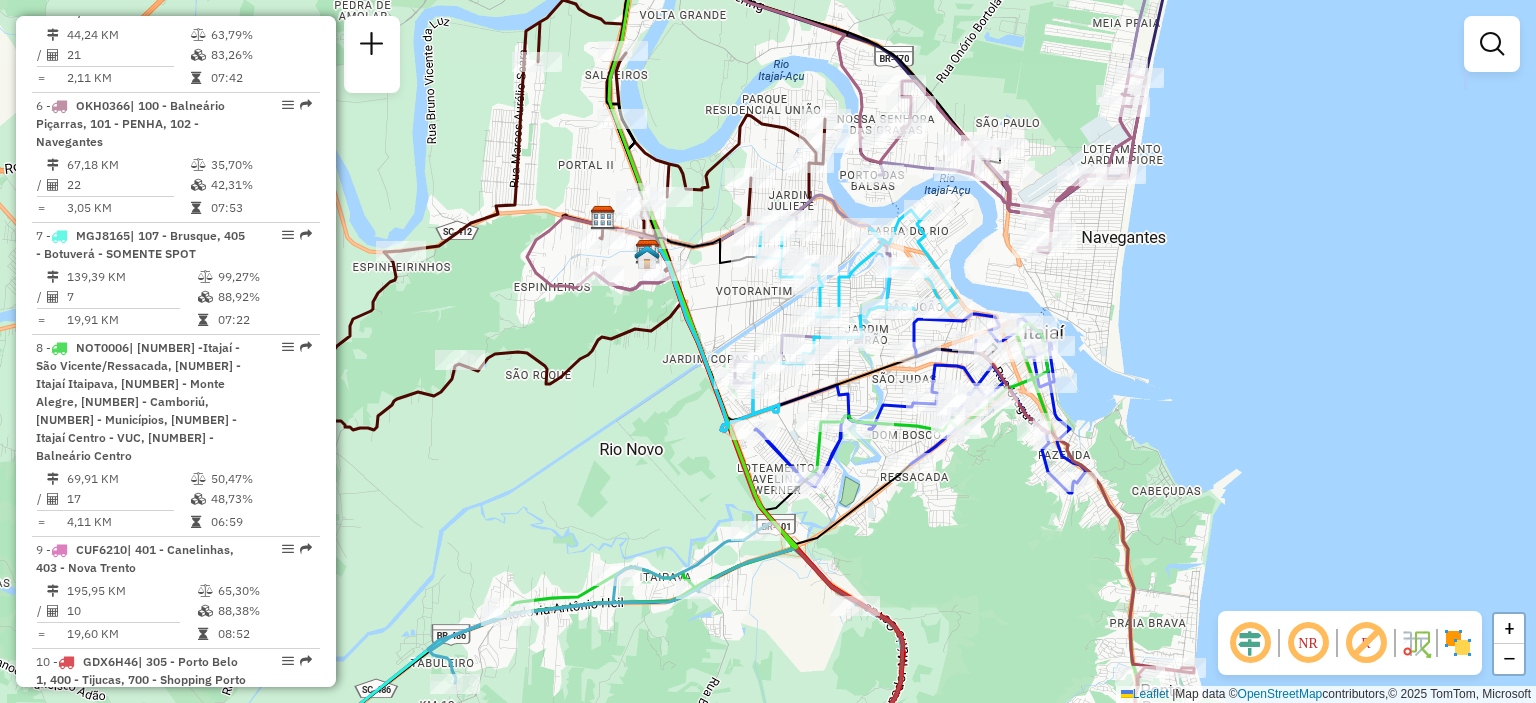 click 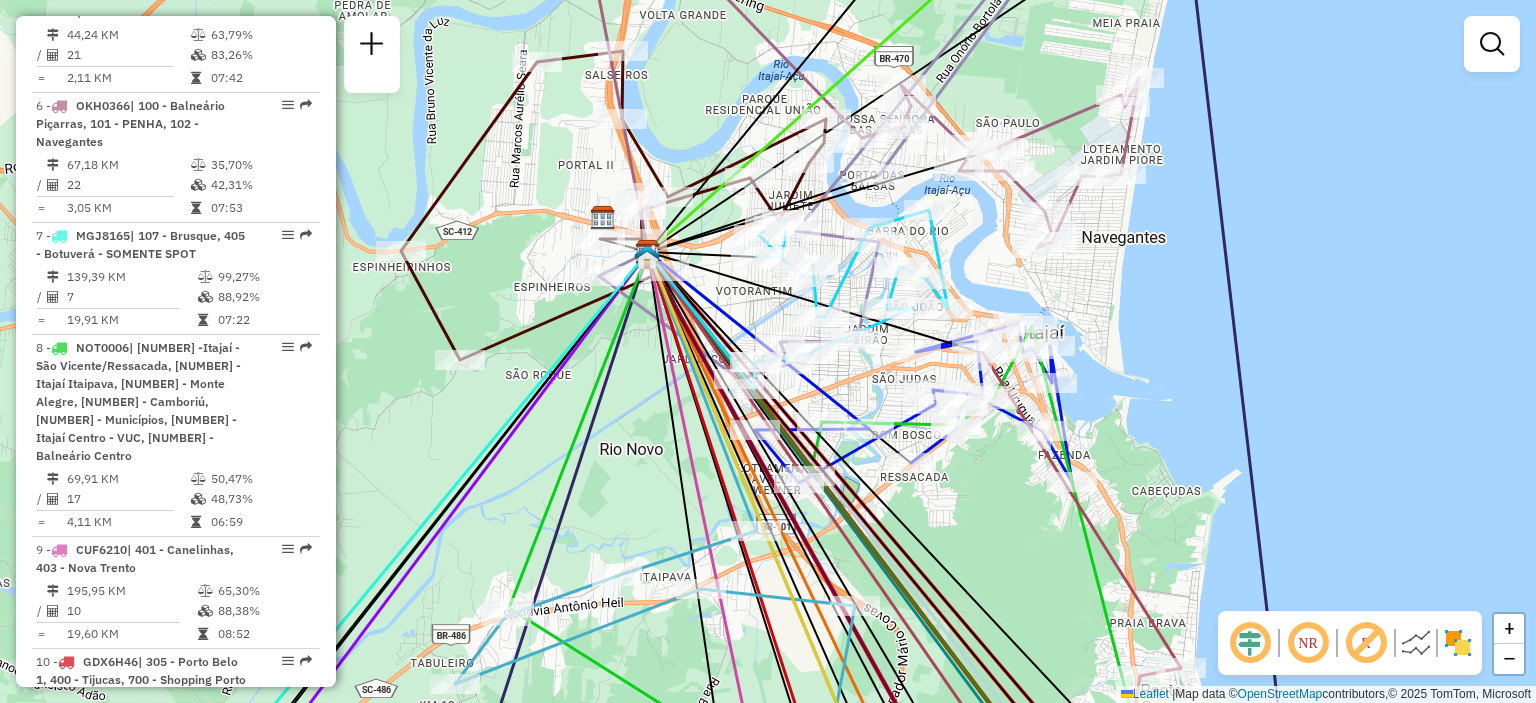 click 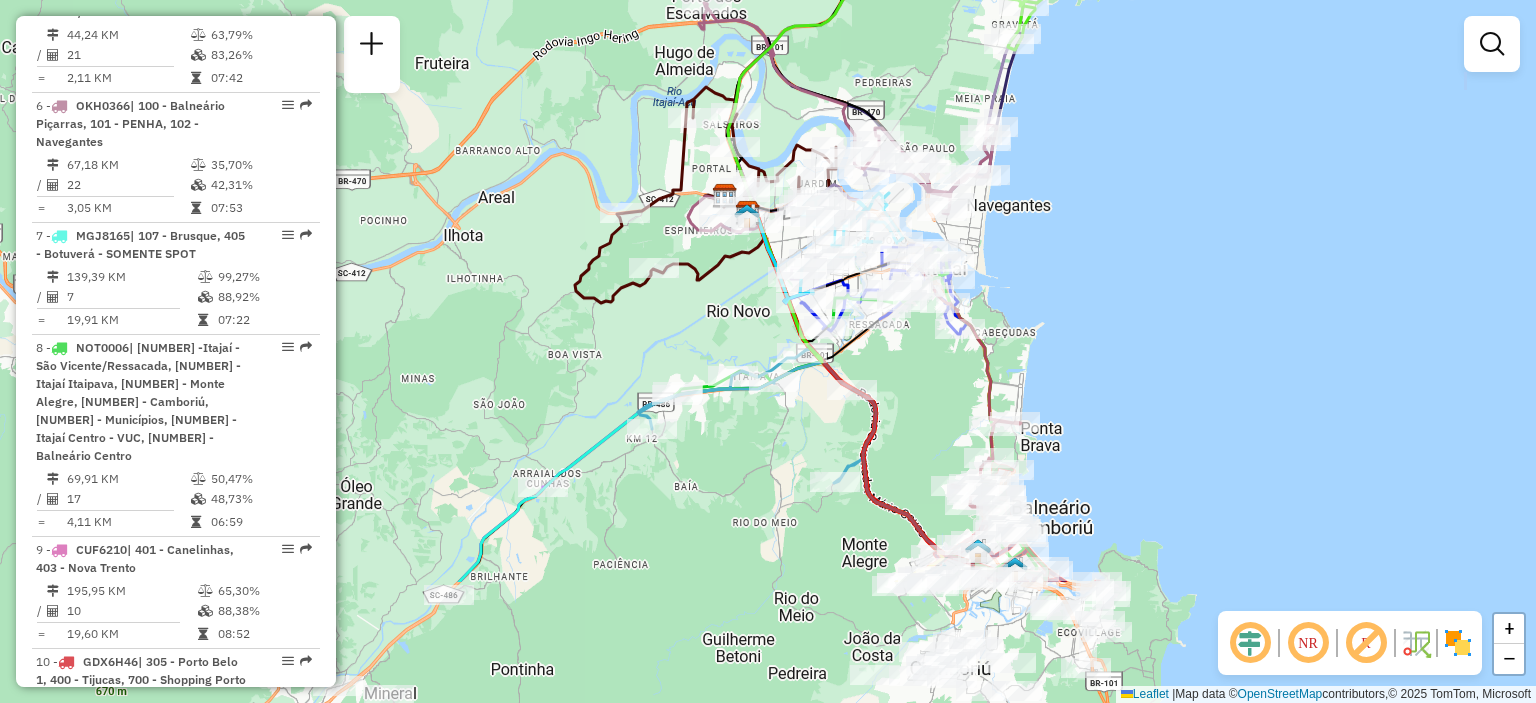 drag, startPoint x: 1054, startPoint y: 411, endPoint x: 1004, endPoint y: 255, distance: 163.81697 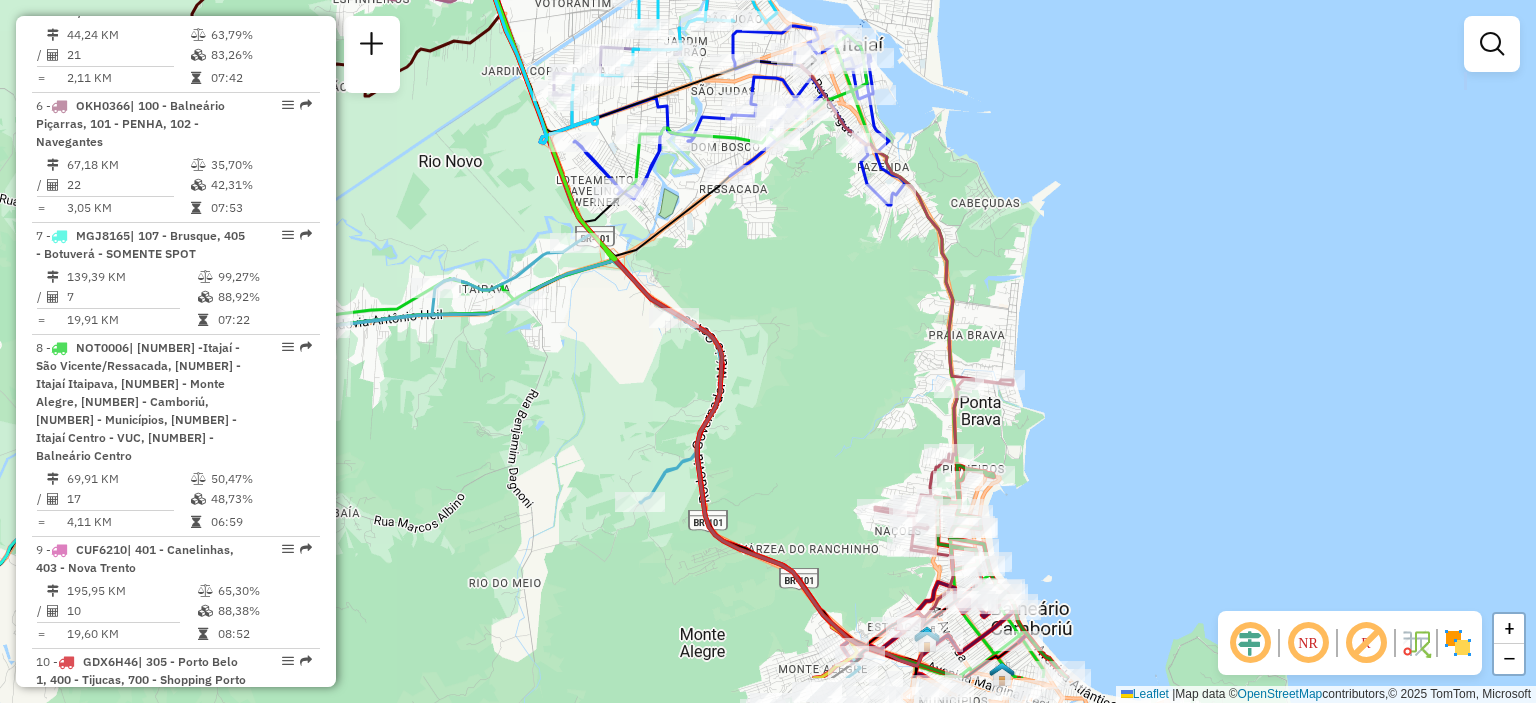 drag, startPoint x: 1081, startPoint y: 419, endPoint x: 1072, endPoint y: 323, distance: 96.42095 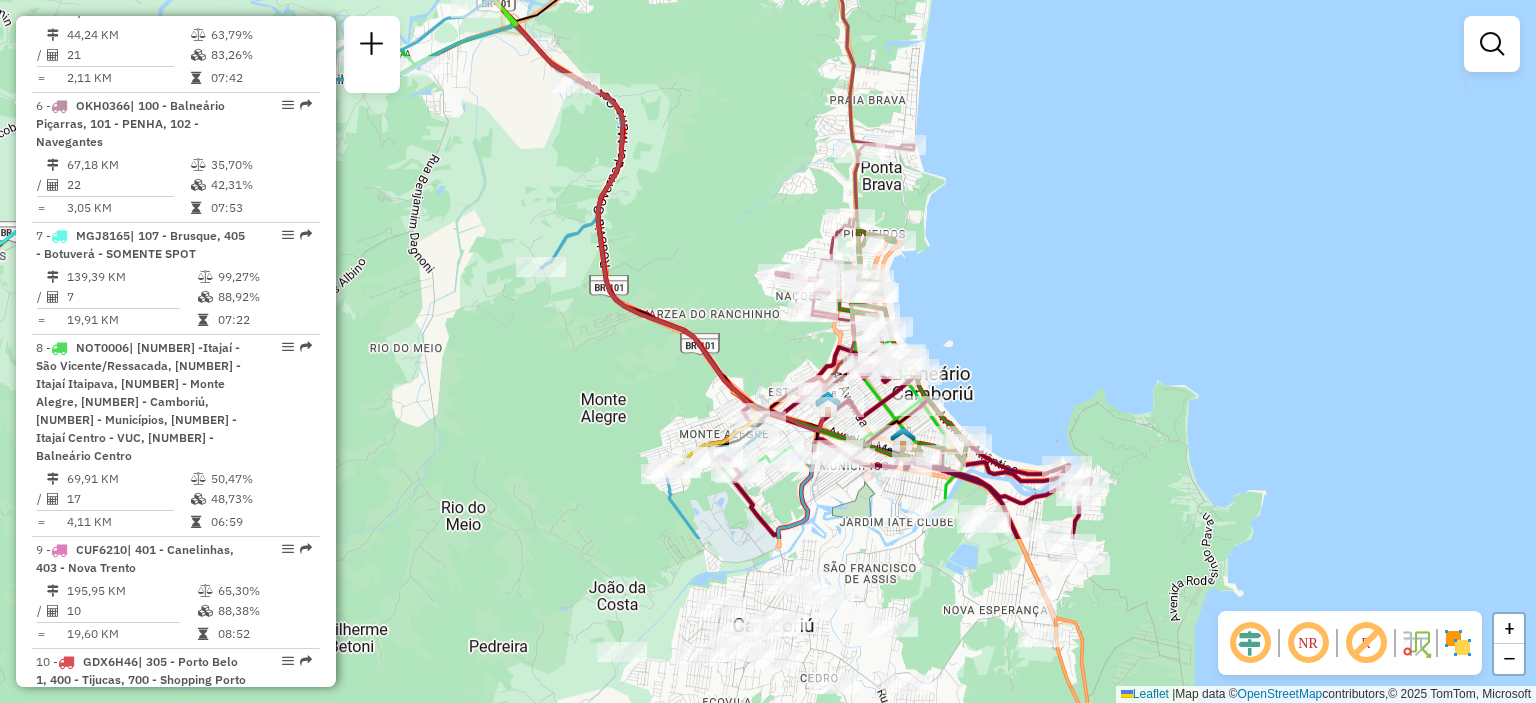 drag, startPoint x: 1084, startPoint y: 415, endPoint x: 1009, endPoint y: 240, distance: 190.39433 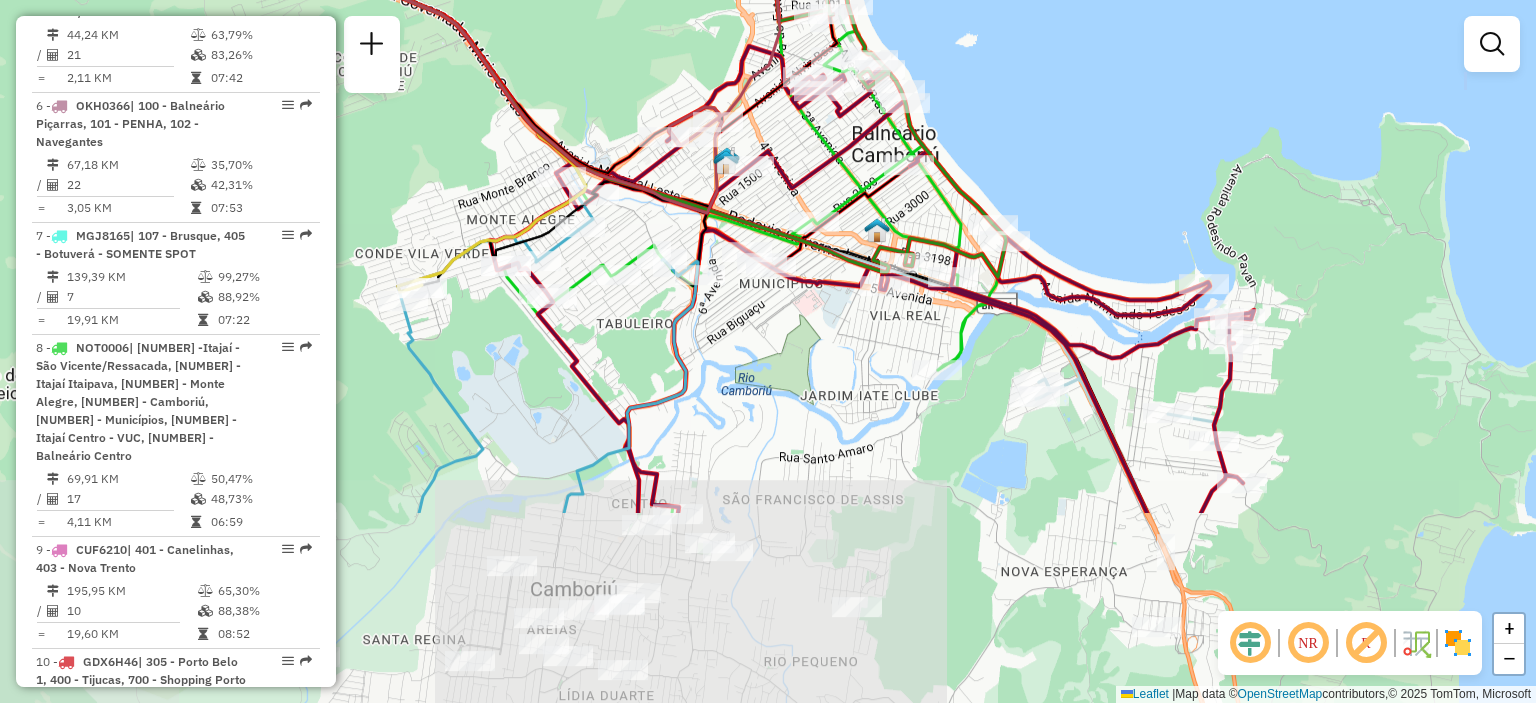 drag, startPoint x: 1206, startPoint y: 512, endPoint x: 1184, endPoint y: 245, distance: 267.90485 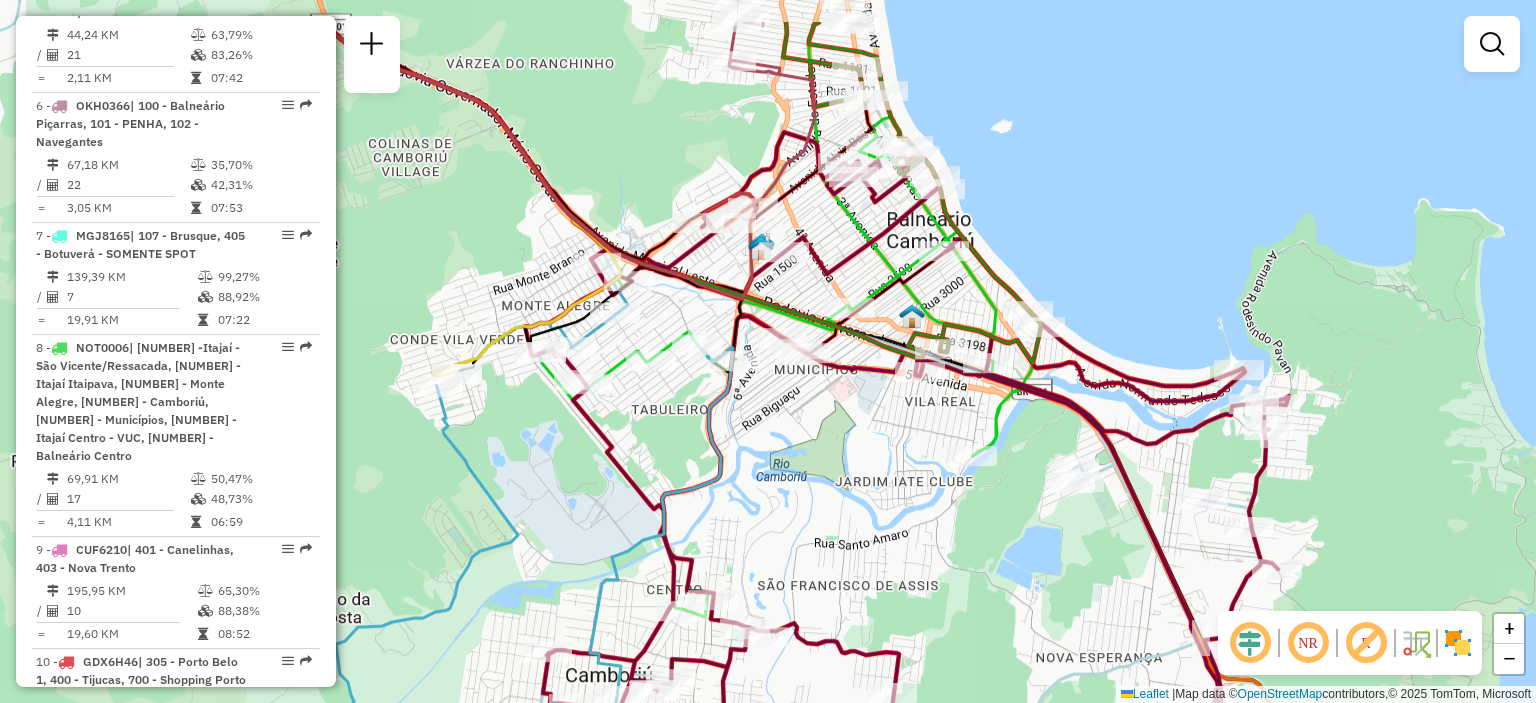 drag, startPoint x: 880, startPoint y: 419, endPoint x: 882, endPoint y: 483, distance: 64.03124 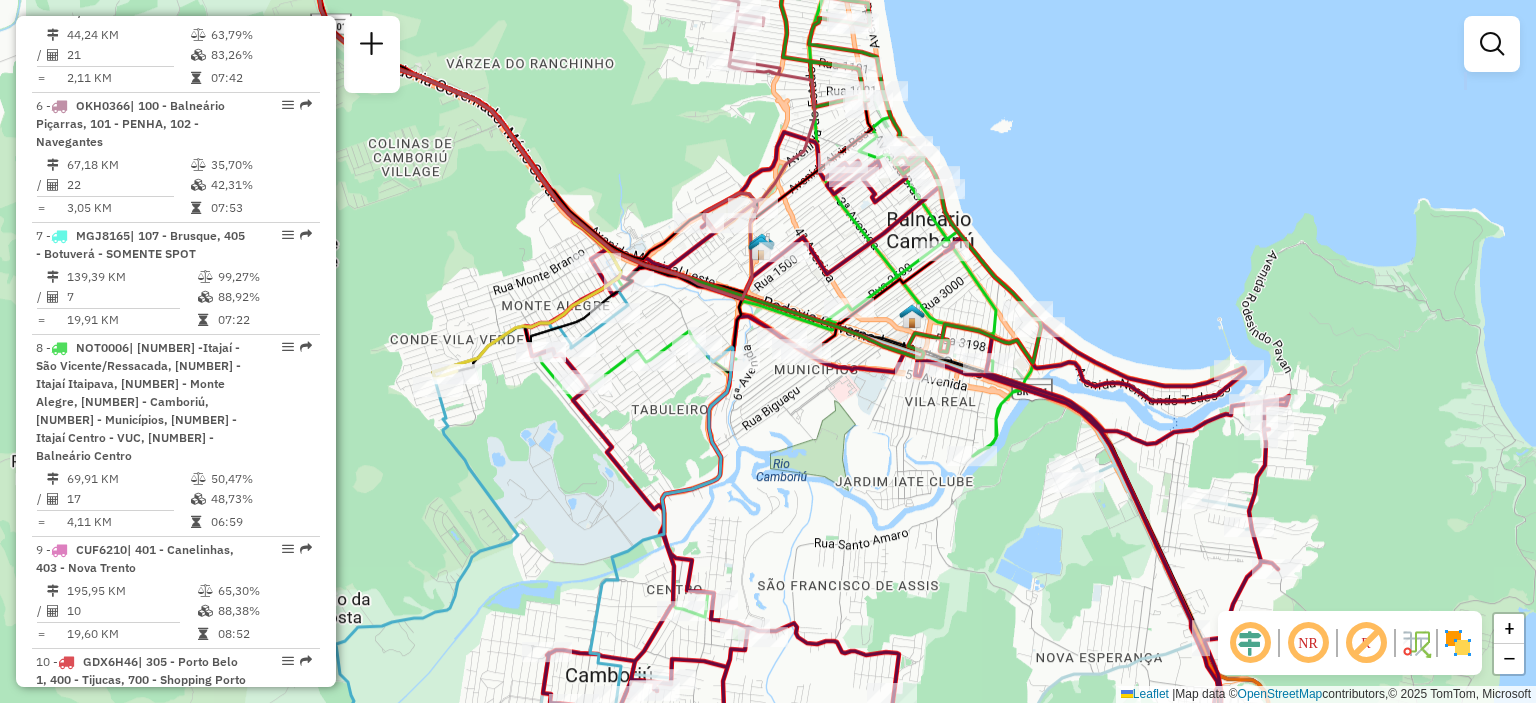 click 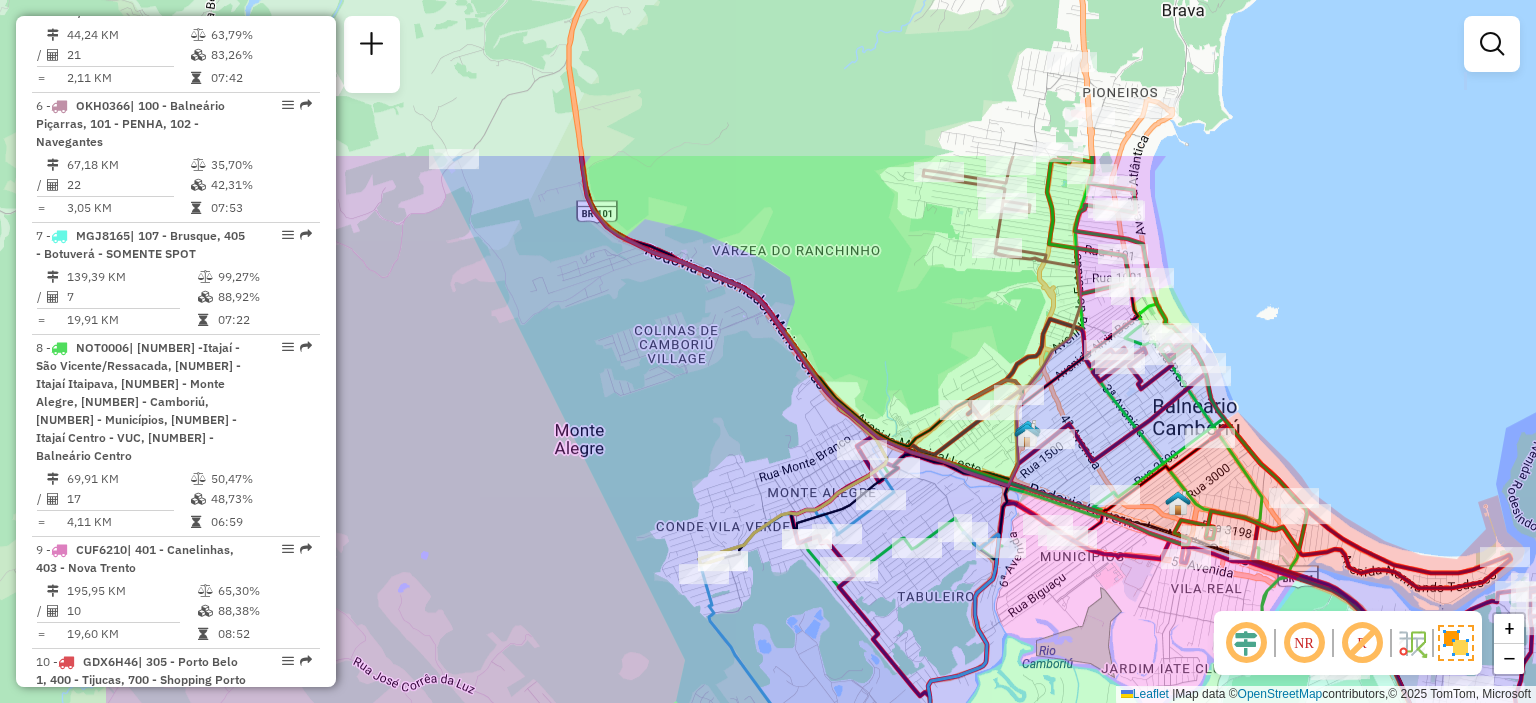 drag, startPoint x: 1090, startPoint y: 180, endPoint x: 1344, endPoint y: 401, distance: 336.6853 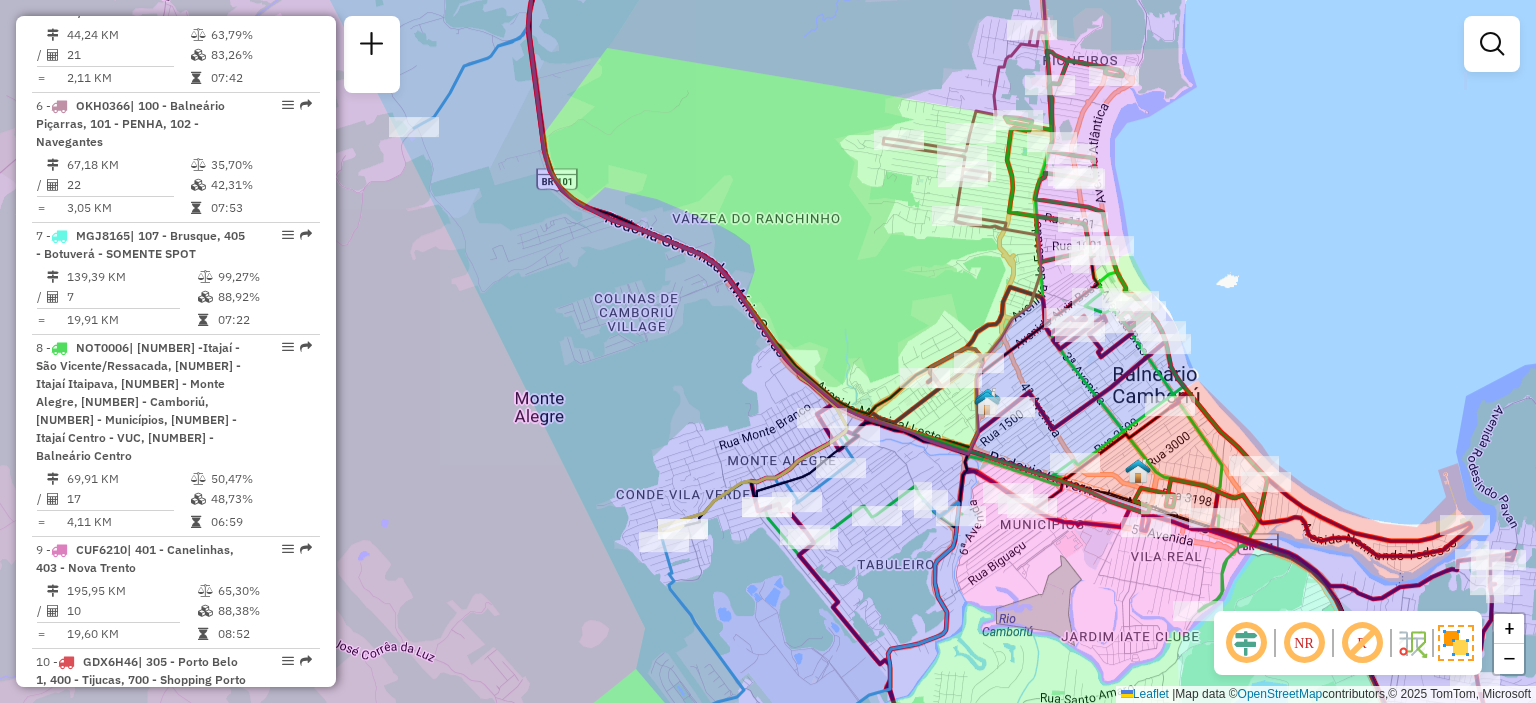 drag, startPoint x: 1328, startPoint y: 375, endPoint x: 1332, endPoint y: 447, distance: 72.11102 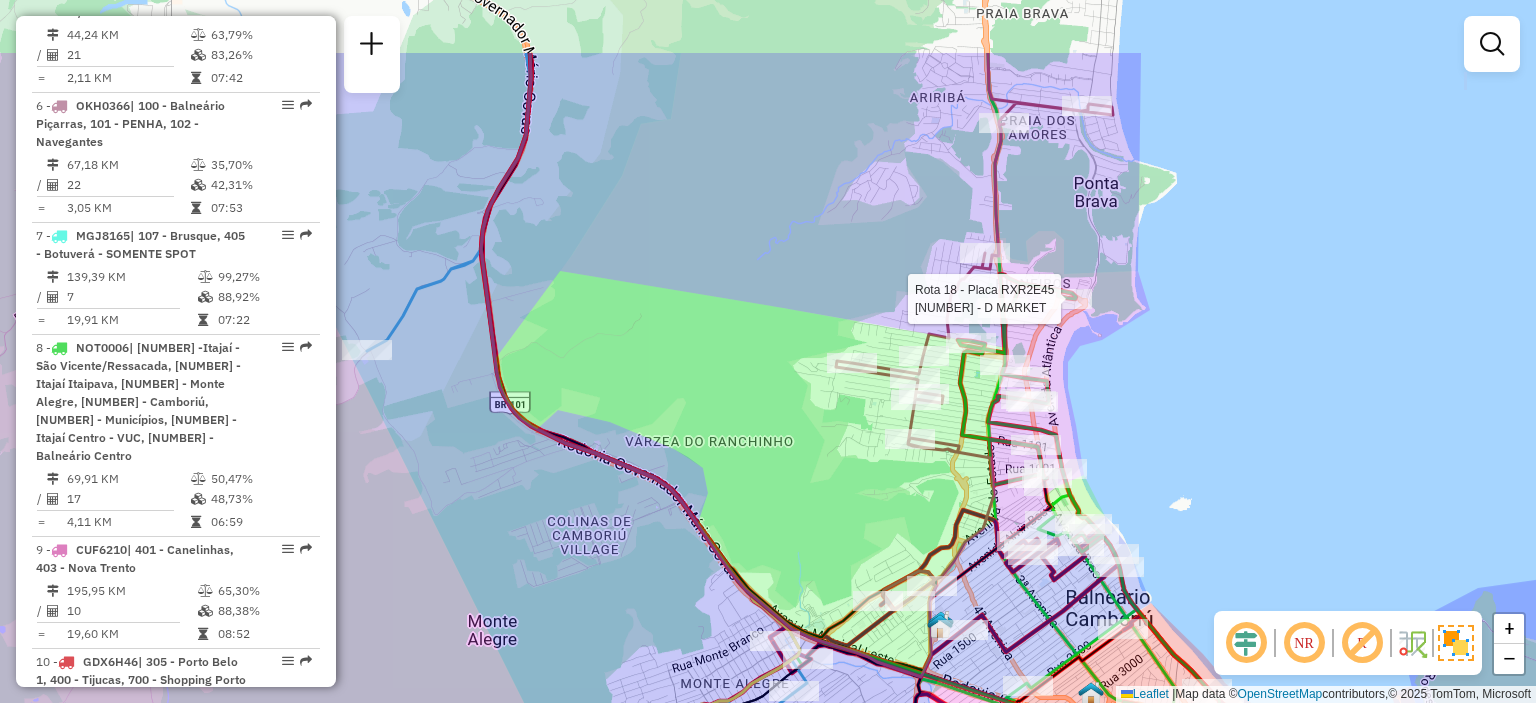 click on "Aguarde...  Pop-up bloqueado!  Seu navegador bloqueou automáticamente a abertura de uma nova janela.   Acesse as configurações e adicione o endereço do sistema a lista de permissão.   Fechar  Informações da Sessão [NUMBER] - [DATE]  Criação: [DATE] [TIME]   Depósito:  CDD [CITY]  Total de rotas:  [NUMBER]  Distância Total:  [DISTANCE] km  Tempo total:  [TIME]  Custo total:  R$ [PRICE]  Valor total:  R$ [PRICE]  - Total roteirizado:  R$ [PRICE]  - Total não roteirizado:  R$ 0,00  Total de Atividades Roteirizadas:  [NUMBER]  Total de Pedidos Roteirizados:  [NUMBER]  Peso total roteirizado:  [WEIGHT]  Cubagem total roteirizado:  [CUBAGE]  Total de Atividades não Roteirizadas:  0  Total de Pedidos não Roteirizados:  0 Total de caixas por viagem:  [CUBAGE] /   [NUMBER] =  [CUBAGE] Média de Atividades por viagem:  [NUMBER] /   [NUMBER] =  [NUMBER] Ocupação média da frota:  [PERCENTAGE]%  Clientes com Service Time:  100,00%   ([NUMBER] de [NUMBER])   Rotas improdutivas:  [NUMBER]  Rotas vários dias:  0  Clientes Priorizados NR:" at bounding box center [768, 351] 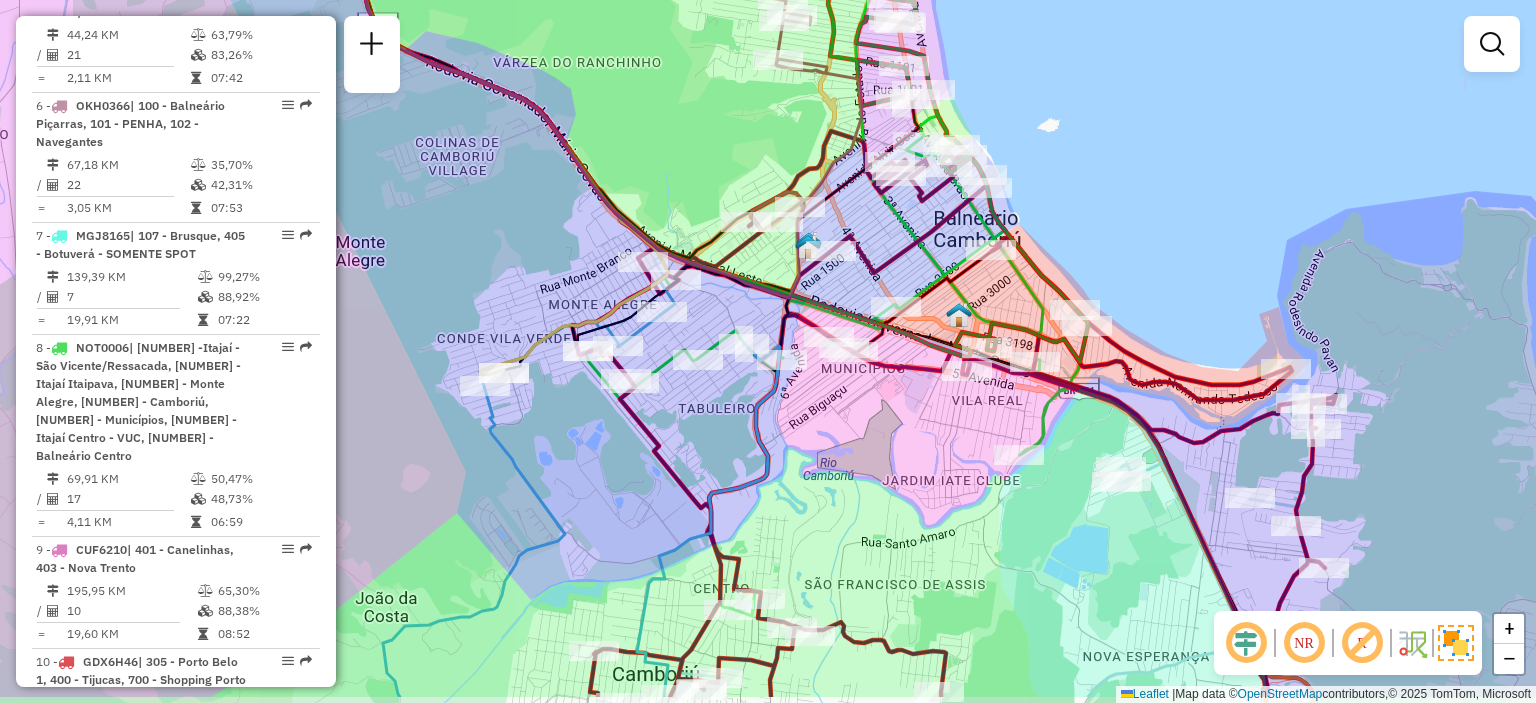 drag, startPoint x: 1112, startPoint y: 235, endPoint x: 1104, endPoint y: 213, distance: 23.409399 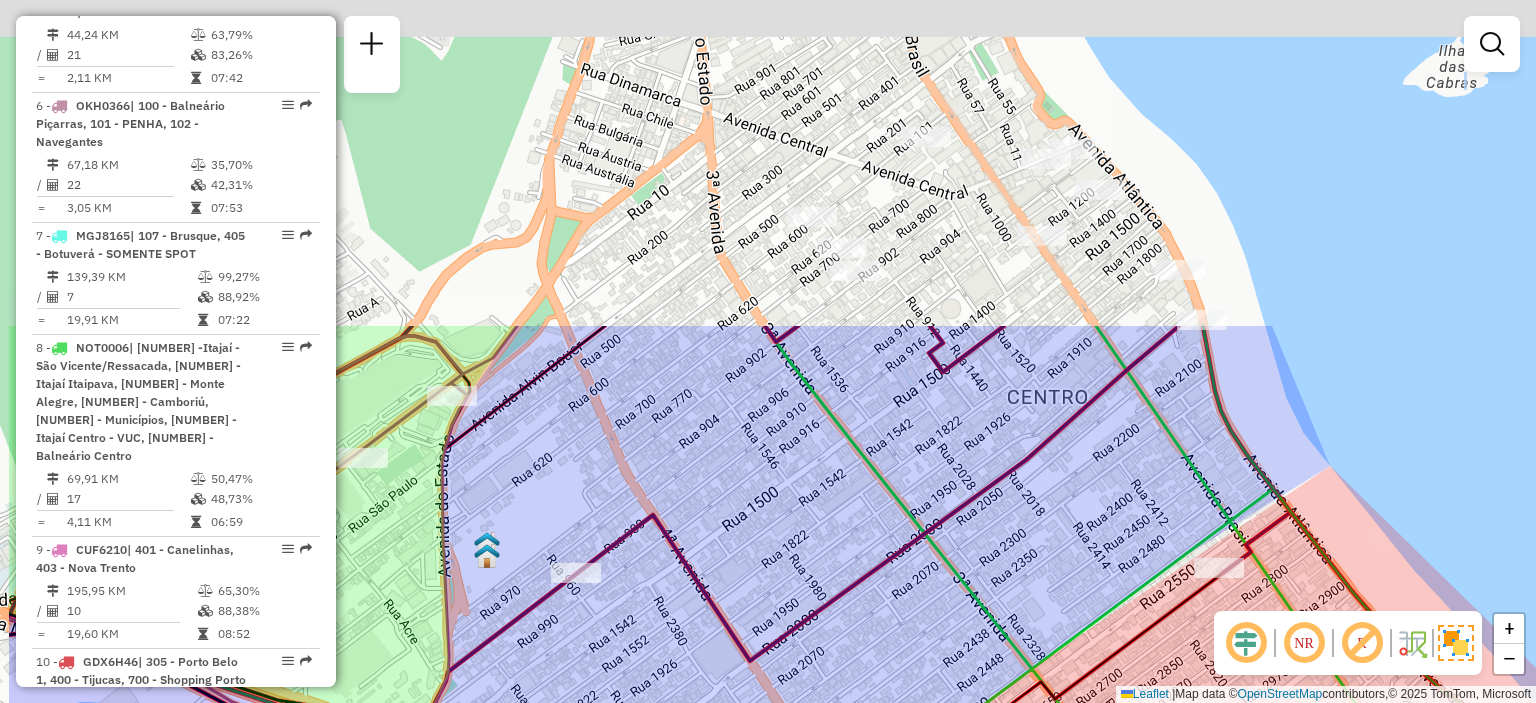 drag, startPoint x: 977, startPoint y: 147, endPoint x: 1145, endPoint y: 559, distance: 444.93594 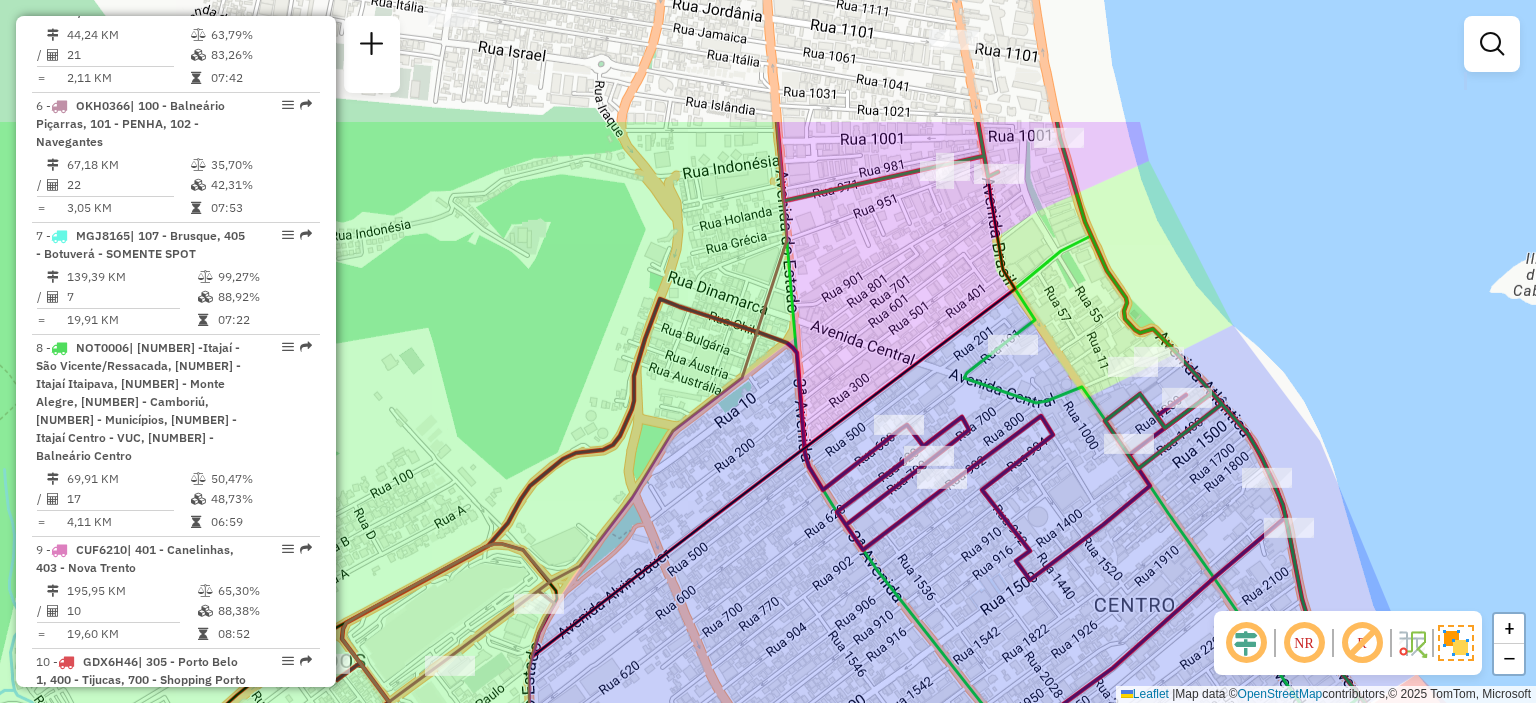drag, startPoint x: 1021, startPoint y: 307, endPoint x: 1068, endPoint y: 449, distance: 149.57607 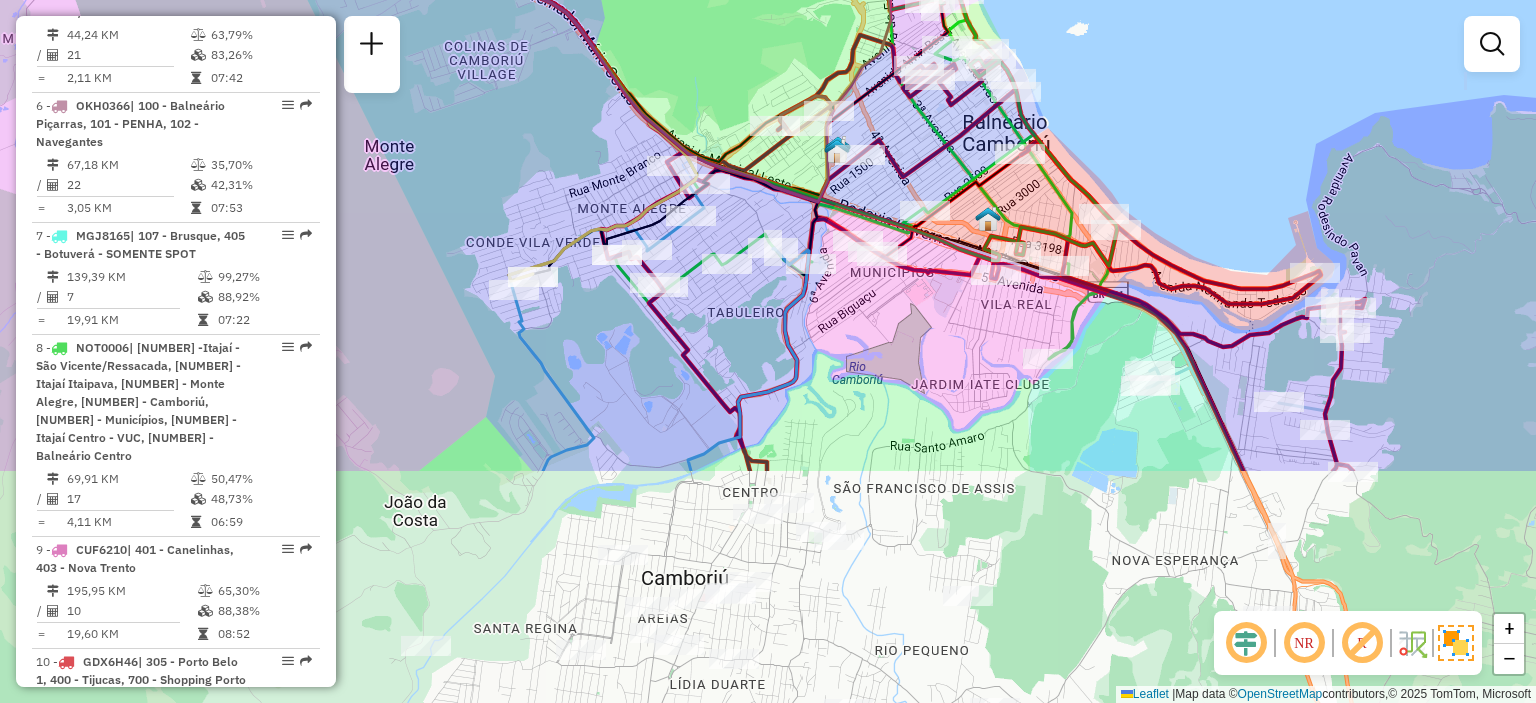 drag, startPoint x: 1114, startPoint y: 379, endPoint x: 1136, endPoint y: 71, distance: 308.78473 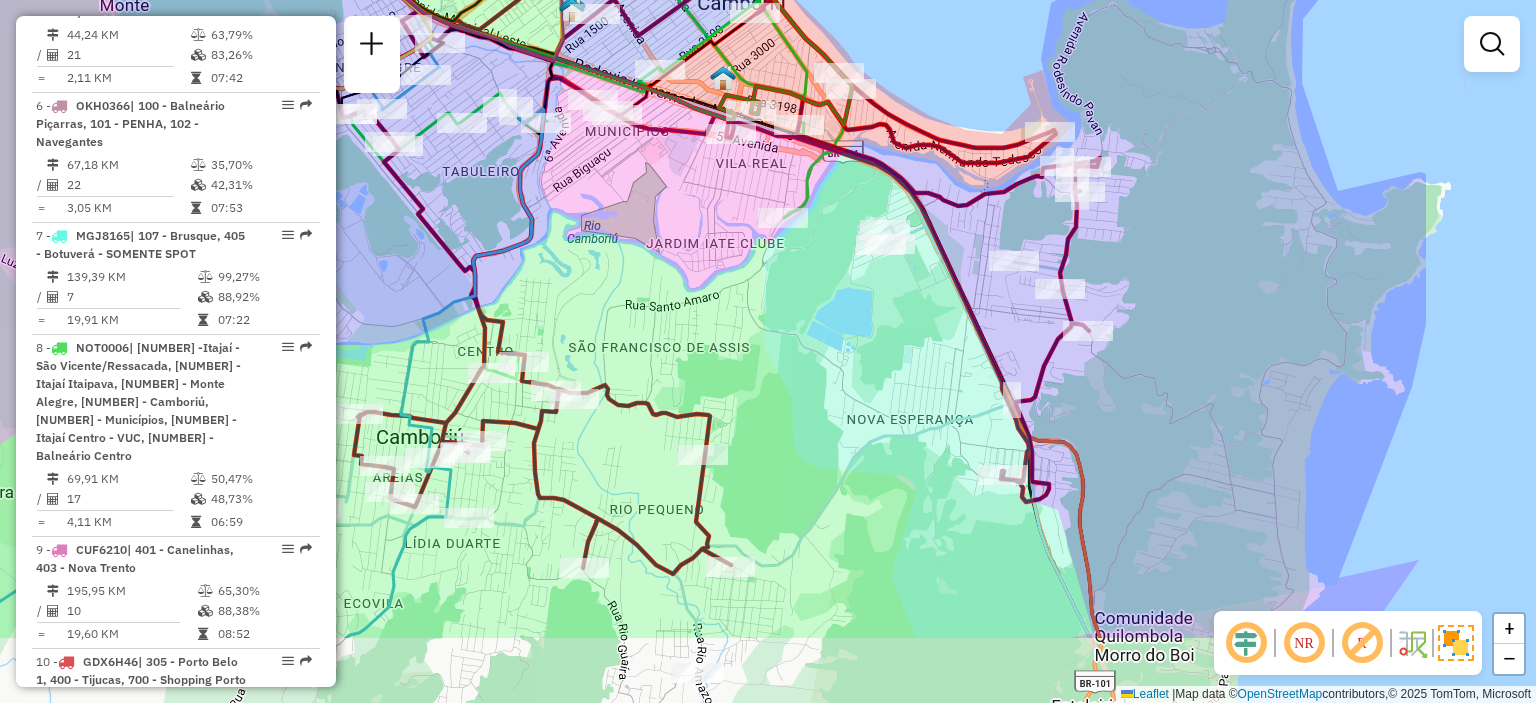 drag, startPoint x: 1116, startPoint y: 507, endPoint x: 756, endPoint y: 315, distance: 408 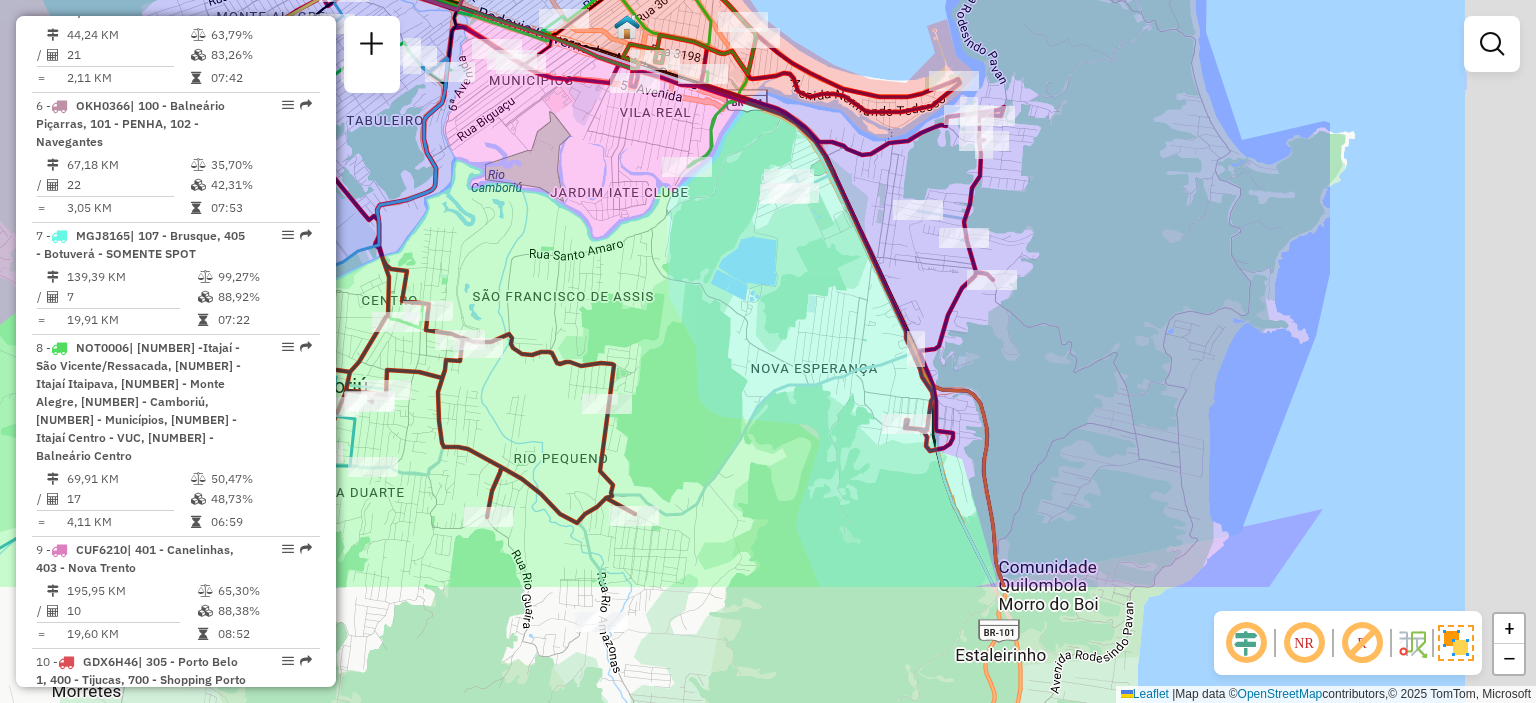 drag, startPoint x: 748, startPoint y: 303, endPoint x: 741, endPoint y: 293, distance: 12.206555 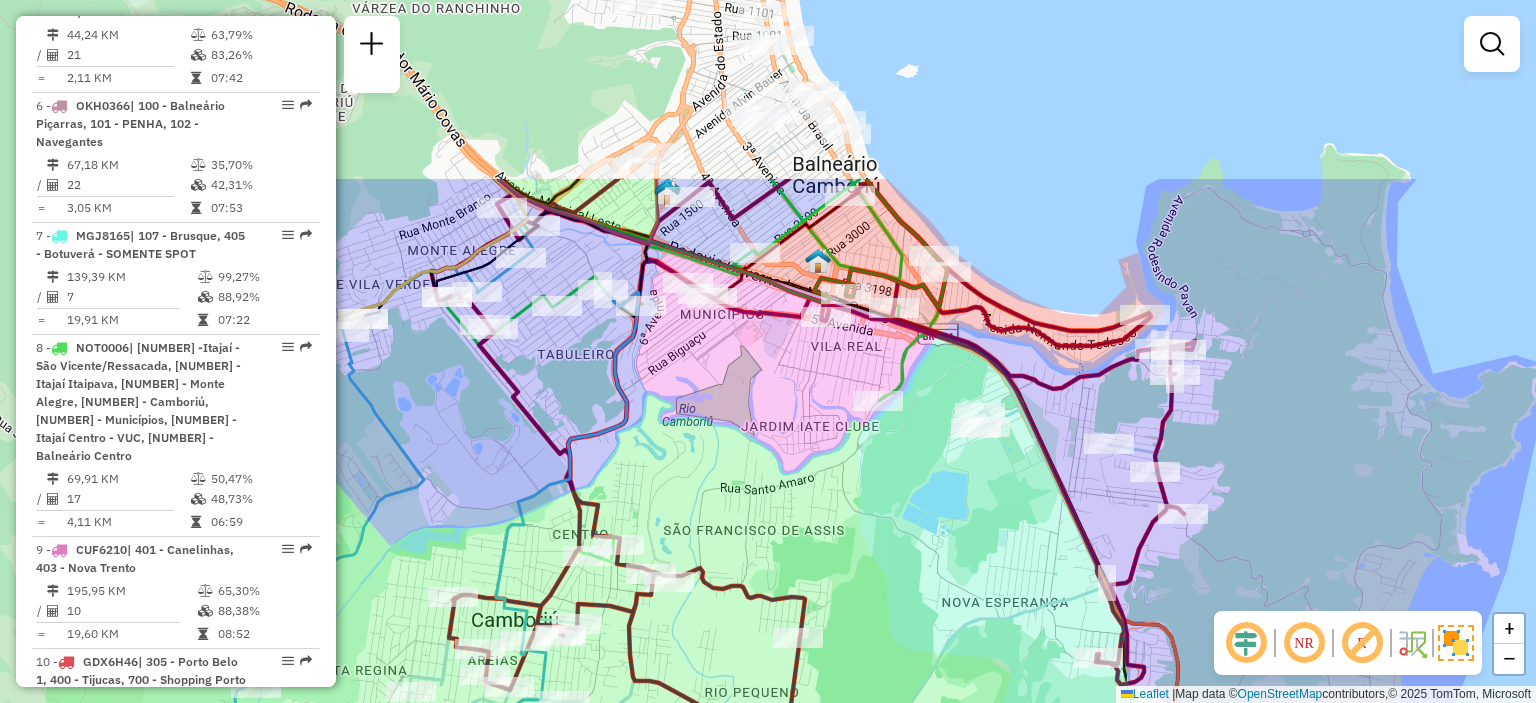 drag, startPoint x: 828, startPoint y: 479, endPoint x: 1048, endPoint y: 741, distance: 342.11694 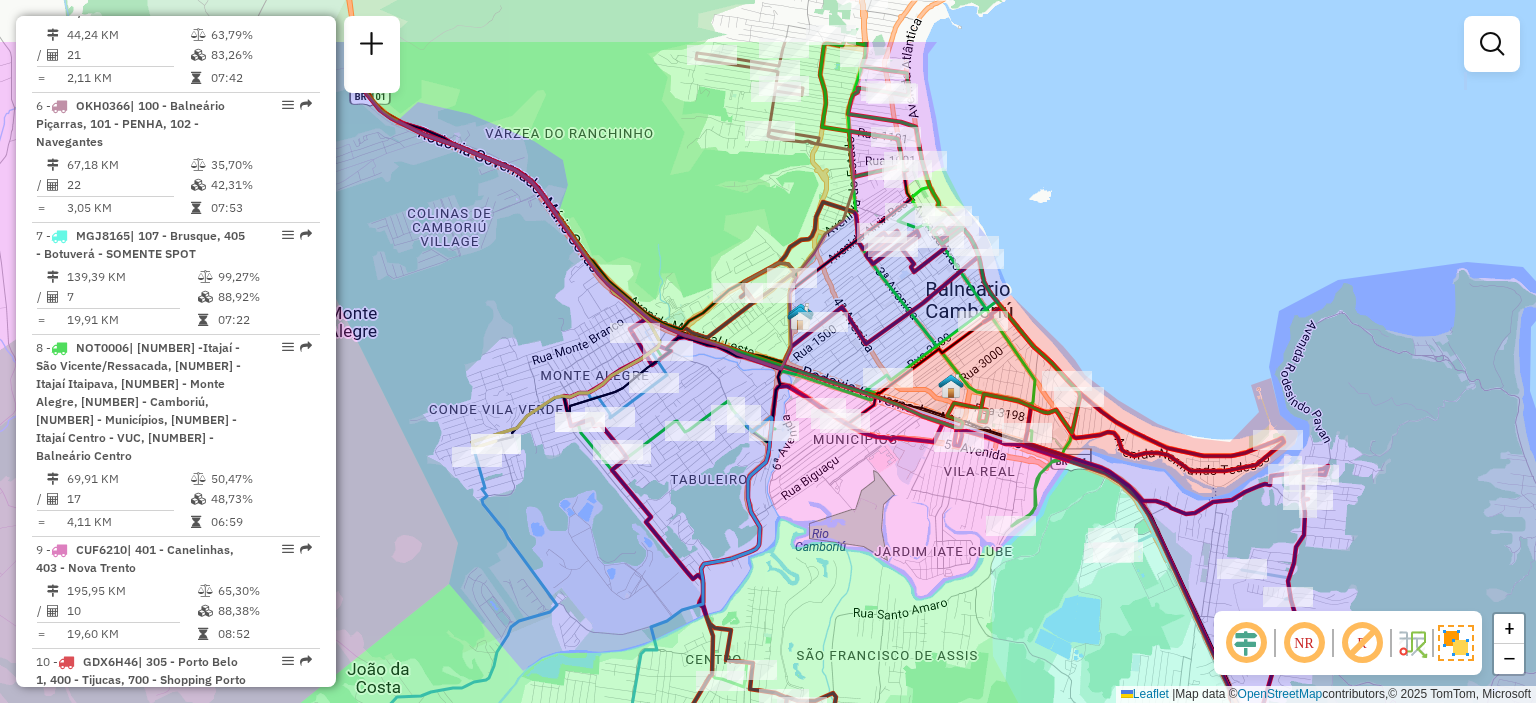 drag, startPoint x: 1024, startPoint y: 243, endPoint x: 1088, endPoint y: 324, distance: 103.23275 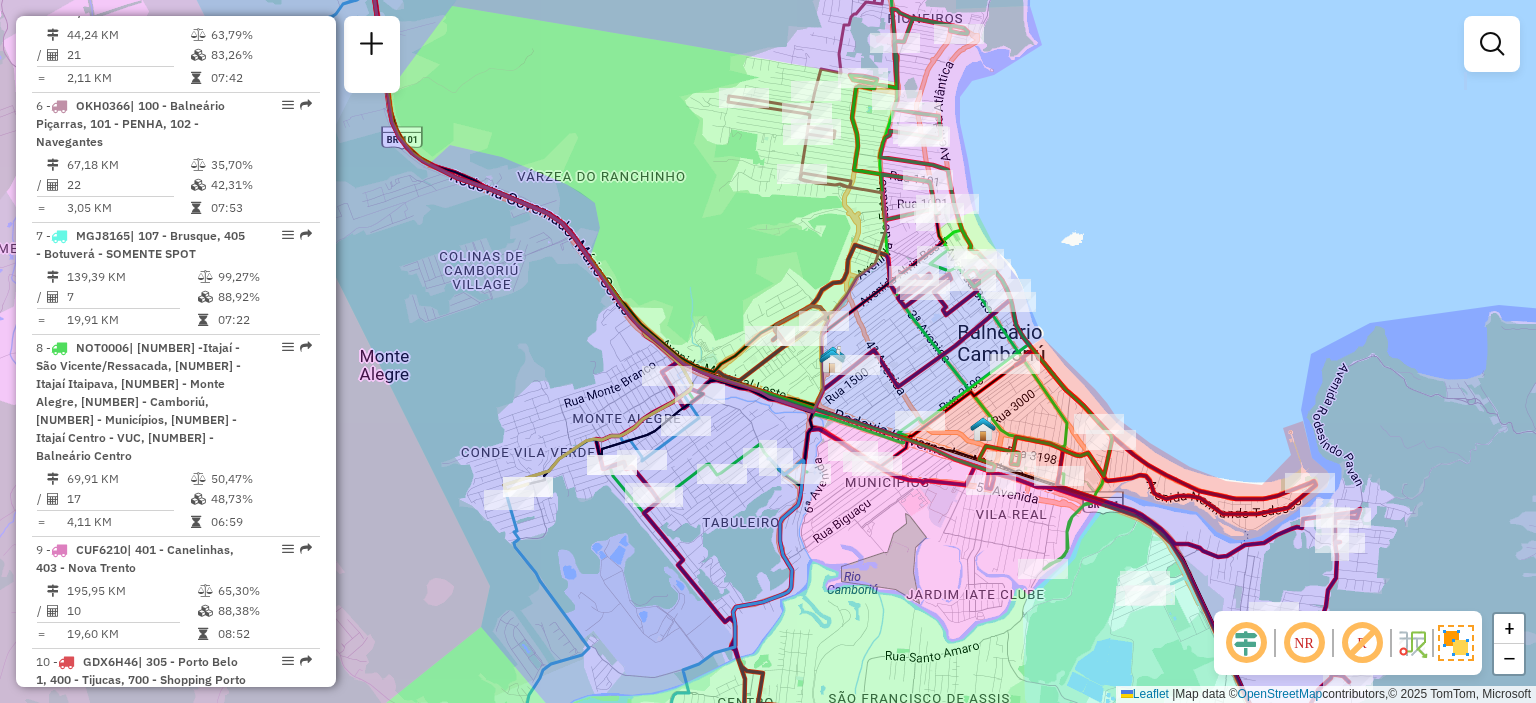 click on "Janela de atendimento Grade de atendimento Capacidade Transportadoras Veículos Cliente Pedidos  Rotas Selecione os dias de semana para filtrar as janelas de atendimento  Seg   Ter   Qua   Qui   Sex   Sáb   Dom  Informe o período da janela de atendimento: De: Até:  Filtrar exatamente a janela do cliente  Considerar janela de atendimento padrão  Selecione os dias de semana para filtrar as grades de atendimento  Seg   Ter   Qua   Qui   Sex   Sáb   Dom   Considerar clientes sem dia de atendimento cadastrado  Clientes fora do dia de atendimento selecionado Filtrar as atividades entre os valores definidos abaixo:  Peso mínimo:   Peso máximo:   Cubagem mínima:   Cubagem máxima:   De:   Até:  Filtrar as atividades entre o tempo de atendimento definido abaixo:  De:   Até:   Considerar capacidade total dos clientes não roteirizados Transportadora: Selecione um ou mais itens Tipo de veículo: Selecione um ou mais itens Veículo: Selecione um ou mais itens Motorista: Selecione um ou mais itens Nome: Rótulo:" 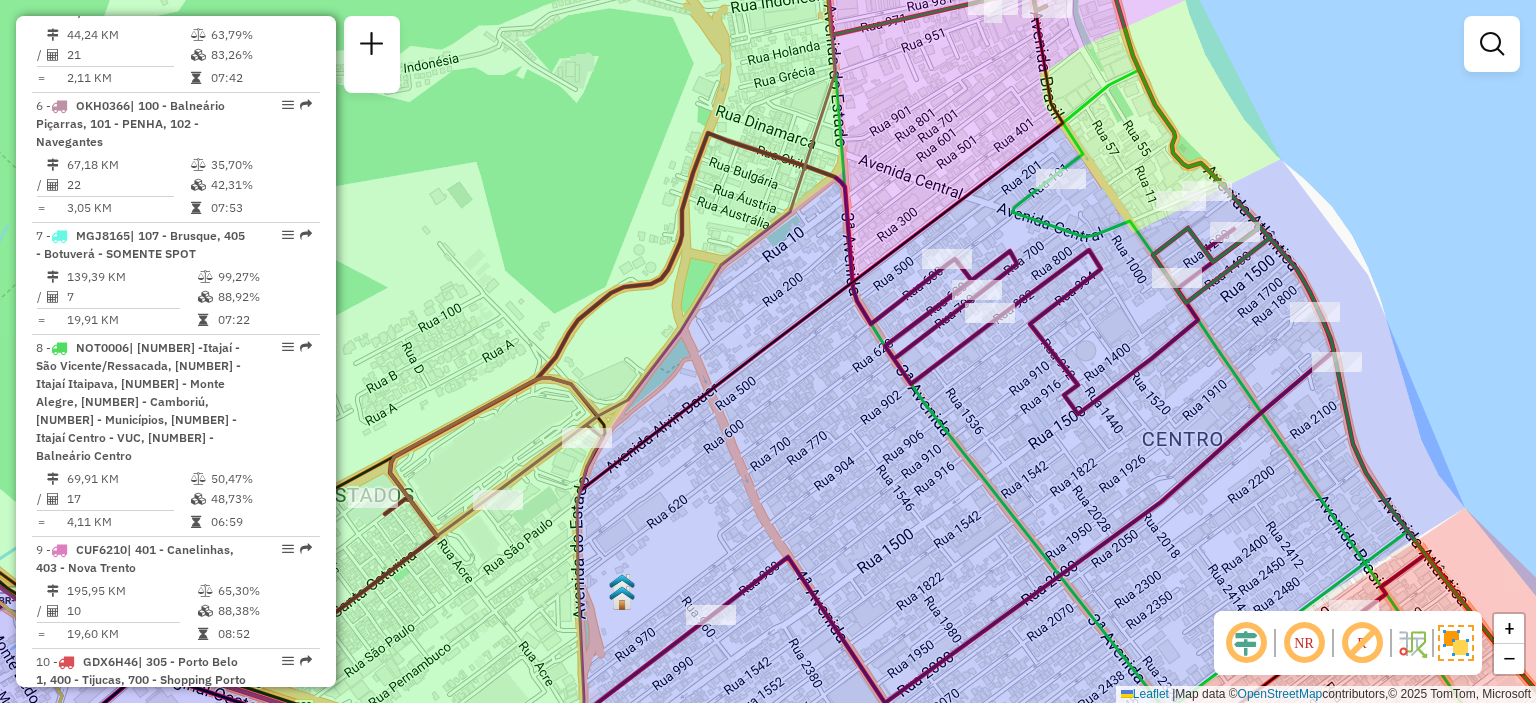 drag, startPoint x: 1410, startPoint y: 429, endPoint x: 1506, endPoint y: 439, distance: 96.519424 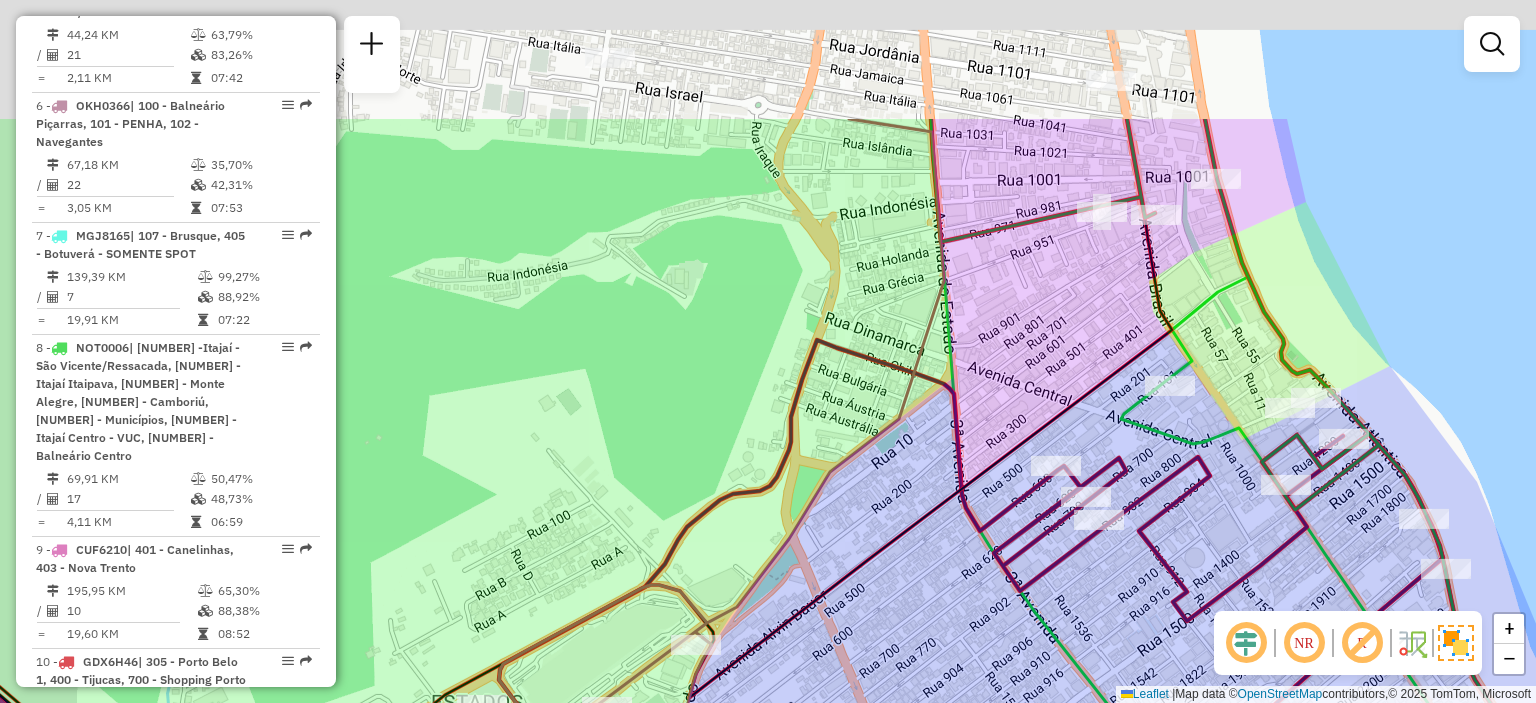drag, startPoint x: 1300, startPoint y: 143, endPoint x: 1393, endPoint y: 337, distance: 215.1395 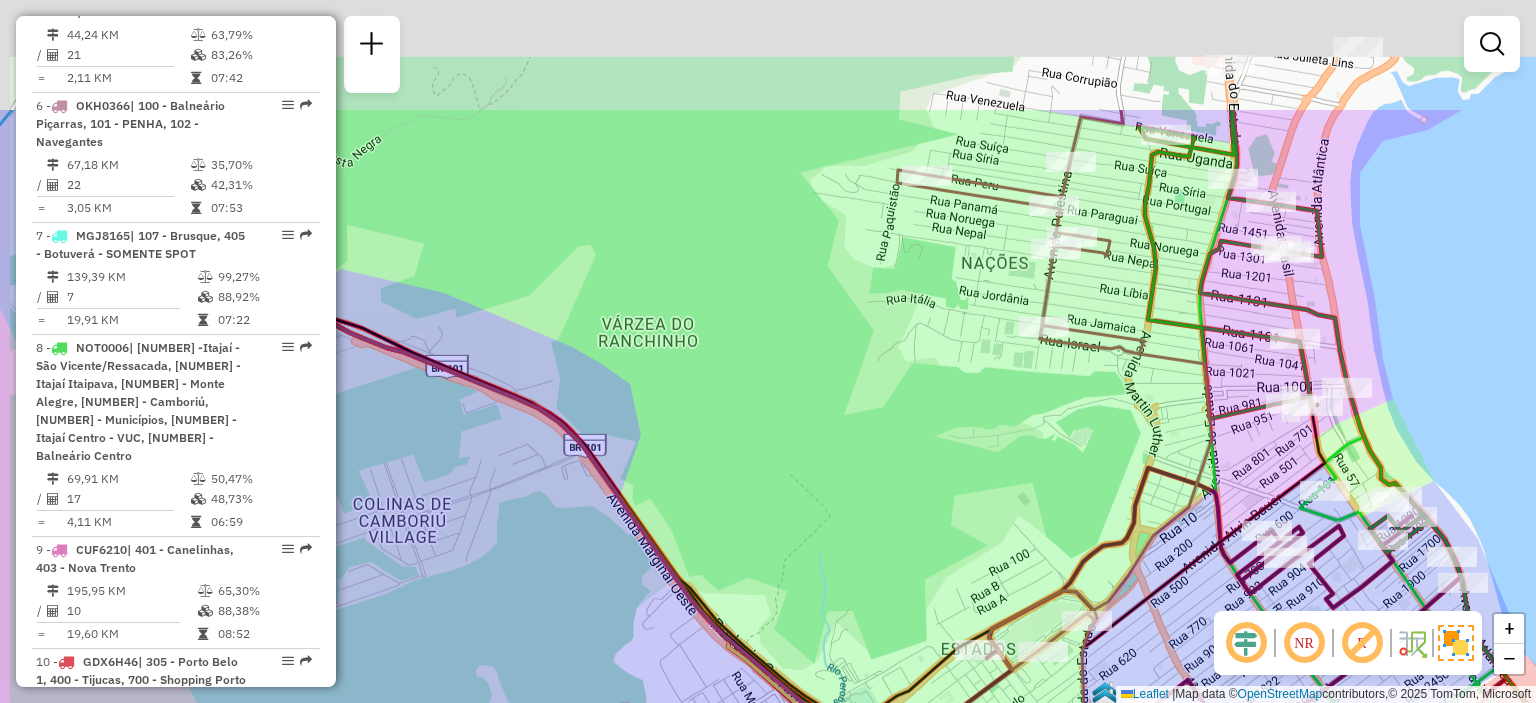 drag, startPoint x: 1088, startPoint y: 268, endPoint x: 1182, endPoint y: 461, distance: 214.67418 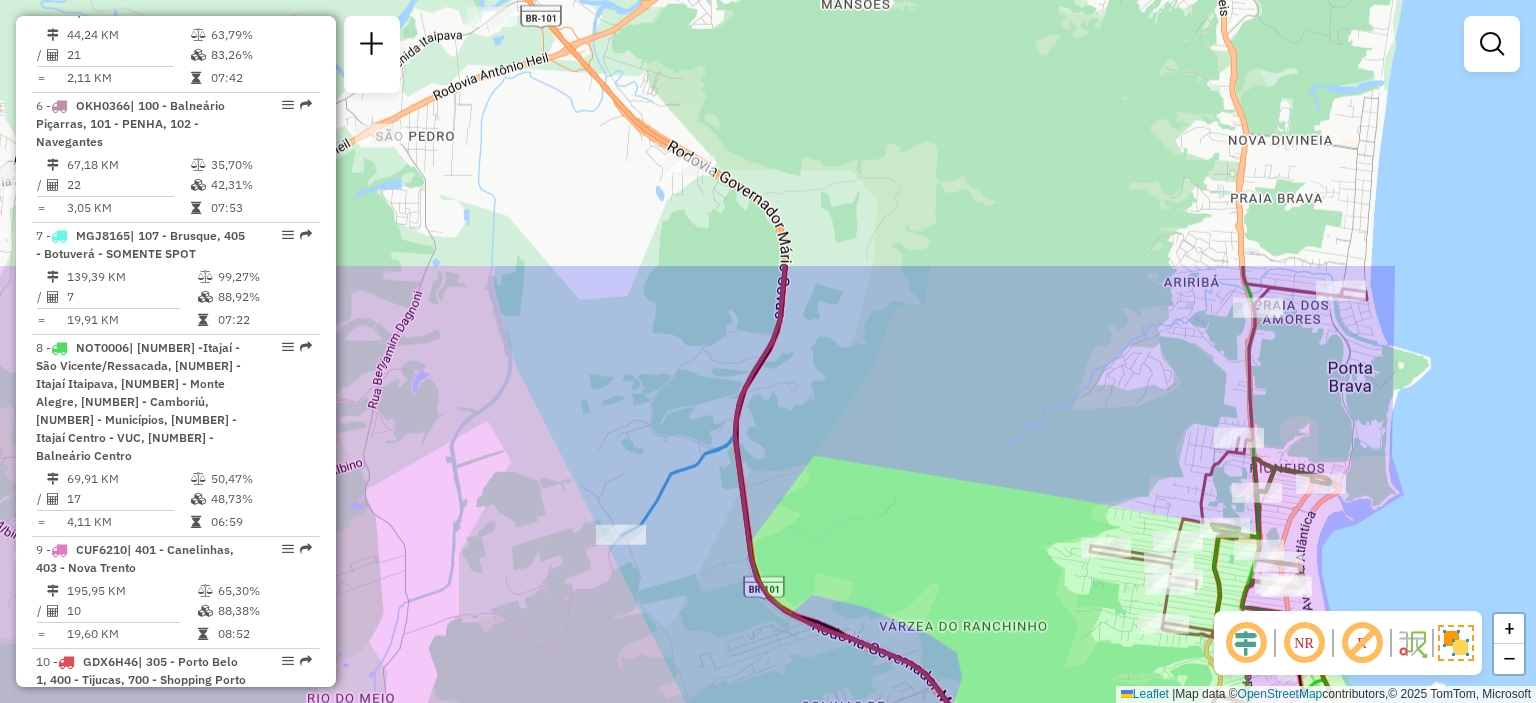 drag, startPoint x: 992, startPoint y: 75, endPoint x: 1072, endPoint y: 412, distance: 346.36542 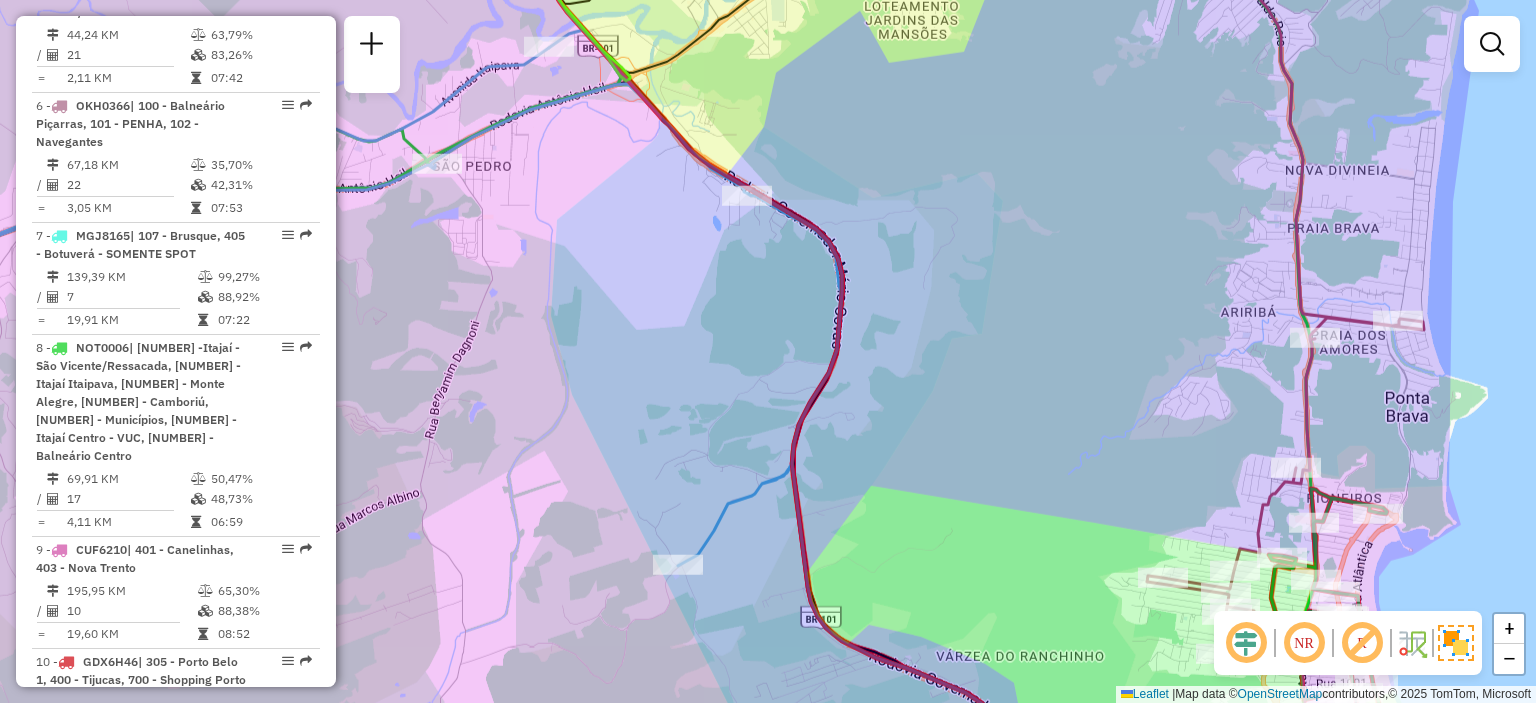drag, startPoint x: 1073, startPoint y: 407, endPoint x: 1128, endPoint y: 436, distance: 62.177166 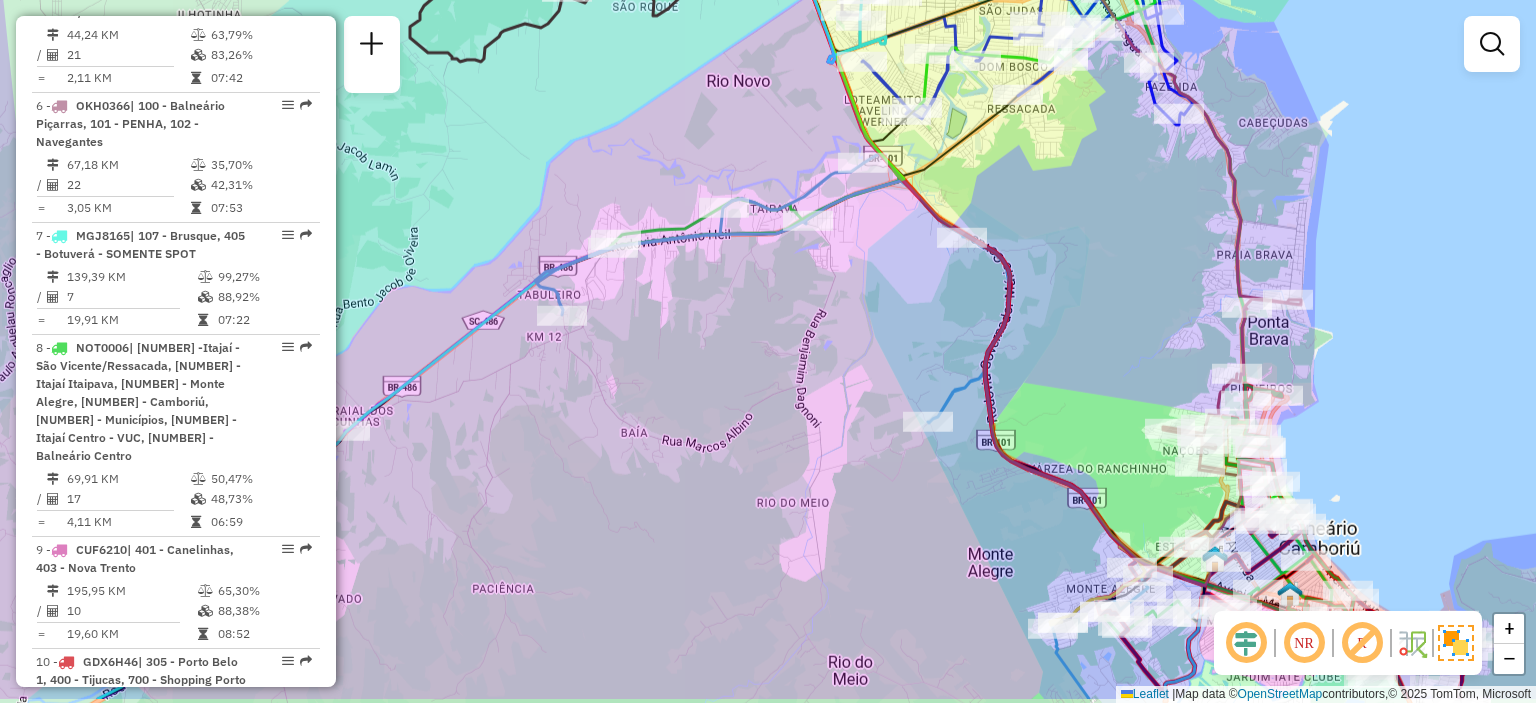 drag, startPoint x: 1116, startPoint y: 423, endPoint x: 1148, endPoint y: 347, distance: 82.46211 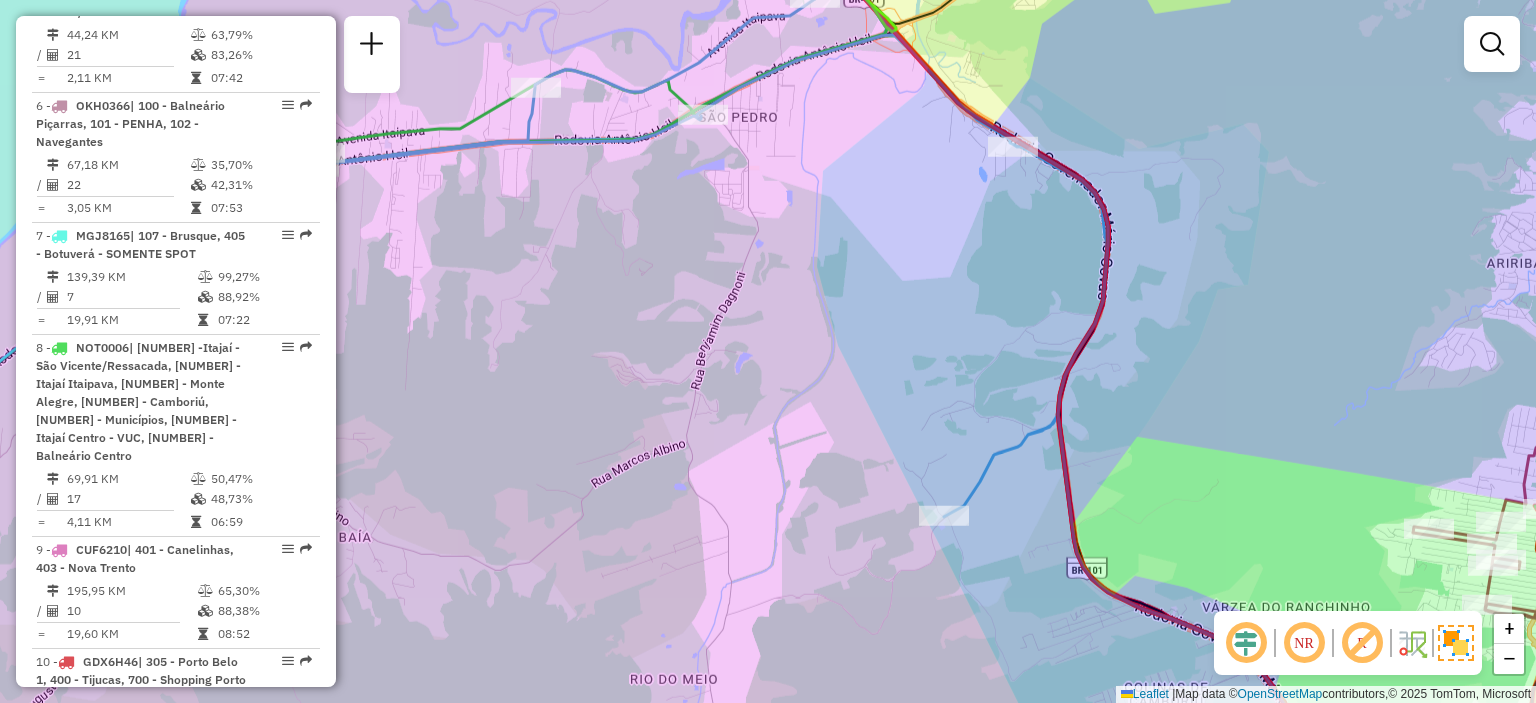 drag, startPoint x: 1009, startPoint y: 360, endPoint x: 1010, endPoint y: 393, distance: 33.01515 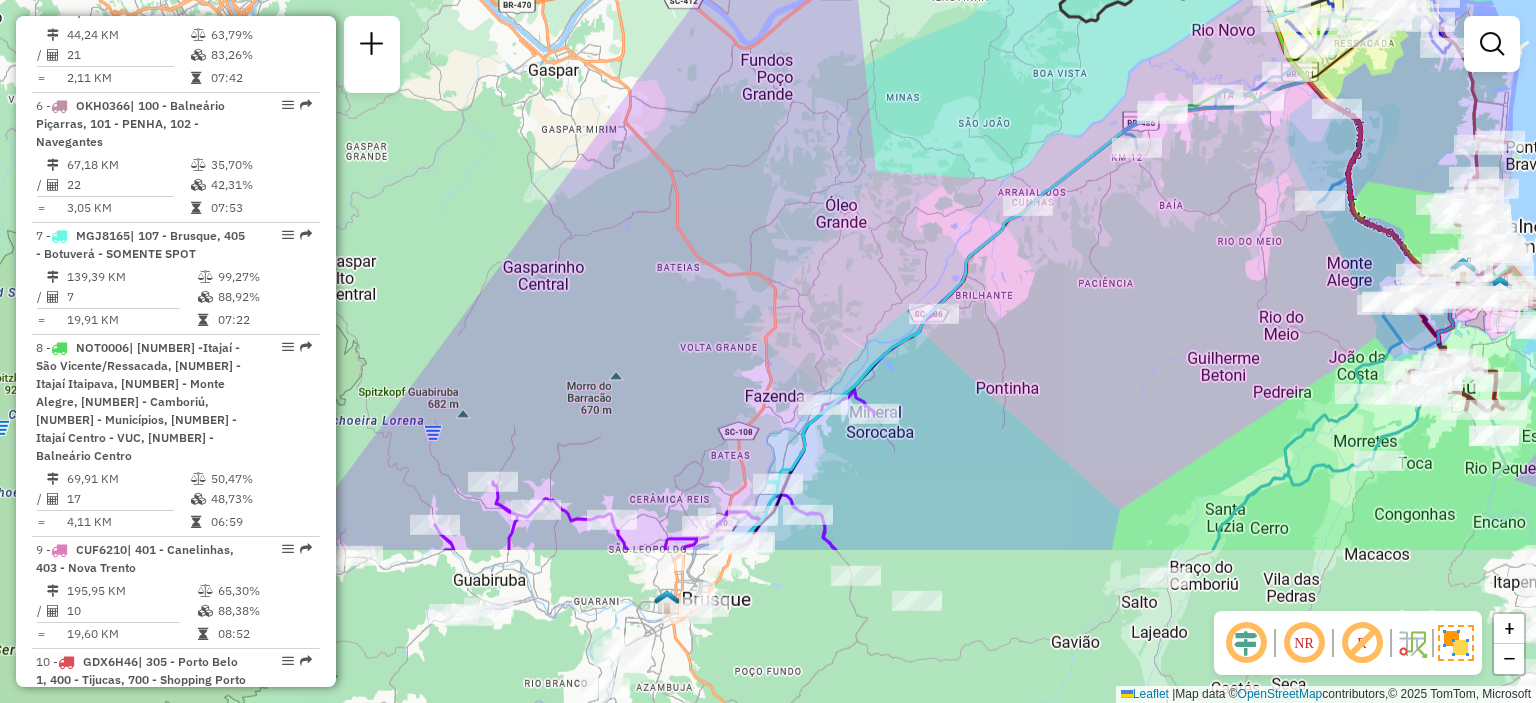 drag, startPoint x: 860, startPoint y: 503, endPoint x: 1188, endPoint y: 279, distance: 397.19012 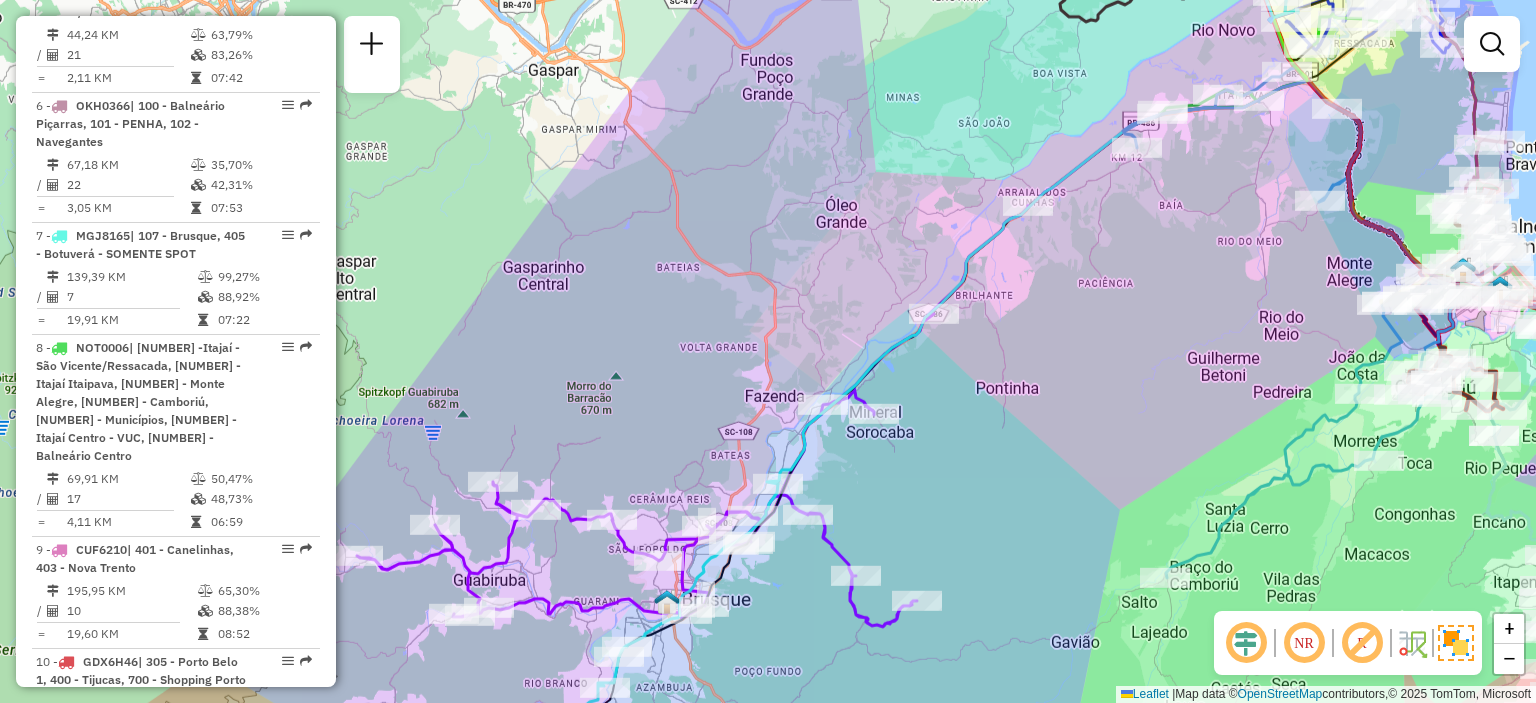 click on "Janela de atendimento Grade de atendimento Capacidade Transportadoras Veículos Cliente Pedidos  Rotas Selecione os dias de semana para filtrar as janelas de atendimento  Seg   Ter   Qua   Qui   Sex   Sáb   Dom  Informe o período da janela de atendimento: De: Até:  Filtrar exatamente a janela do cliente  Considerar janela de atendimento padrão  Selecione os dias de semana para filtrar as grades de atendimento  Seg   Ter   Qua   Qui   Sex   Sáb   Dom   Considerar clientes sem dia de atendimento cadastrado  Clientes fora do dia de atendimento selecionado Filtrar as atividades entre os valores definidos abaixo:  Peso mínimo:   Peso máximo:   Cubagem mínima:   Cubagem máxima:   De:   Até:  Filtrar as atividades entre o tempo de atendimento definido abaixo:  De:   Até:   Considerar capacidade total dos clientes não roteirizados Transportadora: Selecione um ou mais itens Tipo de veículo: Selecione um ou mais itens Veículo: Selecione um ou mais itens Motorista: Selecione um ou mais itens Nome: Rótulo:" 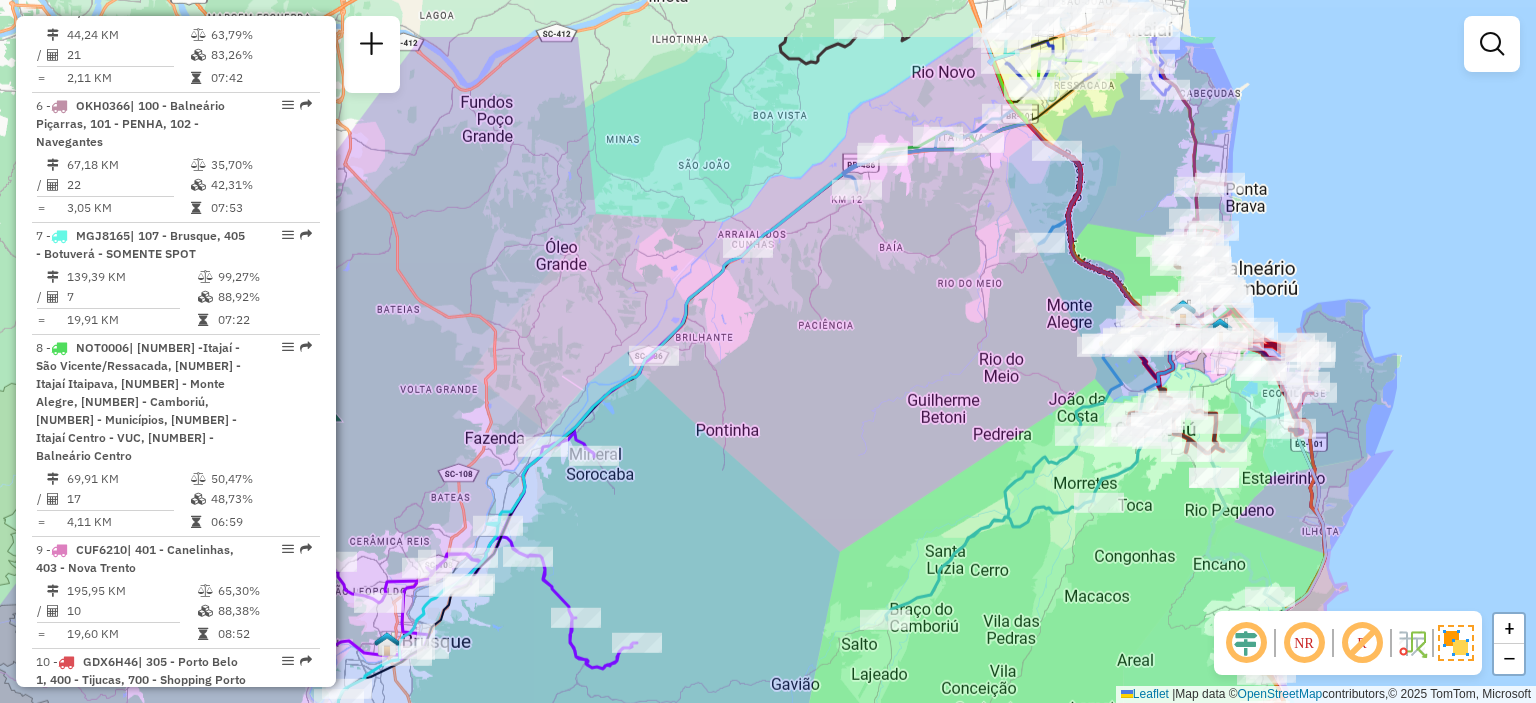 drag, startPoint x: 1156, startPoint y: 232, endPoint x: 861, endPoint y: 333, distance: 311.81085 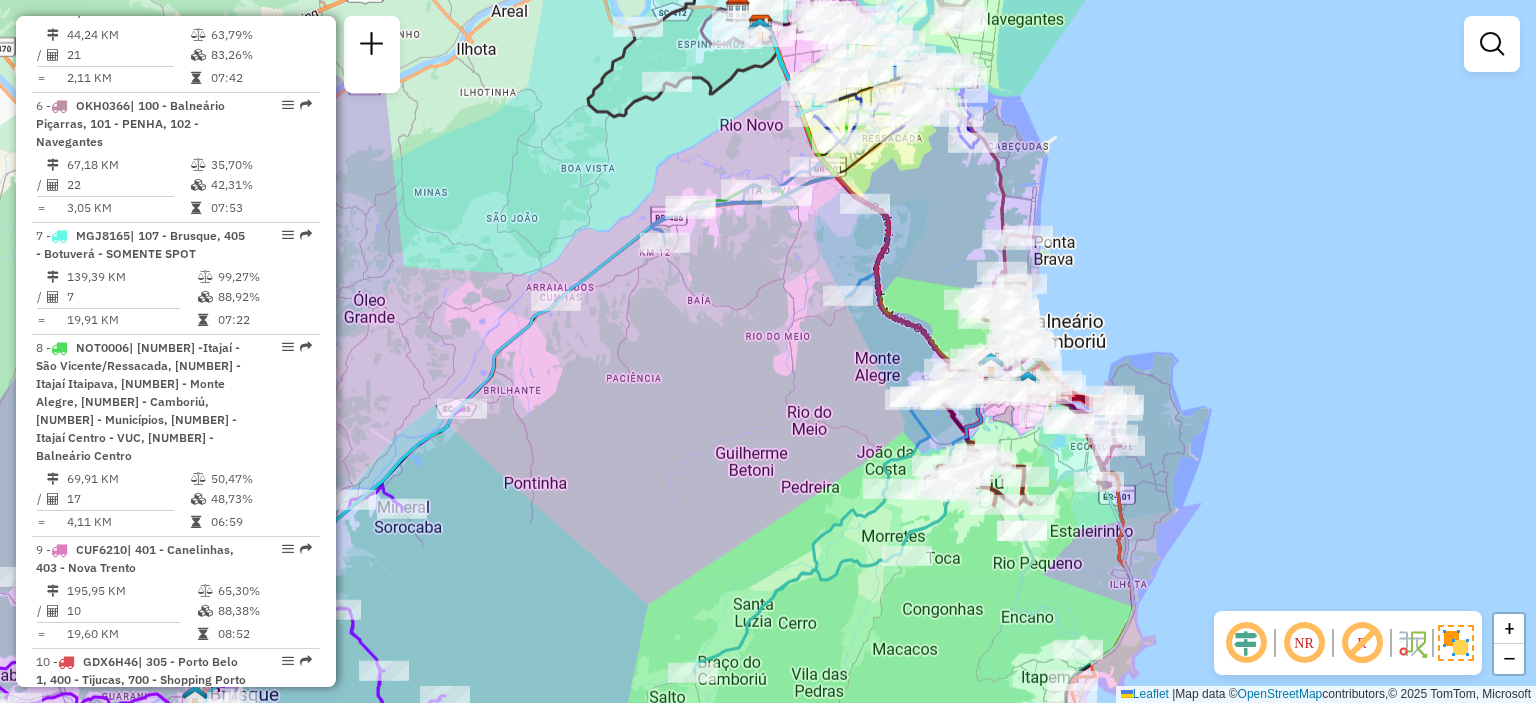 drag, startPoint x: 1180, startPoint y: 385, endPoint x: 1274, endPoint y: 451, distance: 114.85643 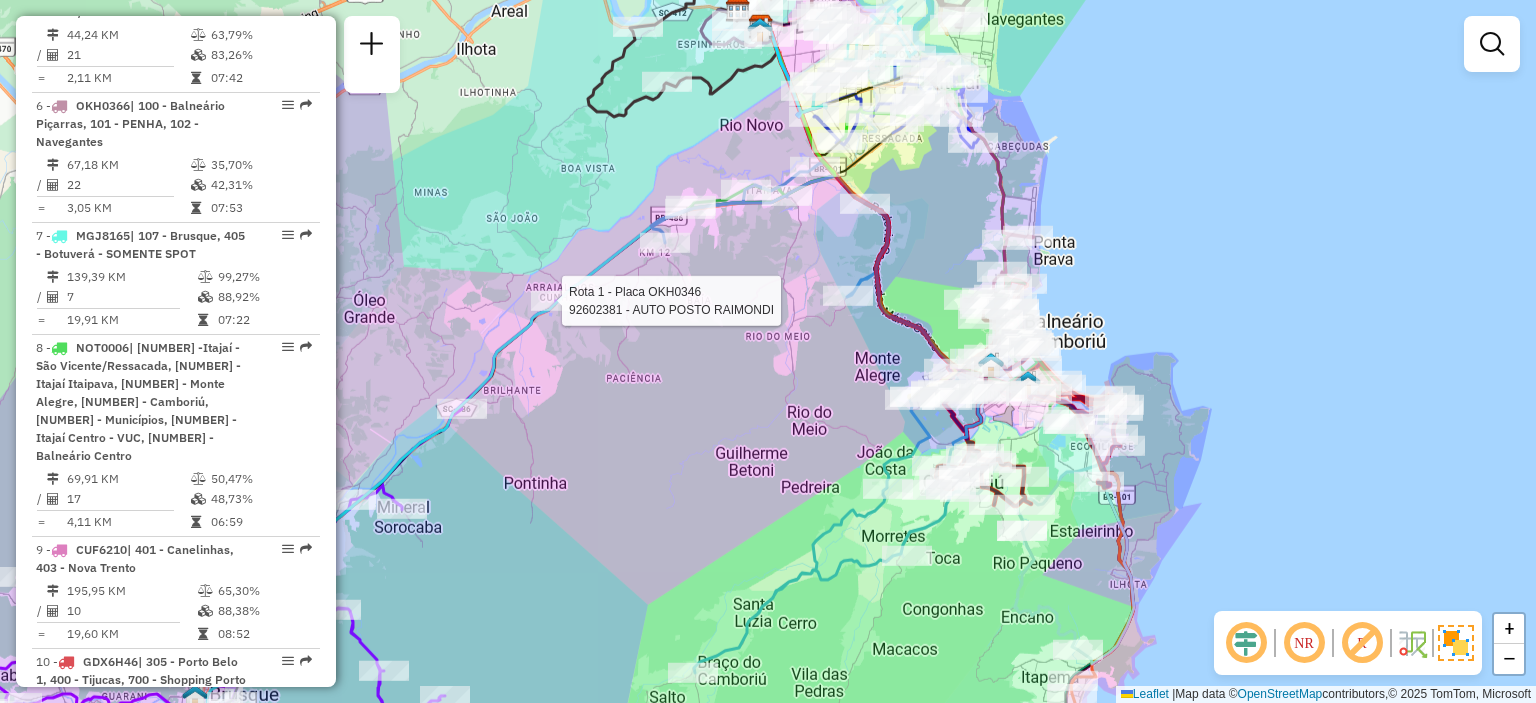 select on "**********" 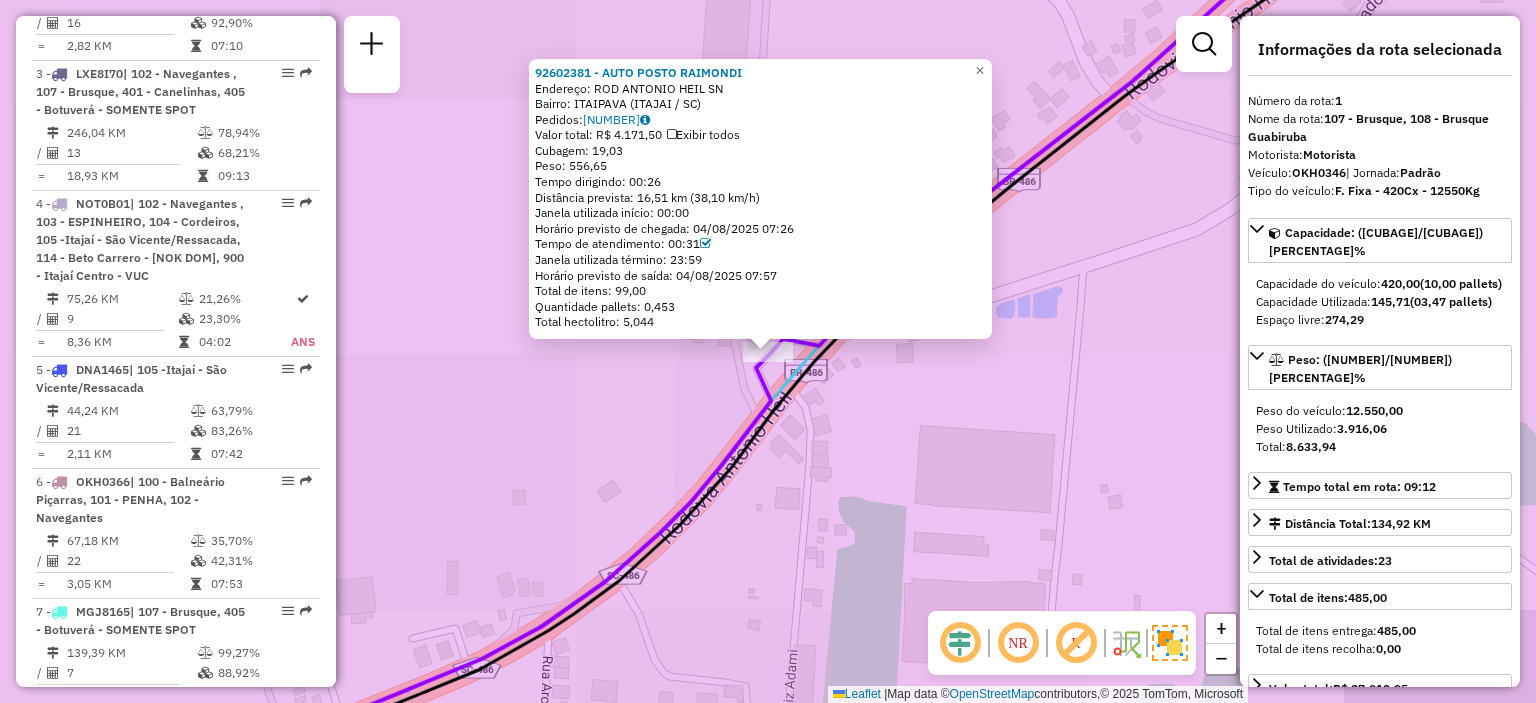 scroll, scrollTop: 795, scrollLeft: 0, axis: vertical 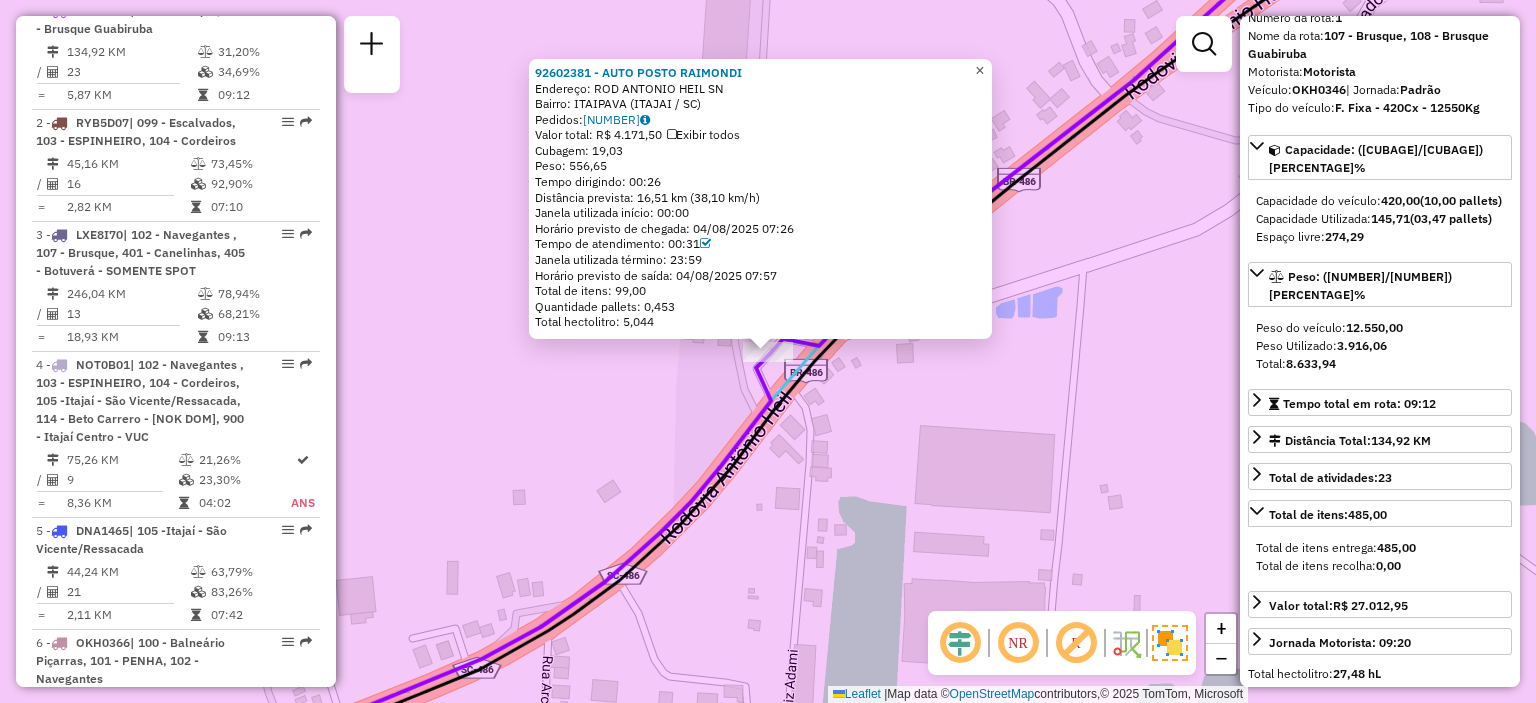 click on "×" 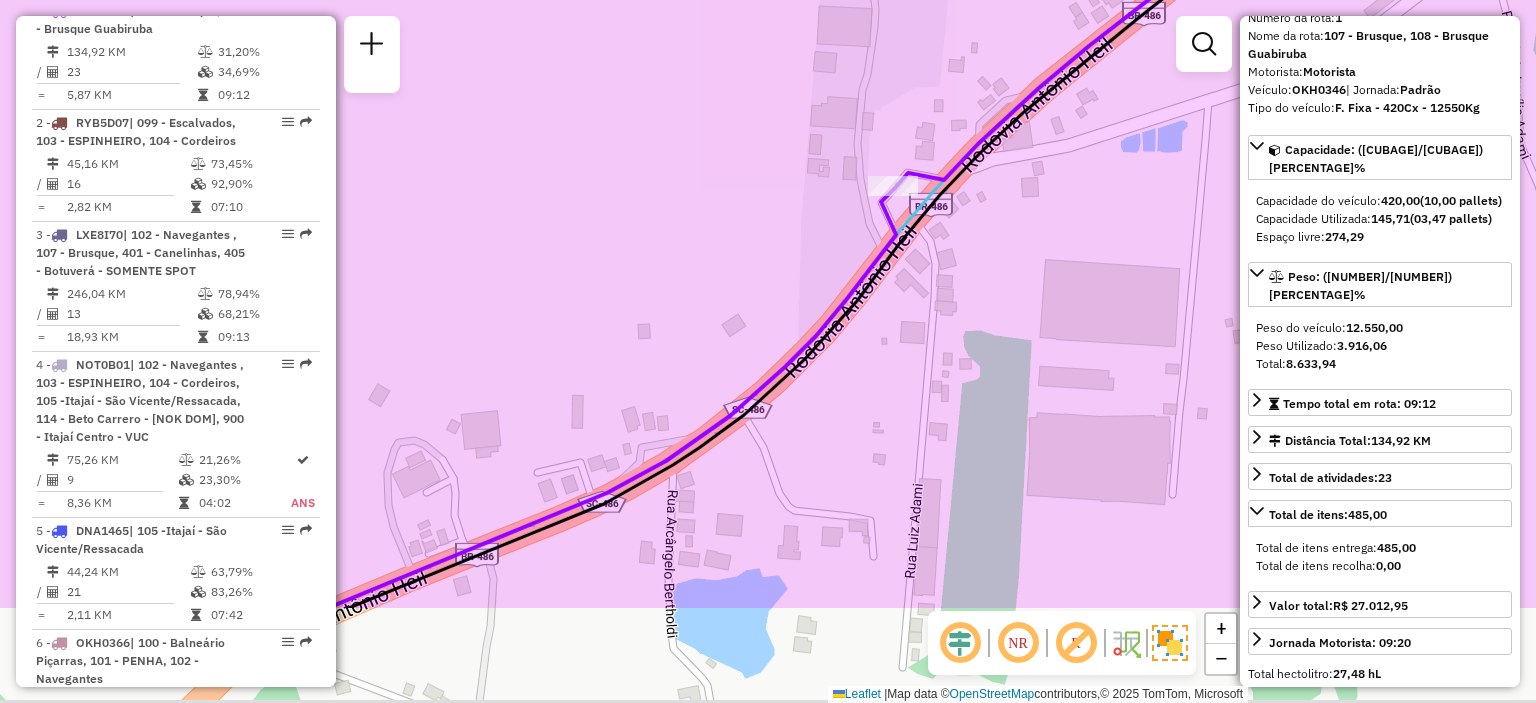 drag, startPoint x: 968, startPoint y: 353, endPoint x: 1134, endPoint y: 132, distance: 276.4001 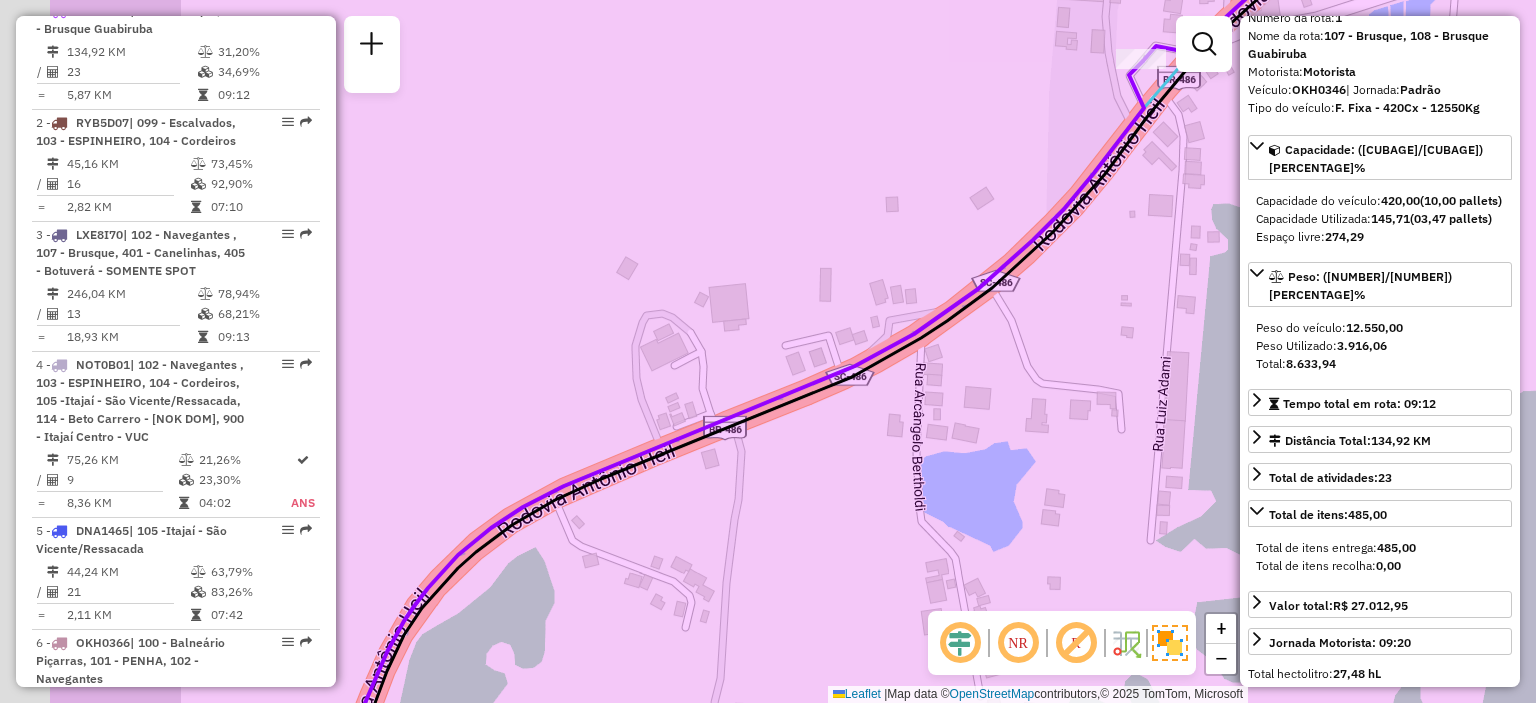 drag, startPoint x: 904, startPoint y: 343, endPoint x: 1110, endPoint y: 261, distance: 221.72055 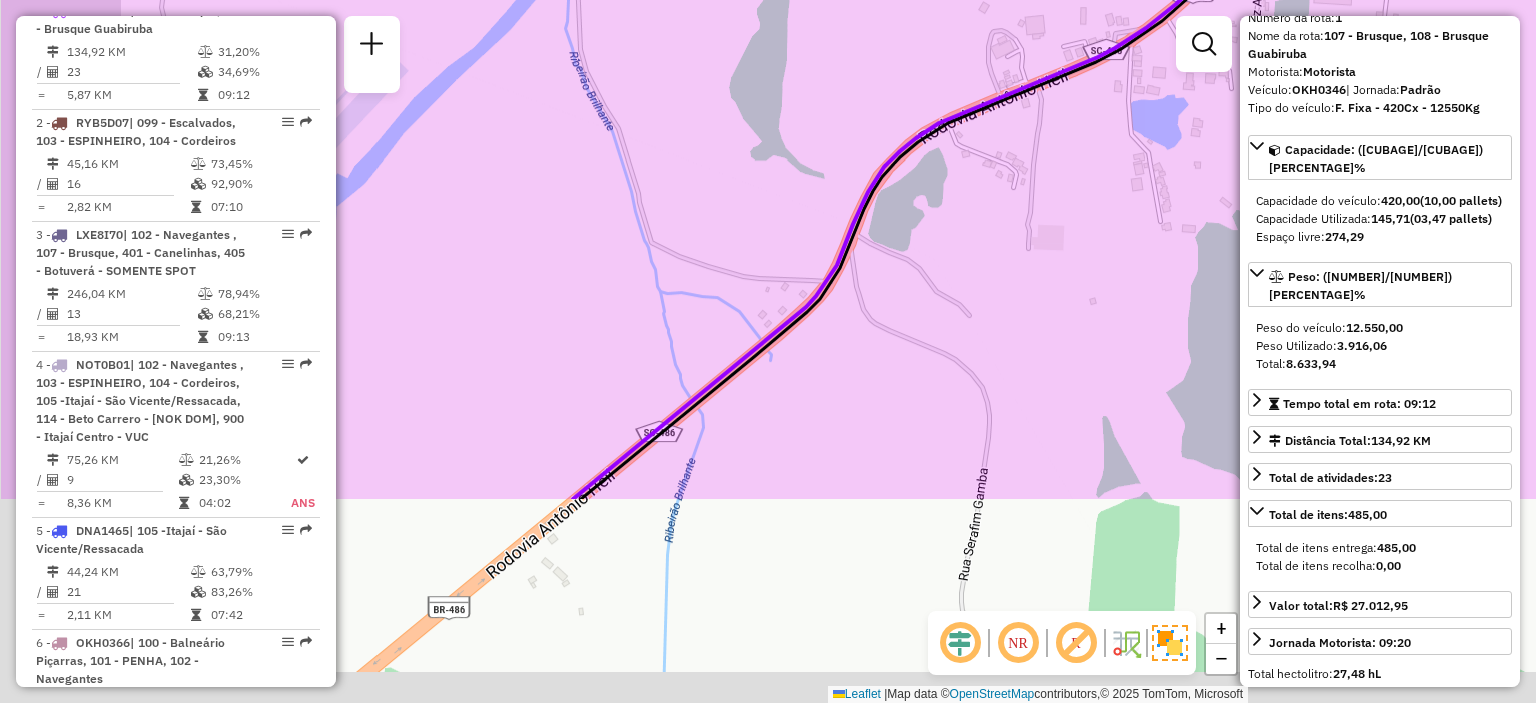 drag, startPoint x: 928, startPoint y: 447, endPoint x: 1072, endPoint y: 171, distance: 311.30692 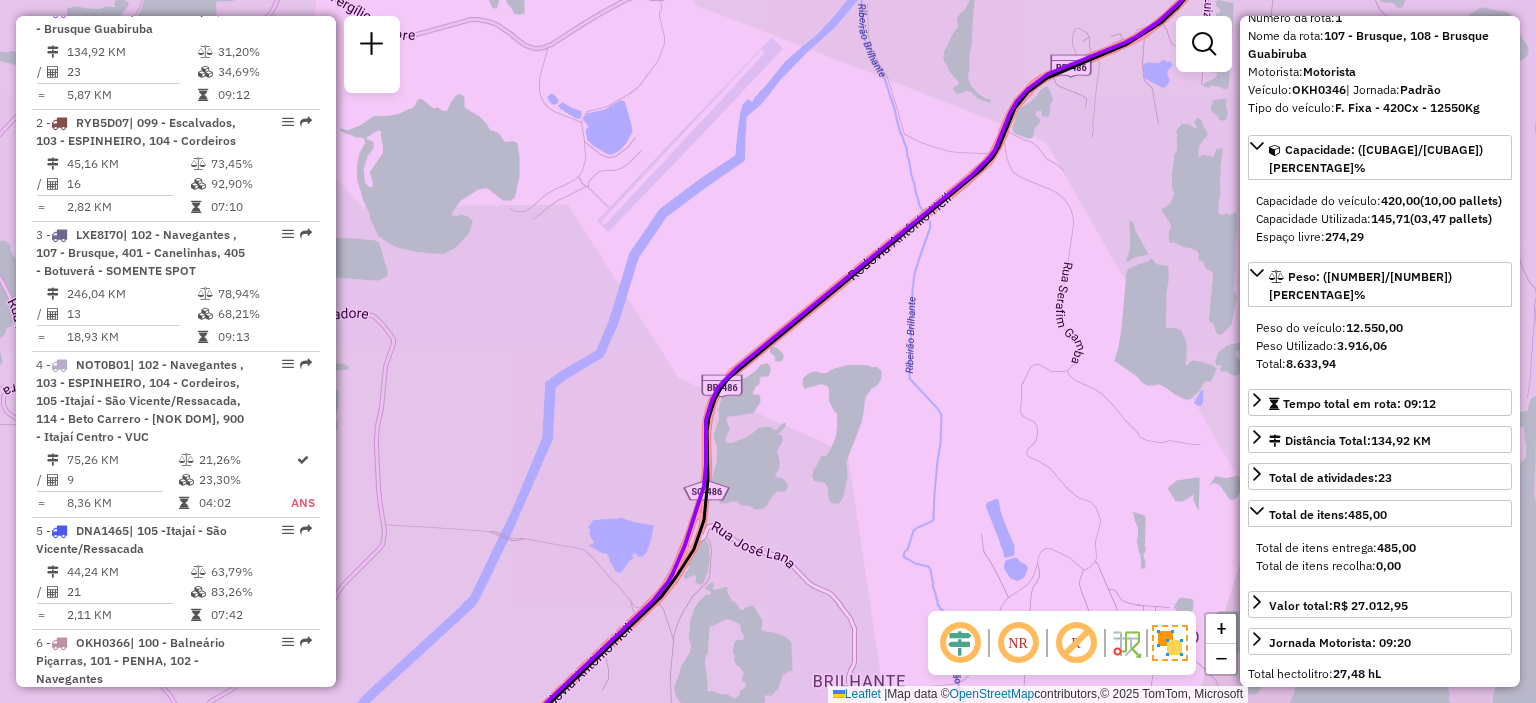 drag, startPoint x: 857, startPoint y: 413, endPoint x: 944, endPoint y: 181, distance: 247.77611 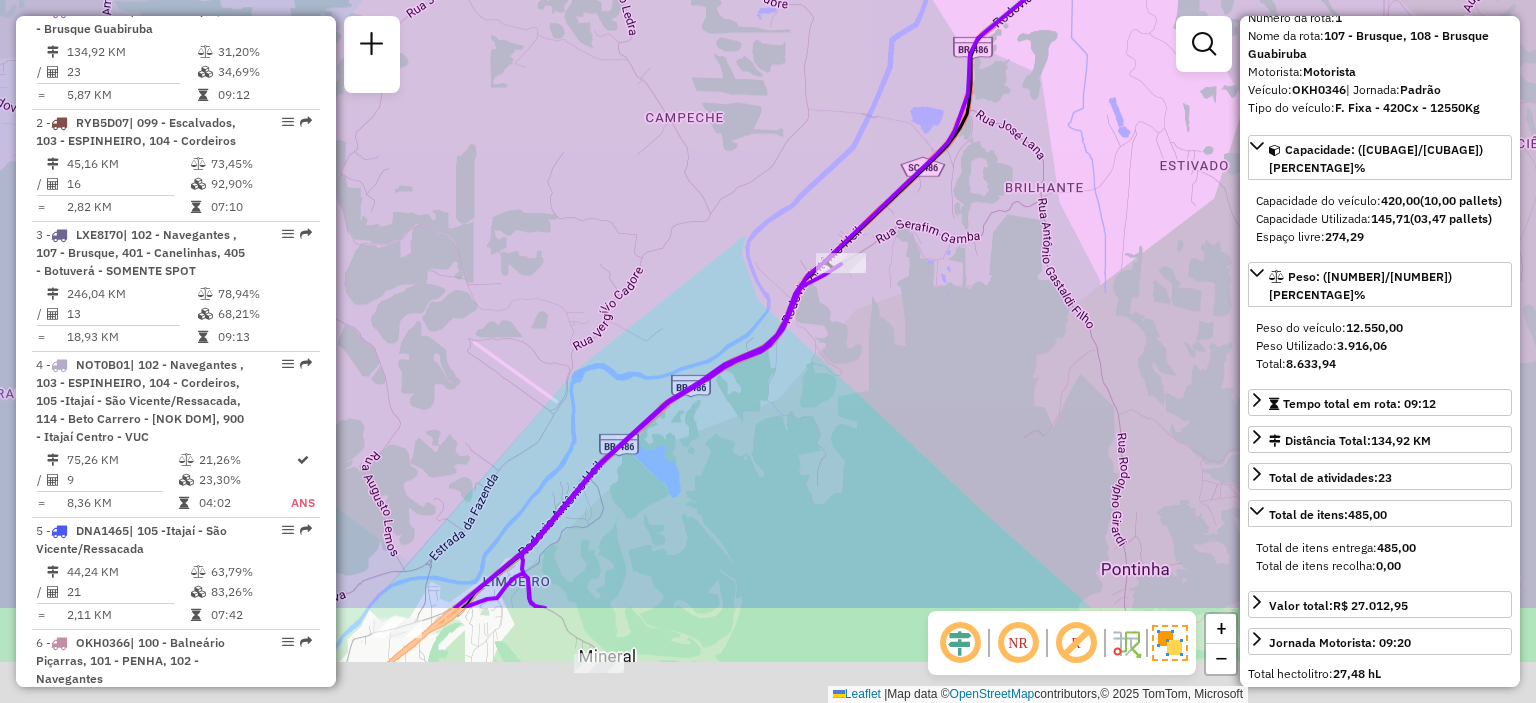 drag, startPoint x: 848, startPoint y: 385, endPoint x: 960, endPoint y: 167, distance: 245.08774 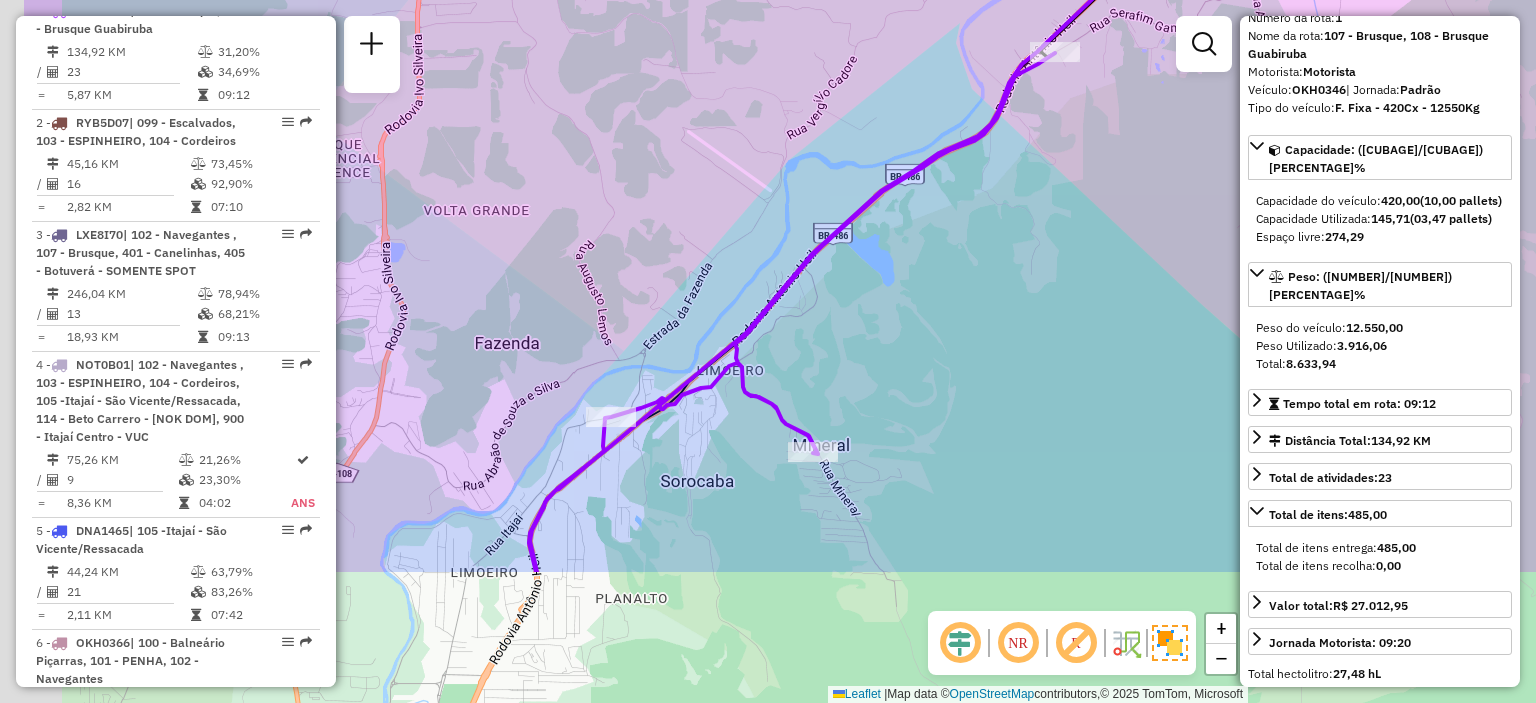 drag, startPoint x: 896, startPoint y: 320, endPoint x: 1016, endPoint y: 159, distance: 200.8009 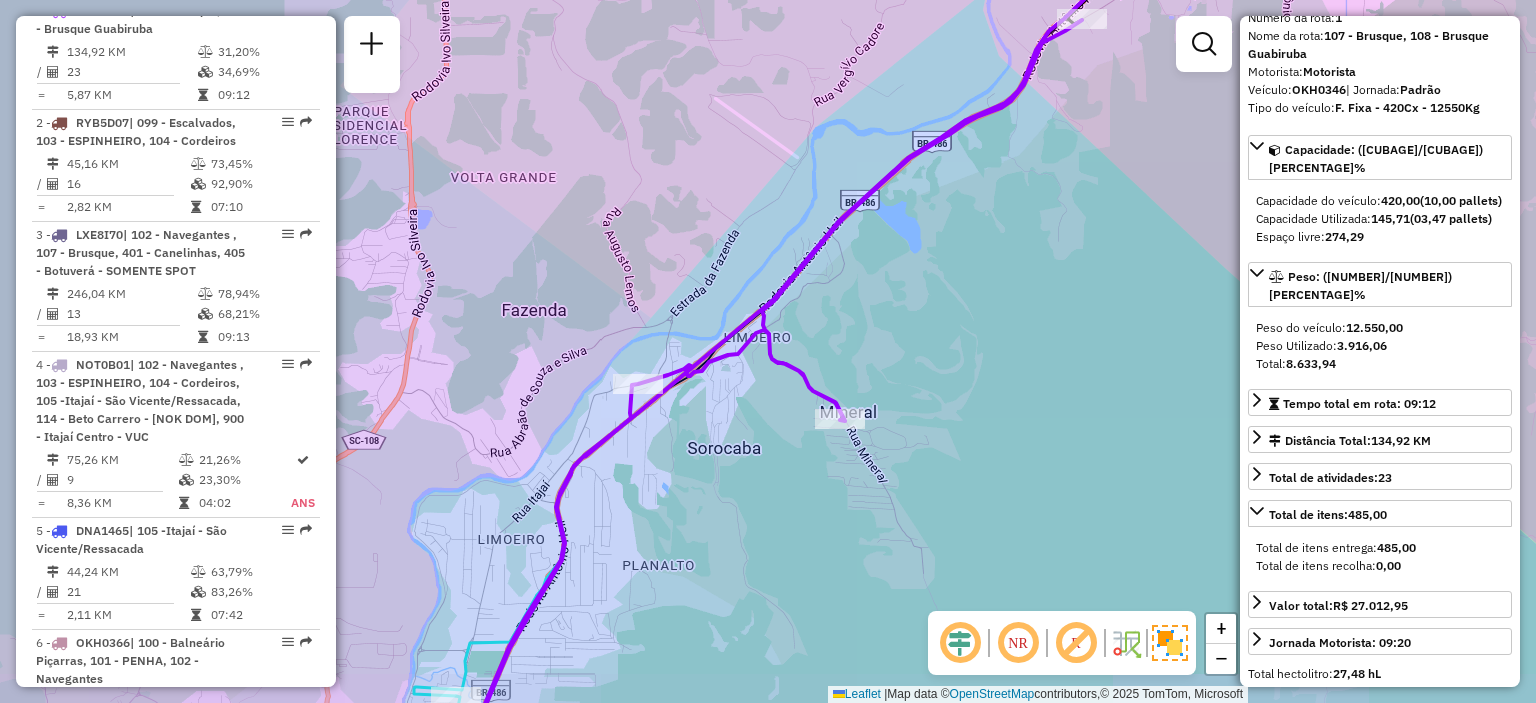 drag, startPoint x: 964, startPoint y: 415, endPoint x: 1144, endPoint y: 159, distance: 312.94727 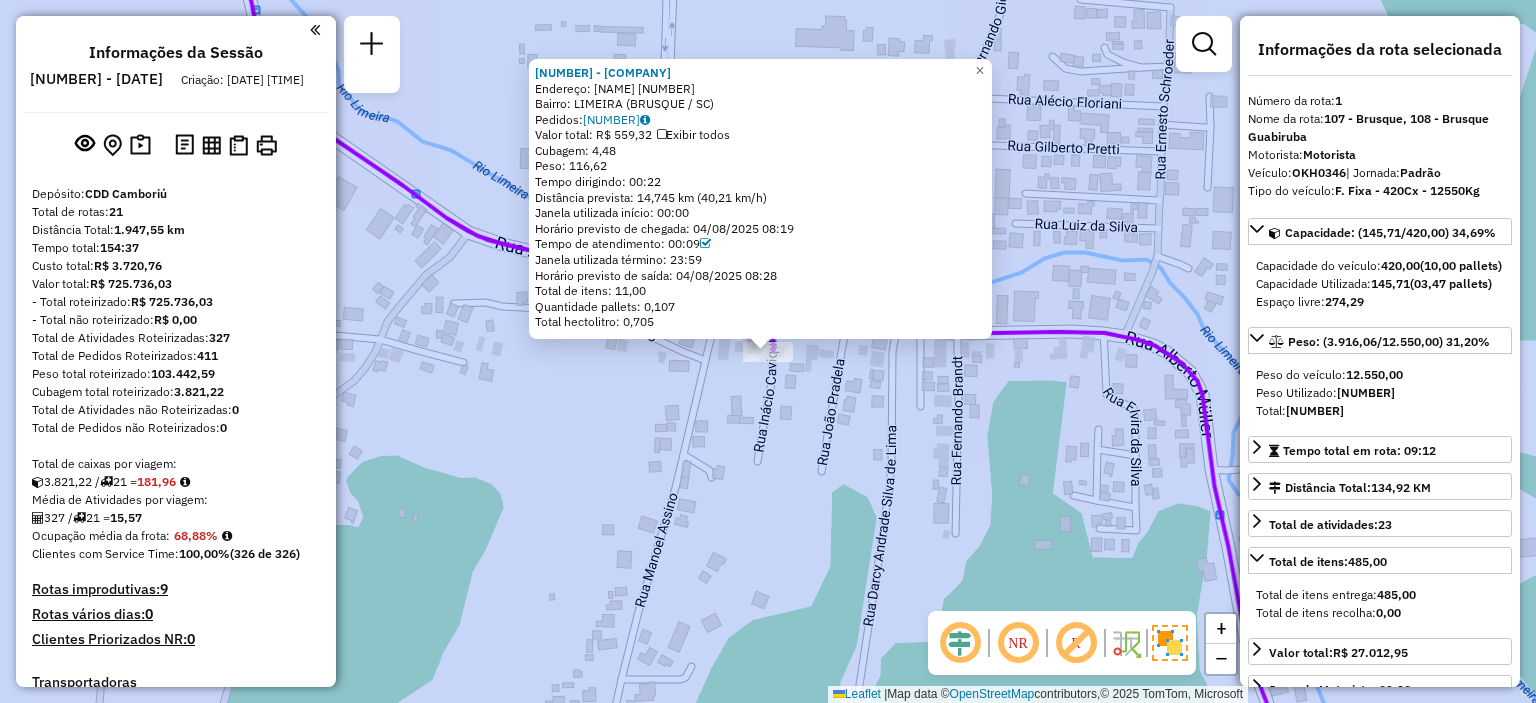 select on "**********" 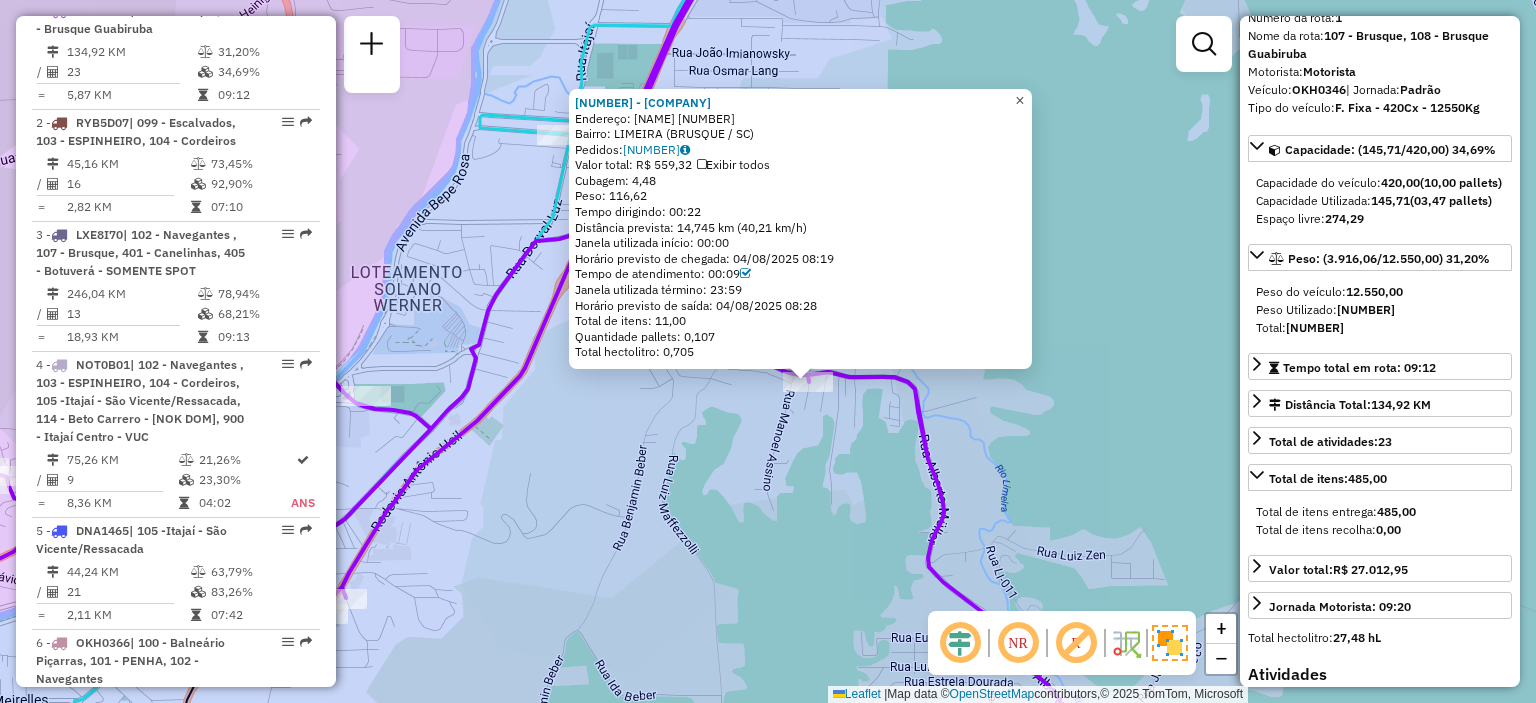 click on "×" 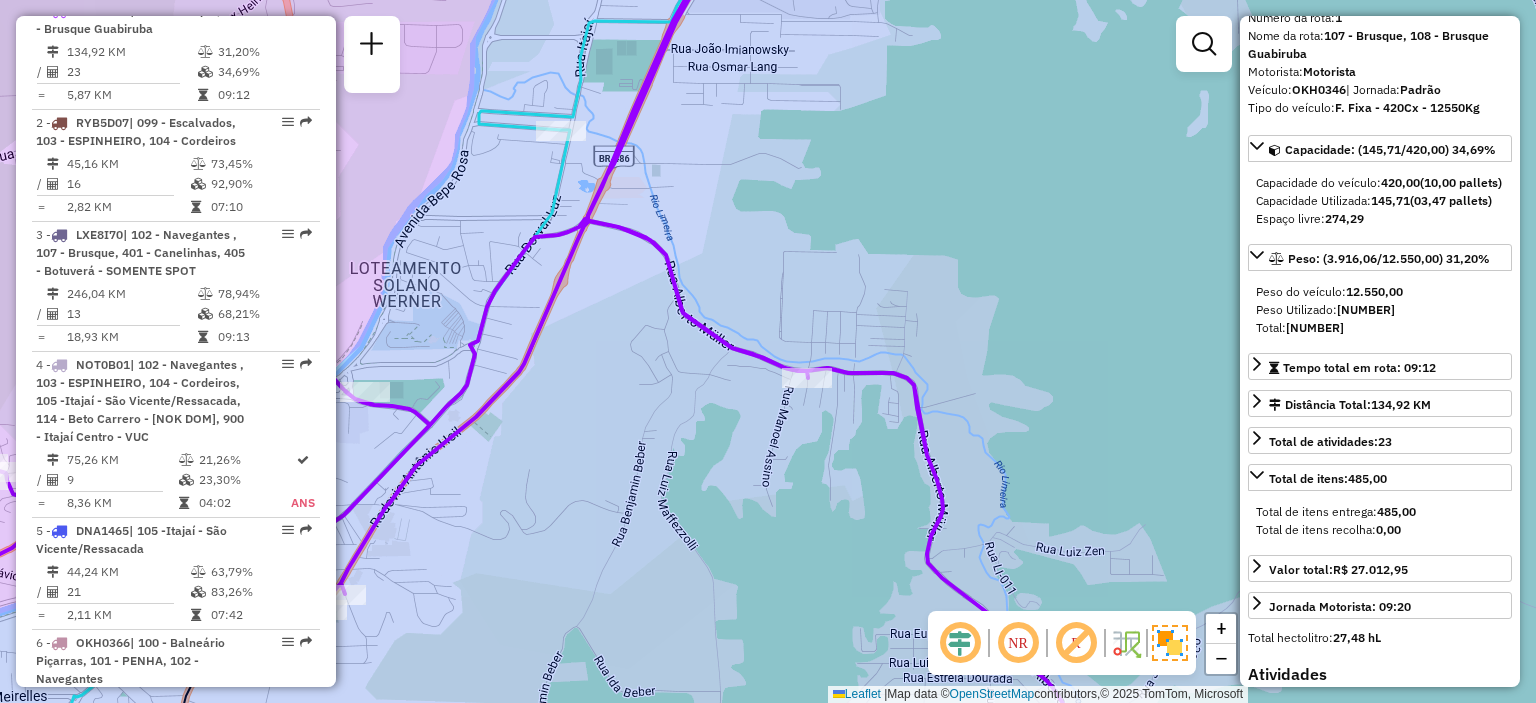 drag, startPoint x: 1040, startPoint y: 315, endPoint x: 834, endPoint y: -37, distance: 407.84802 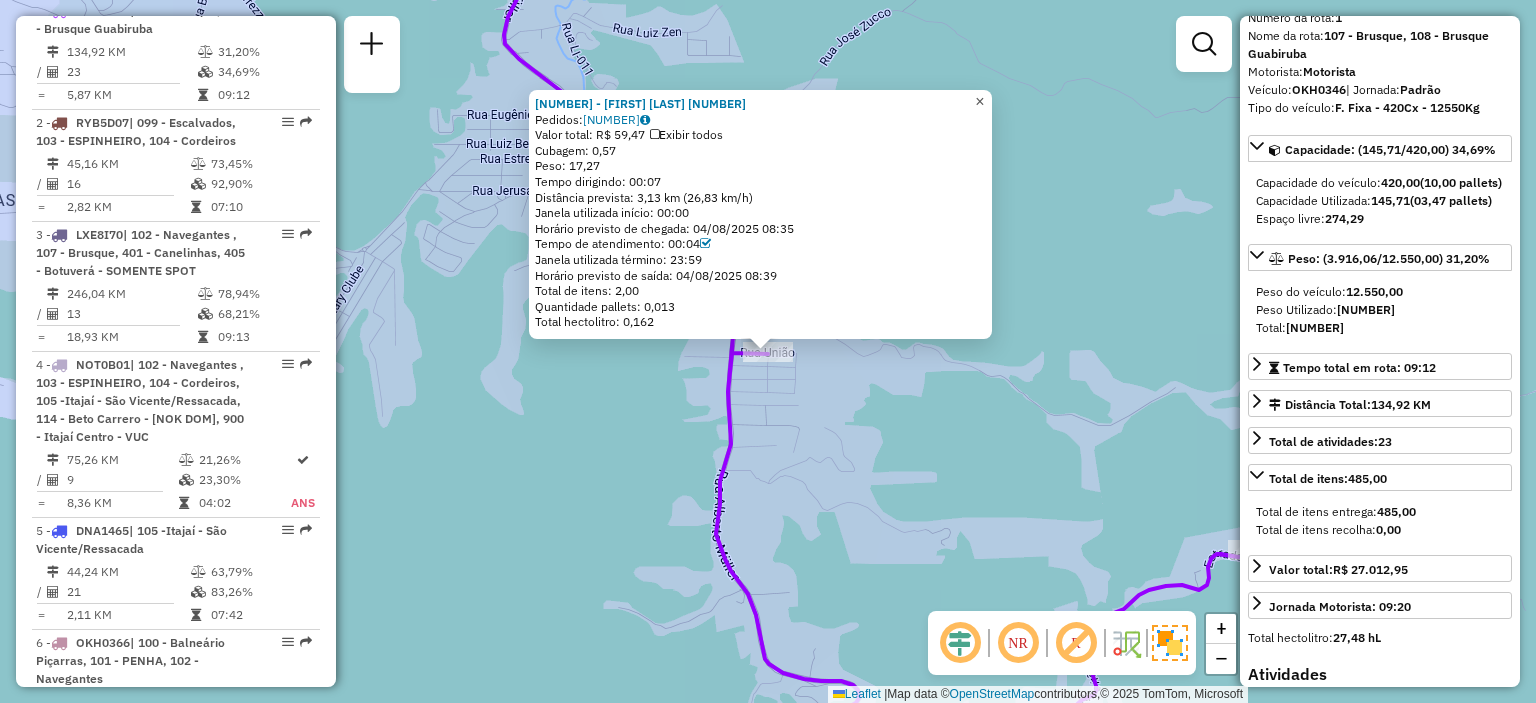 click on "×" 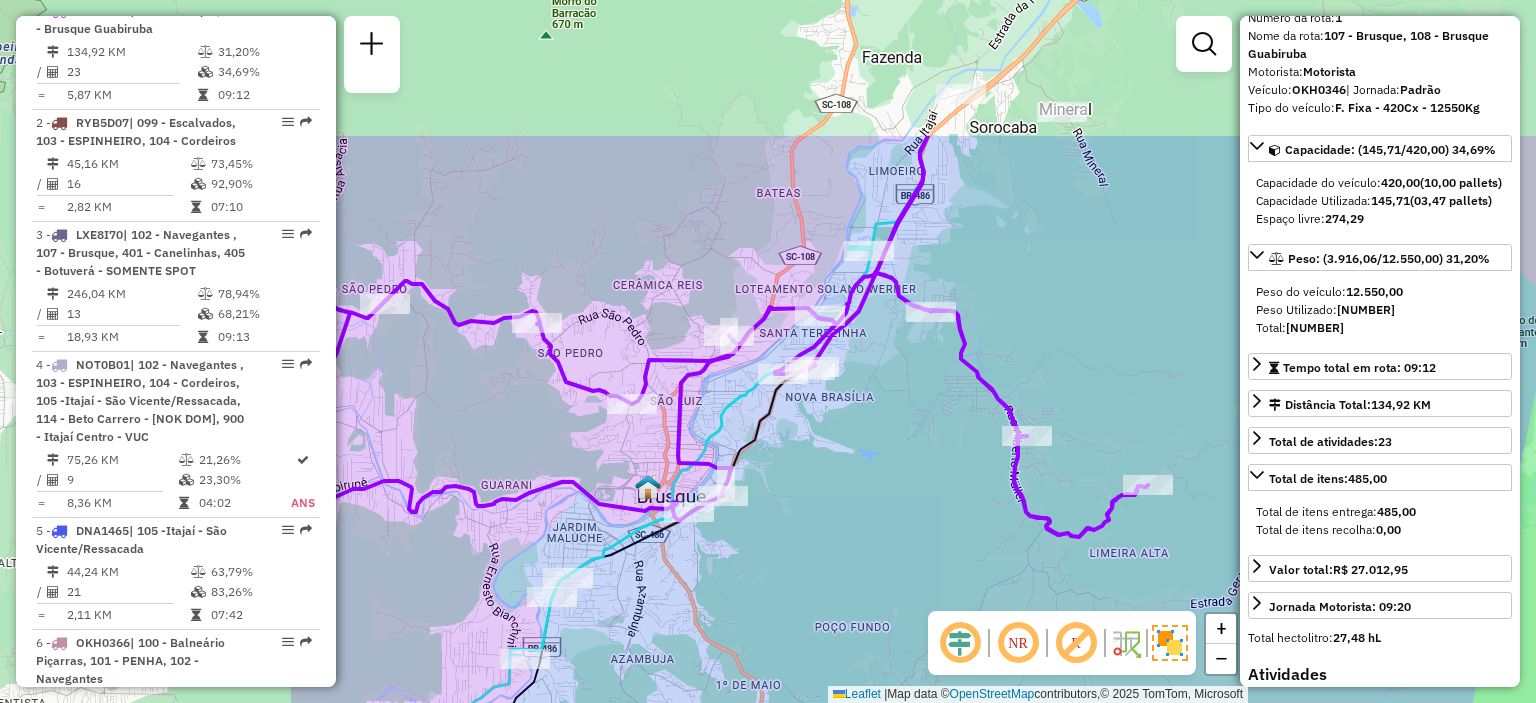 drag, startPoint x: 517, startPoint y: 125, endPoint x: 962, endPoint y: 331, distance: 490.36823 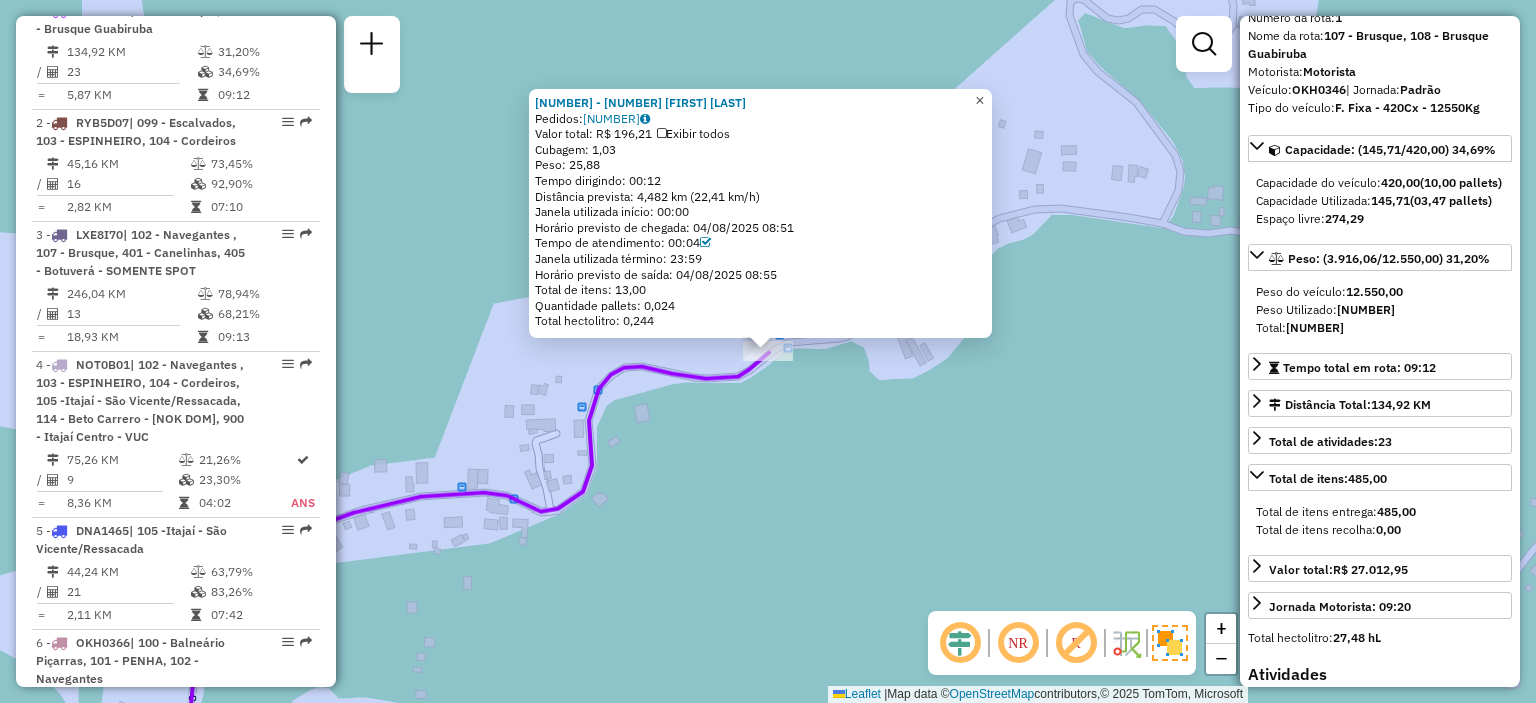 click on "×" 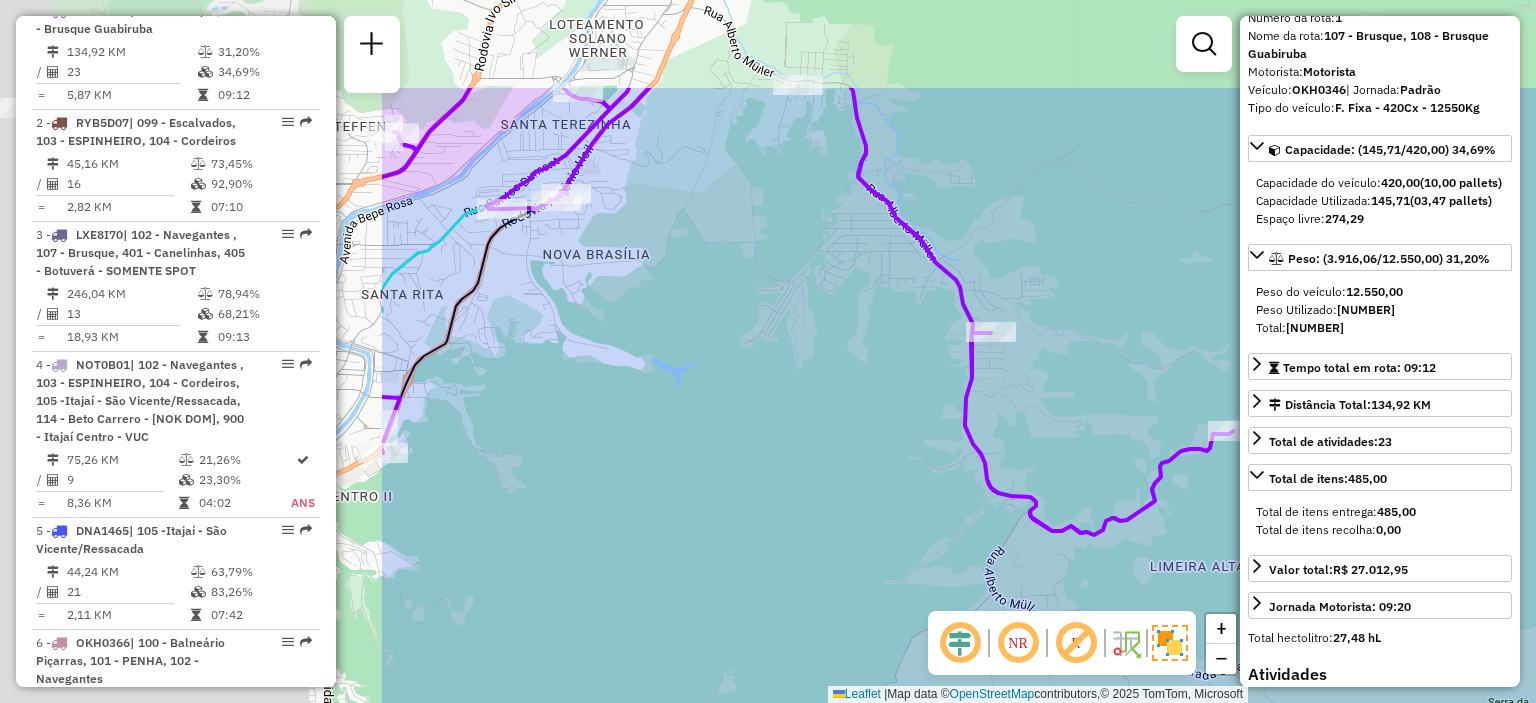 drag, startPoint x: 632, startPoint y: 241, endPoint x: 1116, endPoint y: 409, distance: 512.328 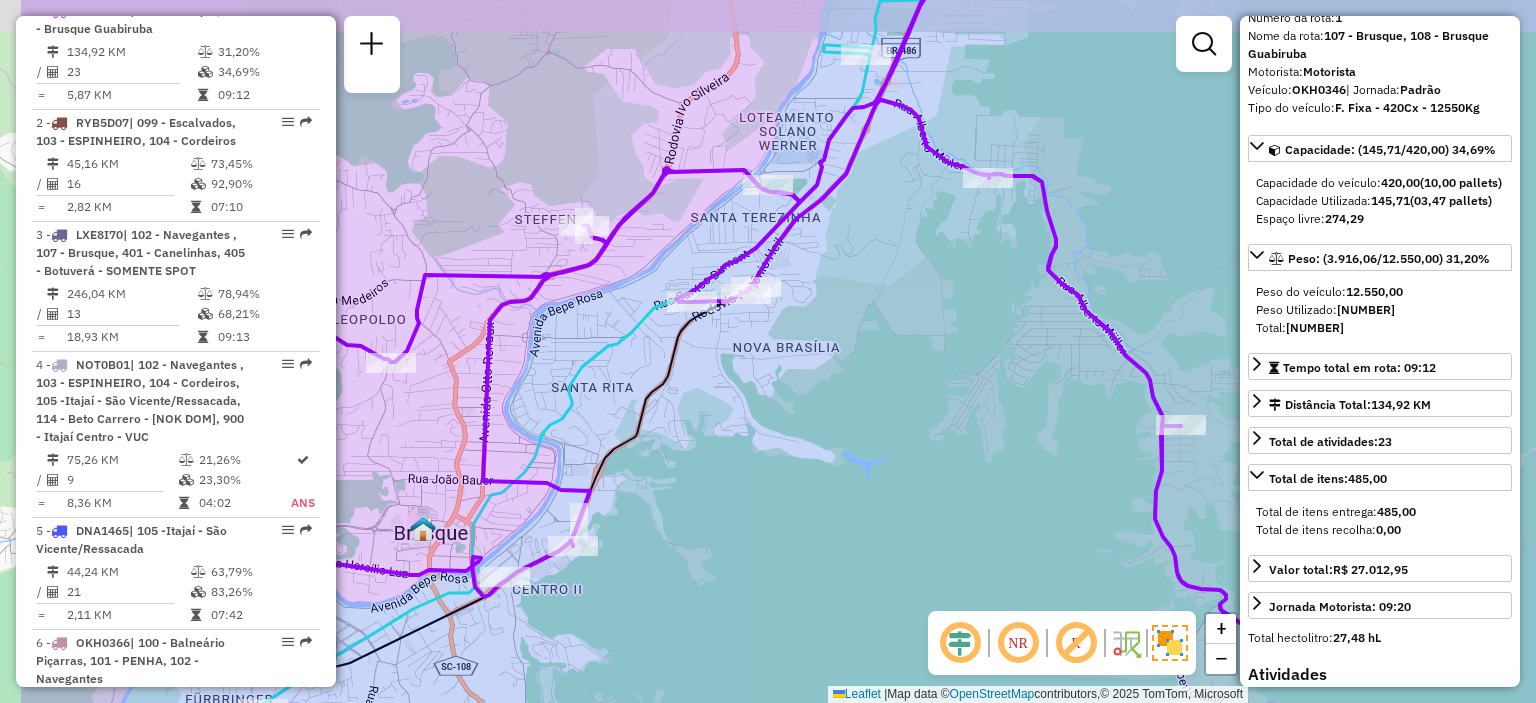 drag, startPoint x: 776, startPoint y: 344, endPoint x: 948, endPoint y: 411, distance: 184.58873 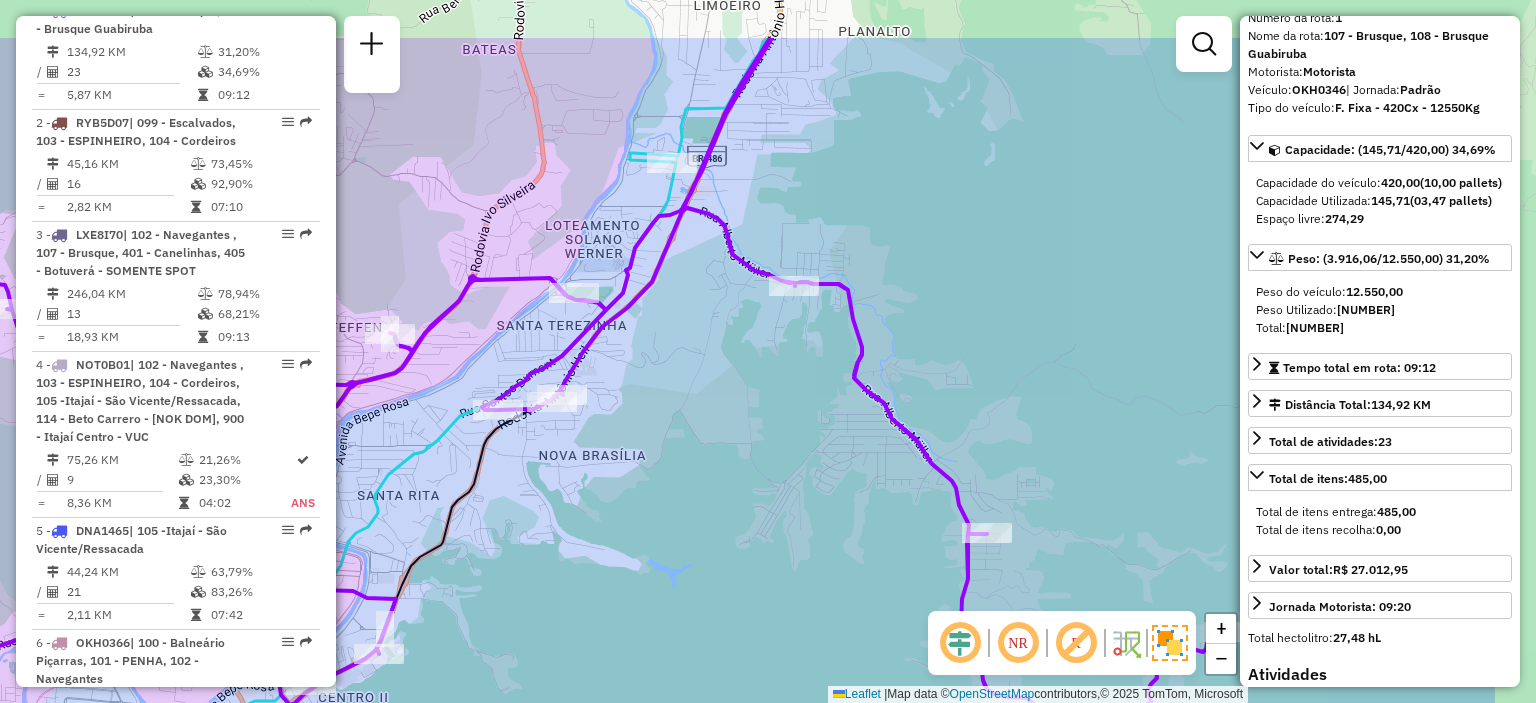 drag, startPoint x: 864, startPoint y: 433, endPoint x: 632, endPoint y: 544, distance: 257.1867 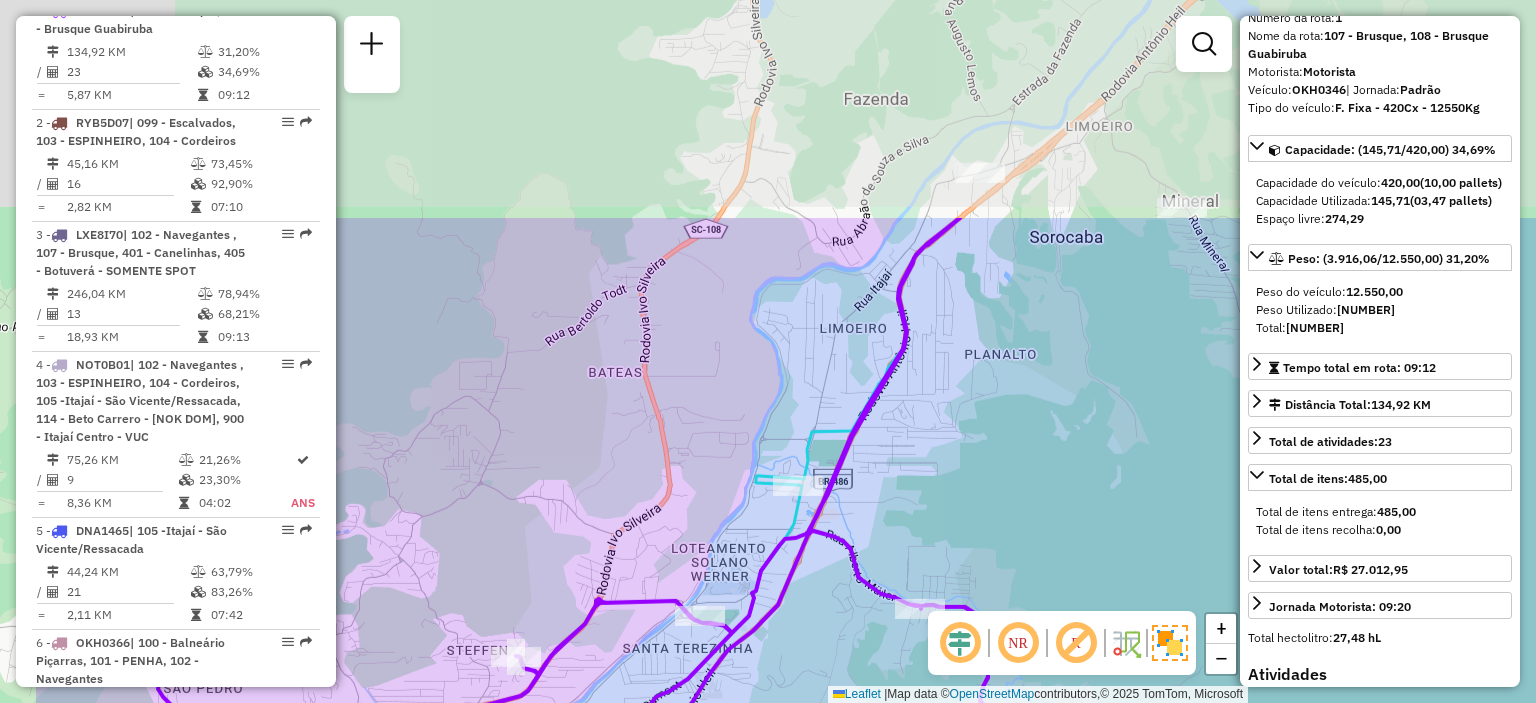 drag, startPoint x: 694, startPoint y: 240, endPoint x: 834, endPoint y: 504, distance: 298.82437 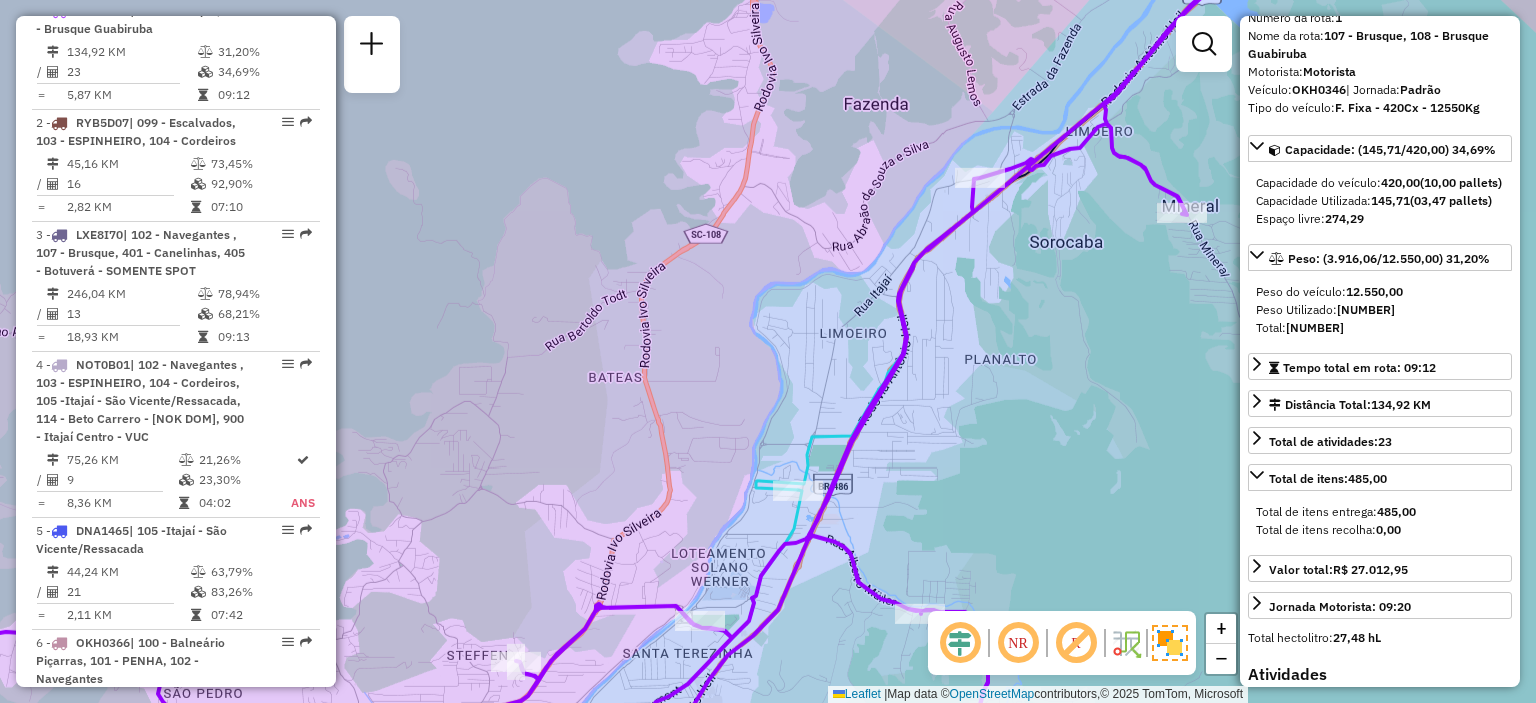 click on "Janela de atendimento Grade de atendimento Capacidade Transportadoras Veículos Cliente Pedidos  Rotas Selecione os dias de semana para filtrar as janelas de atendimento  Seg   Ter   Qua   Qui   Sex   Sáb   Dom  Informe o período da janela de atendimento: De: Até:  Filtrar exatamente a janela do cliente  Considerar janela de atendimento padrão  Selecione os dias de semana para filtrar as grades de atendimento  Seg   Ter   Qua   Qui   Sex   Sáb   Dom   Considerar clientes sem dia de atendimento cadastrado  Clientes fora do dia de atendimento selecionado Filtrar as atividades entre os valores definidos abaixo:  Peso mínimo:   Peso máximo:   Cubagem mínima:   Cubagem máxima:   De:   Até:  Filtrar as atividades entre o tempo de atendimento definido abaixo:  De:   Até:   Considerar capacidade total dos clientes não roteirizados Transportadora: Selecione um ou mais itens Tipo de veículo: Selecione um ou mais itens Veículo: Selecione um ou mais itens Motorista: Selecione um ou mais itens Nome: Rótulo:" 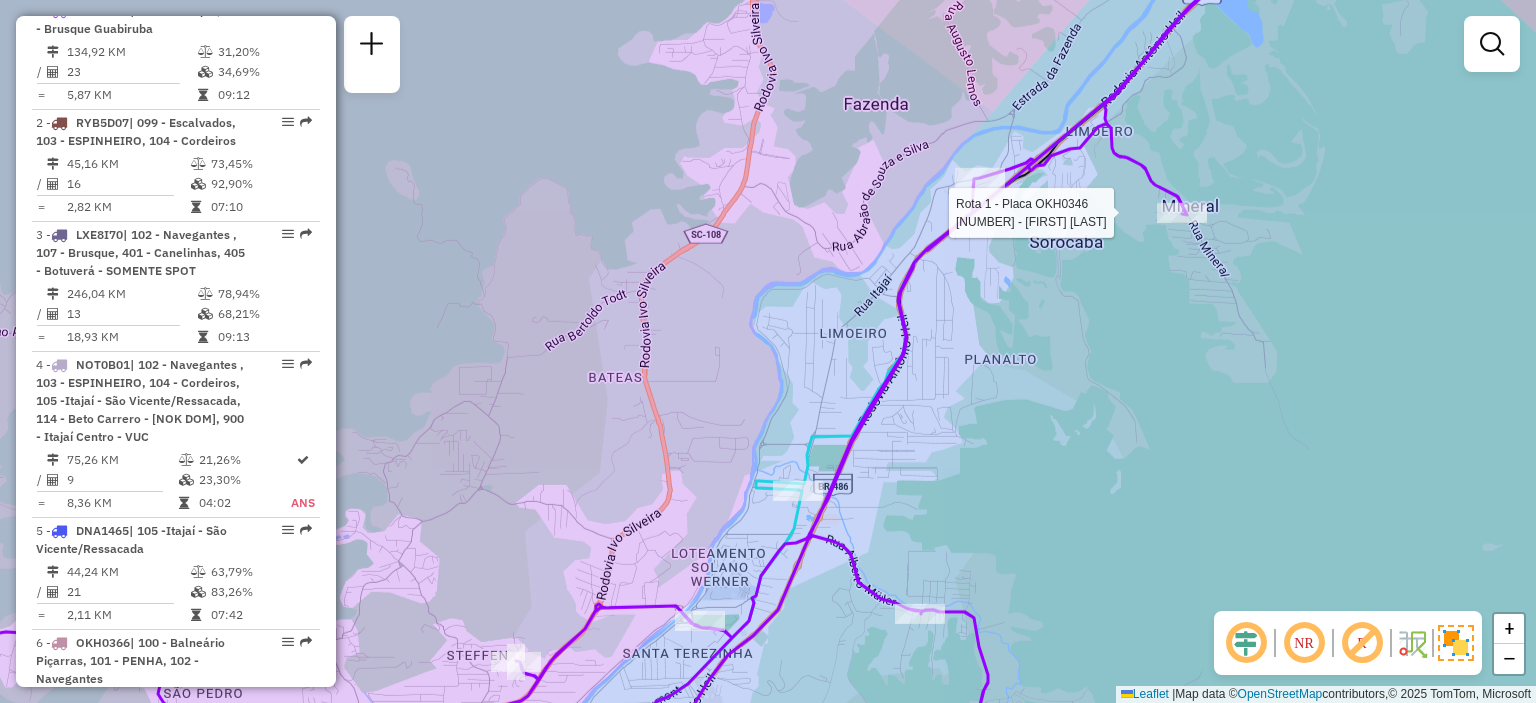 select on "**********" 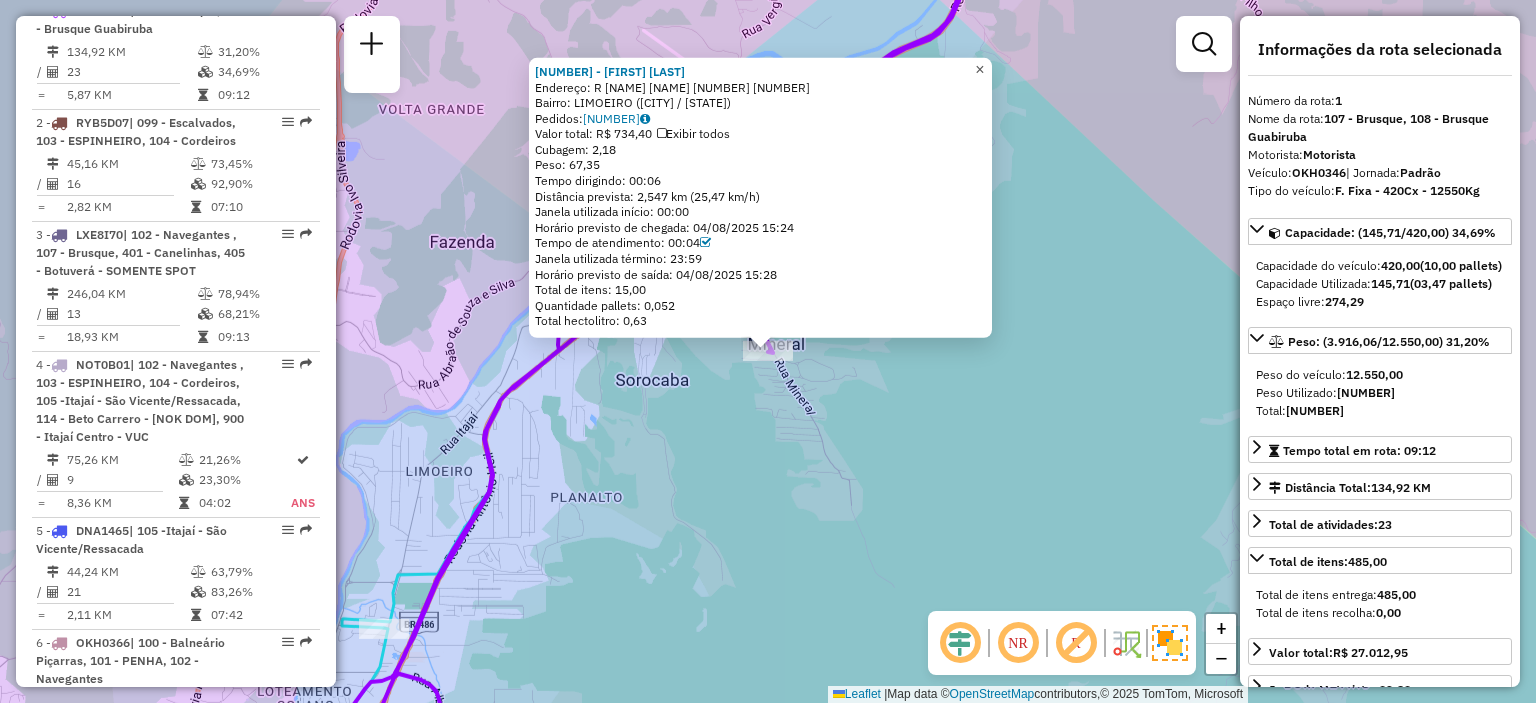 click on "×" 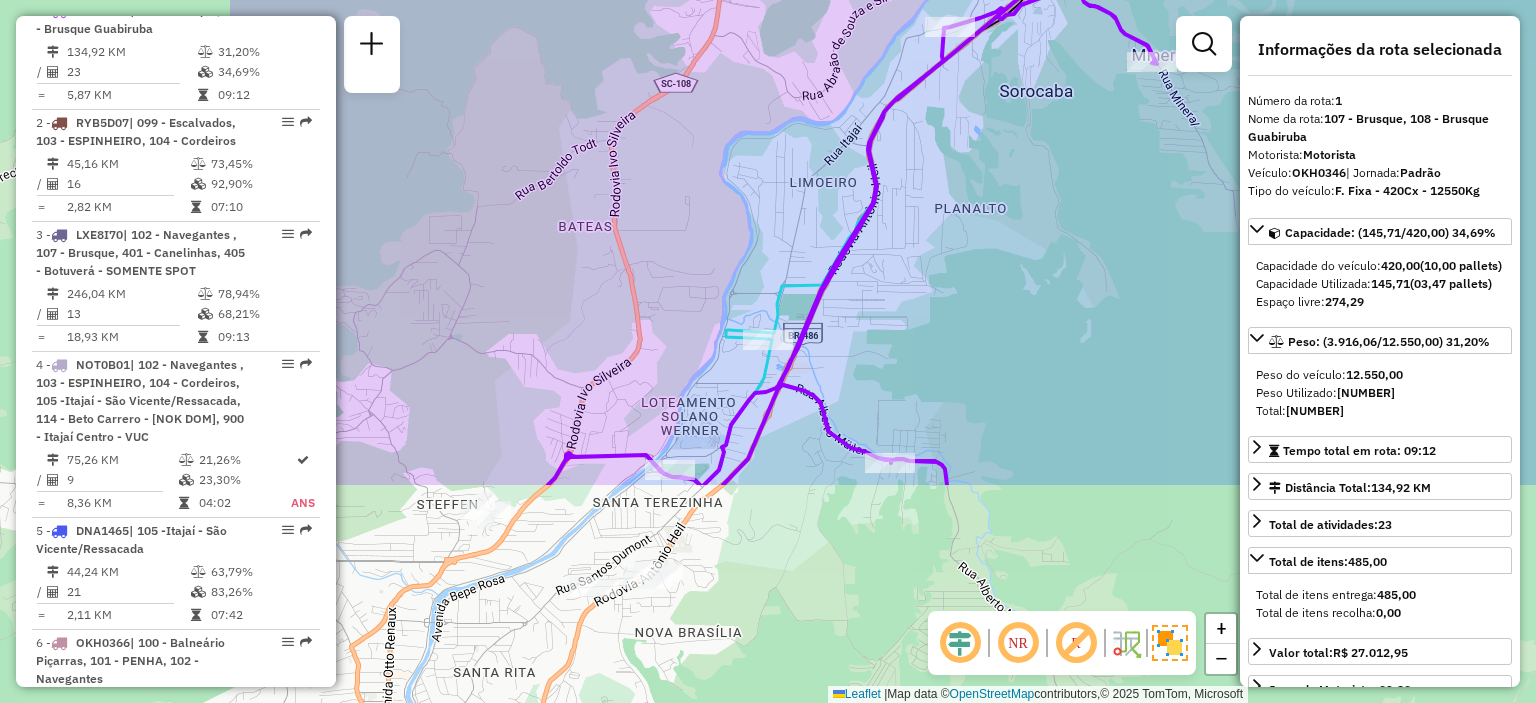 drag, startPoint x: 524, startPoint y: 444, endPoint x: 945, endPoint y: 115, distance: 534.3052 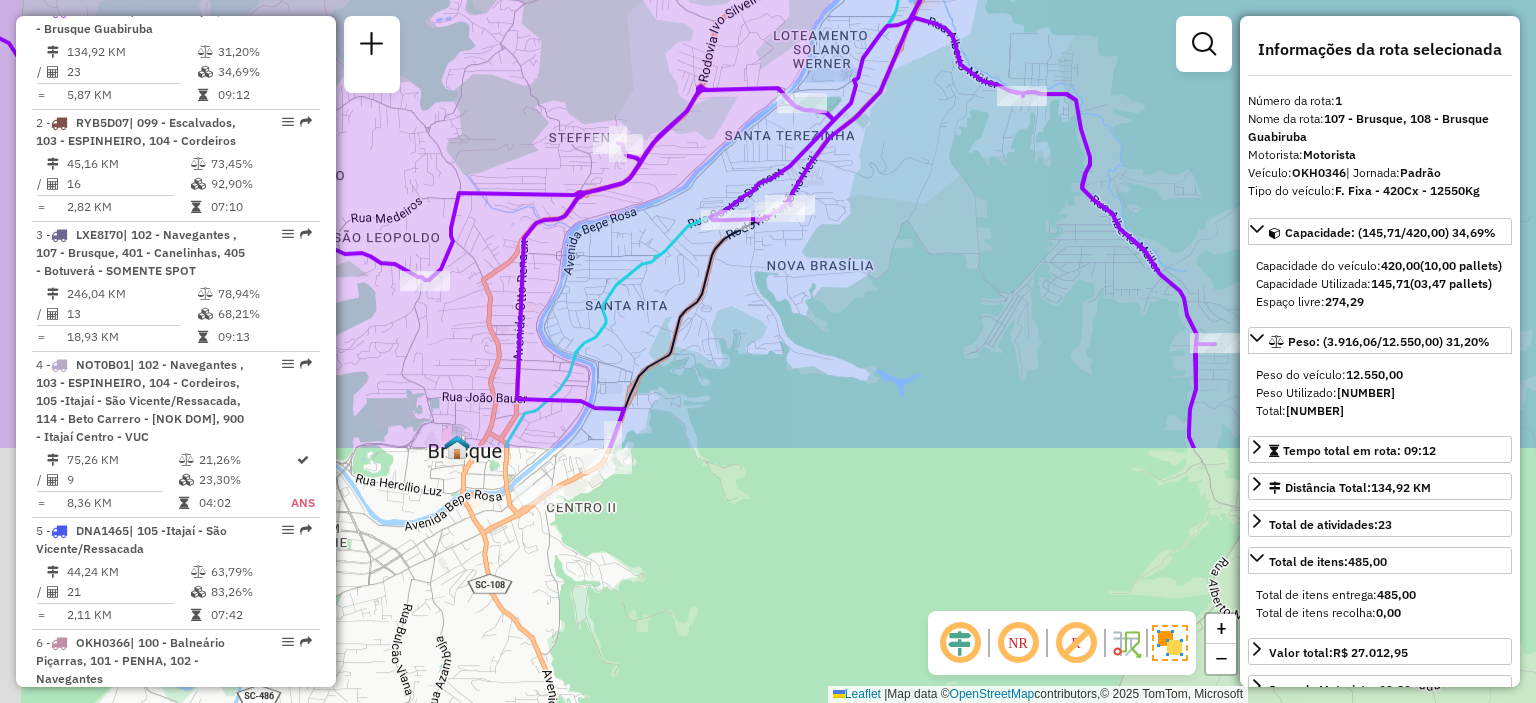 drag, startPoint x: 781, startPoint y: 567, endPoint x: 873, endPoint y: 241, distance: 338.73294 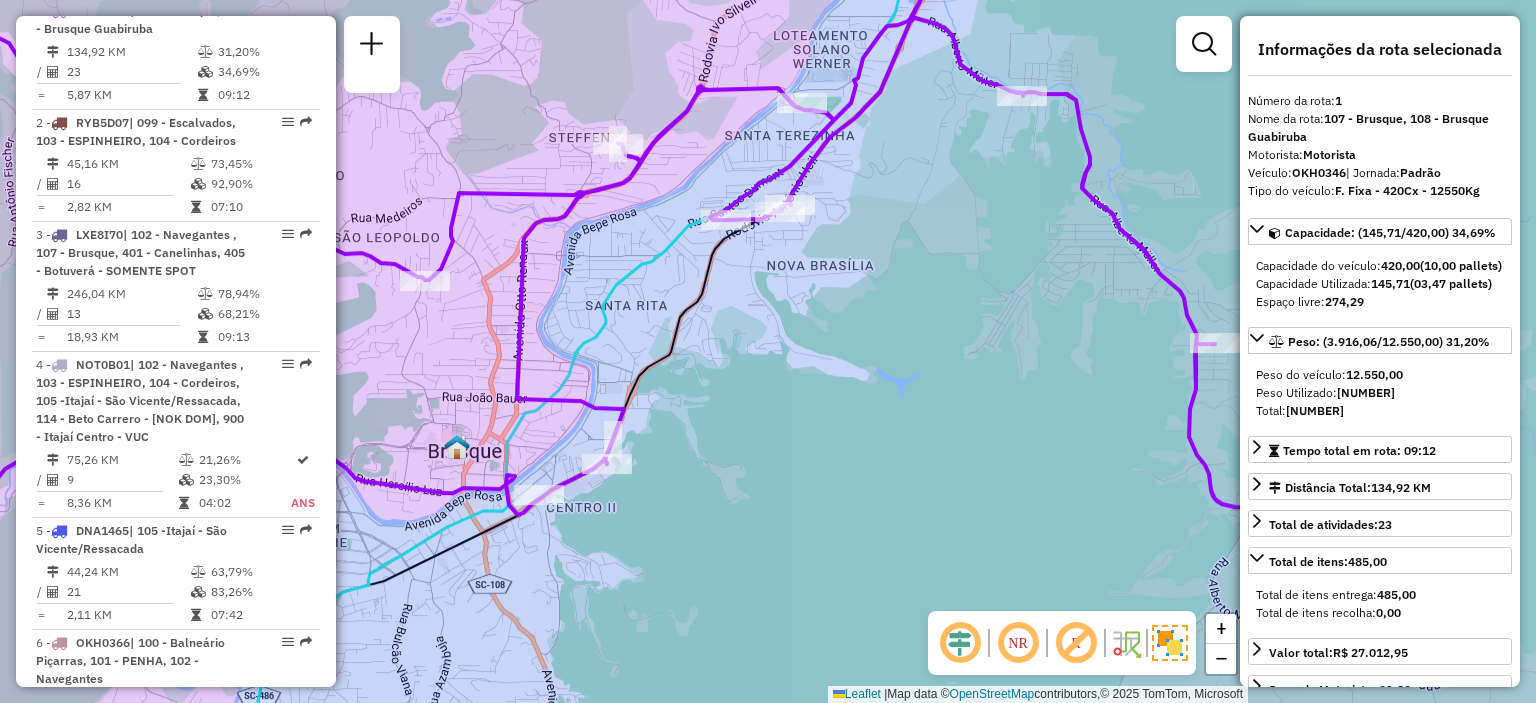 click on "Janela de atendimento Grade de atendimento Capacidade Transportadoras Veículos Cliente Pedidos  Rotas Selecione os dias de semana para filtrar as janelas de atendimento  Seg   Ter   Qua   Qui   Sex   Sáb   Dom  Informe o período da janela de atendimento: De: Até:  Filtrar exatamente a janela do cliente  Considerar janela de atendimento padrão  Selecione os dias de semana para filtrar as grades de atendimento  Seg   Ter   Qua   Qui   Sex   Sáb   Dom   Considerar clientes sem dia de atendimento cadastrado  Clientes fora do dia de atendimento selecionado Filtrar as atividades entre os valores definidos abaixo:  Peso mínimo:   Peso máximo:   Cubagem mínima:   Cubagem máxima:   De:   Até:  Filtrar as atividades entre o tempo de atendimento definido abaixo:  De:   Até:   Considerar capacidade total dos clientes não roteirizados Transportadora: Selecione um ou mais itens Tipo de veículo: Selecione um ou mais itens Veículo: Selecione um ou mais itens Motorista: Selecione um ou mais itens Nome: Rótulo:" 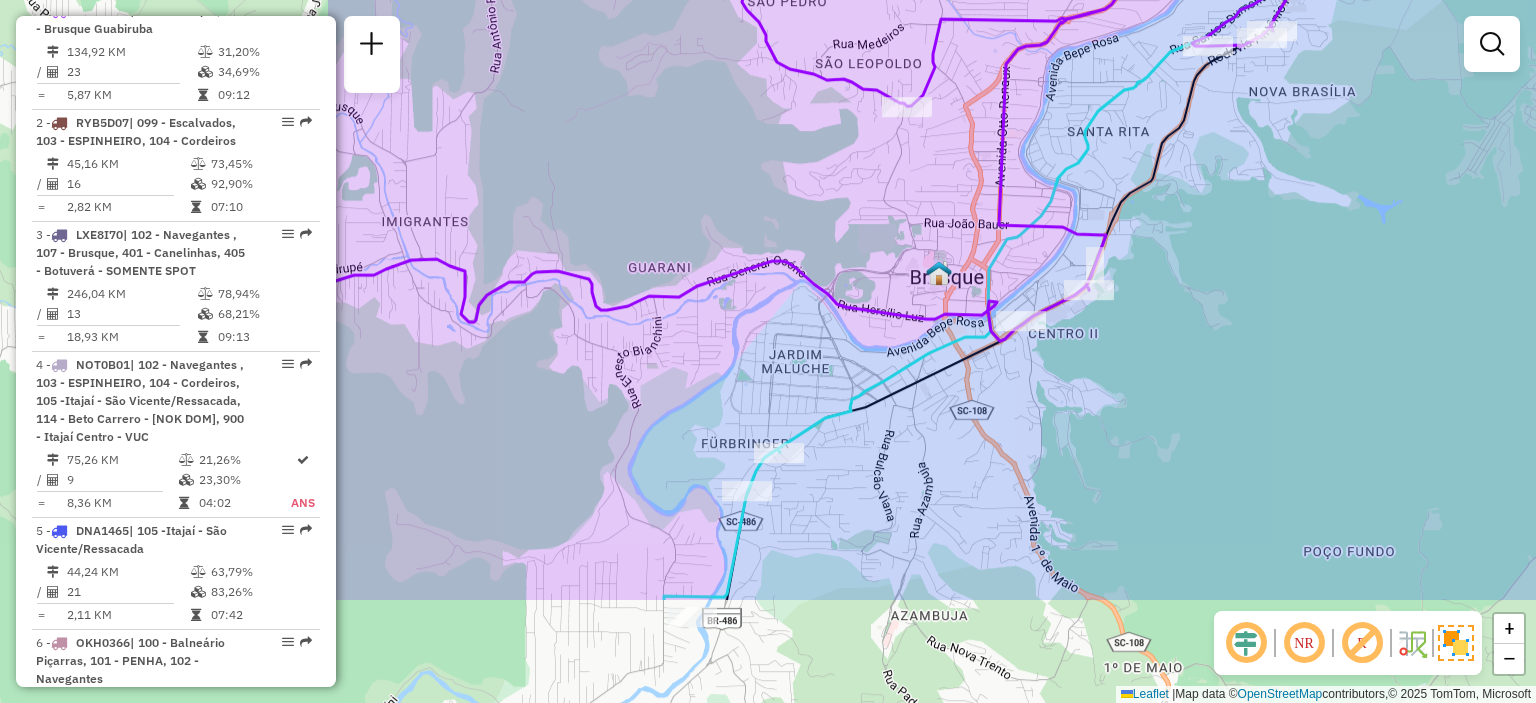 drag, startPoint x: 944, startPoint y: 485, endPoint x: 1426, endPoint y: 311, distance: 512.4451 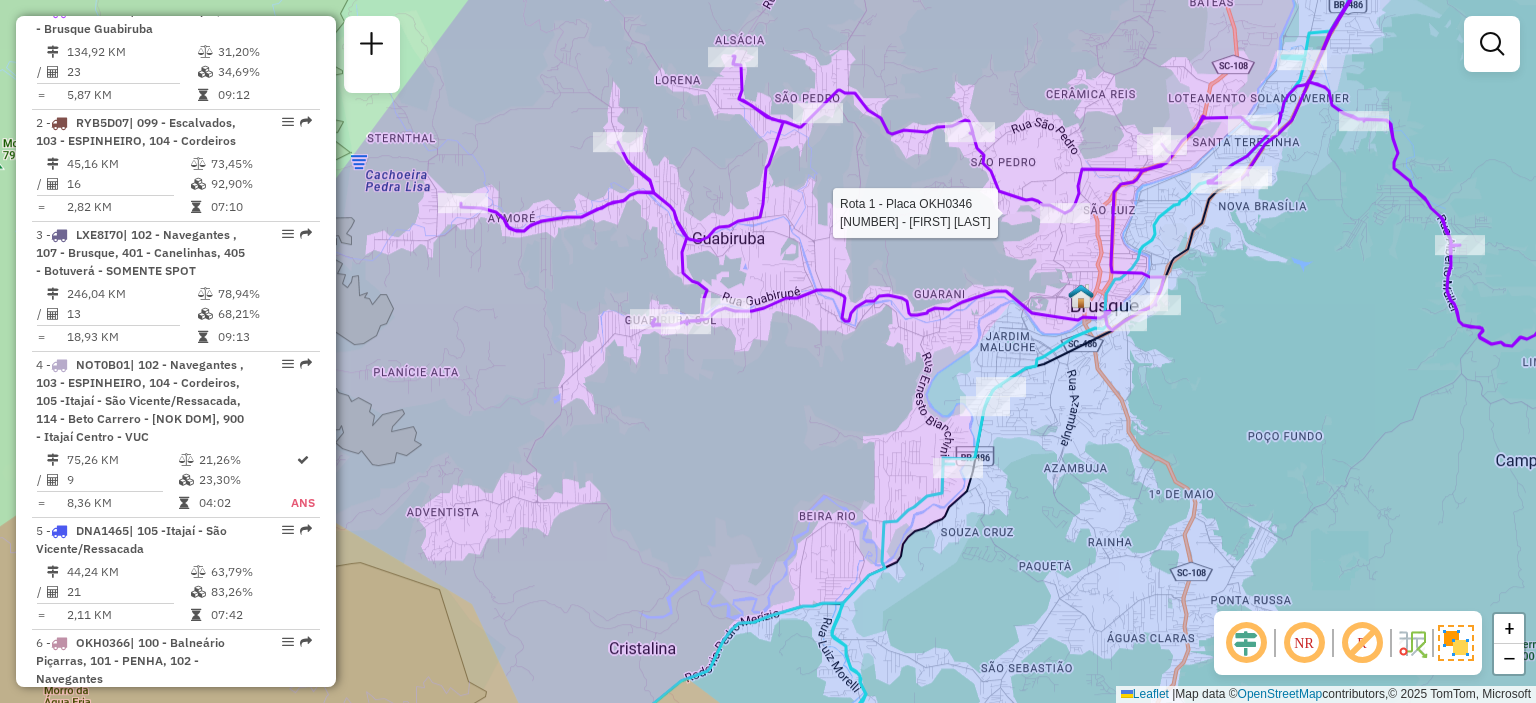 select on "**********" 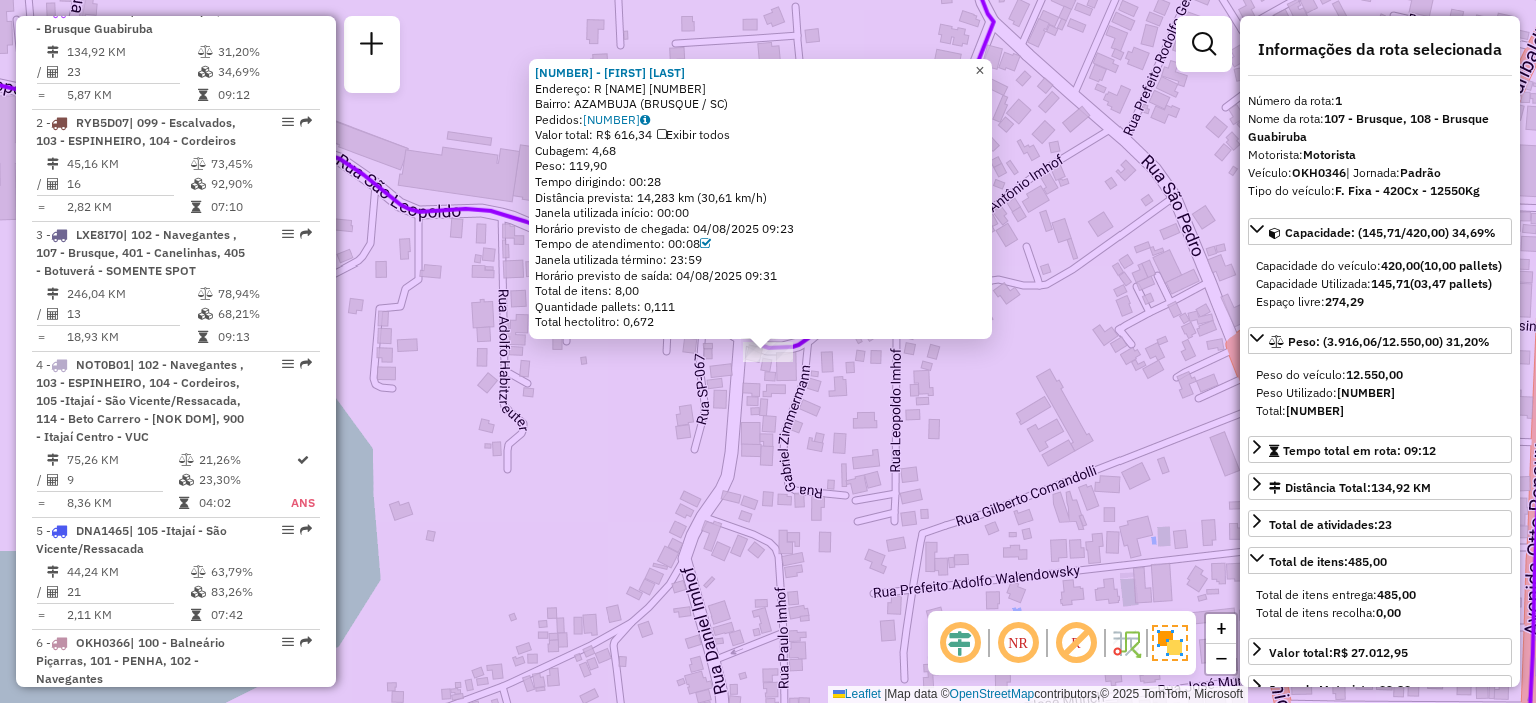 click on "×" 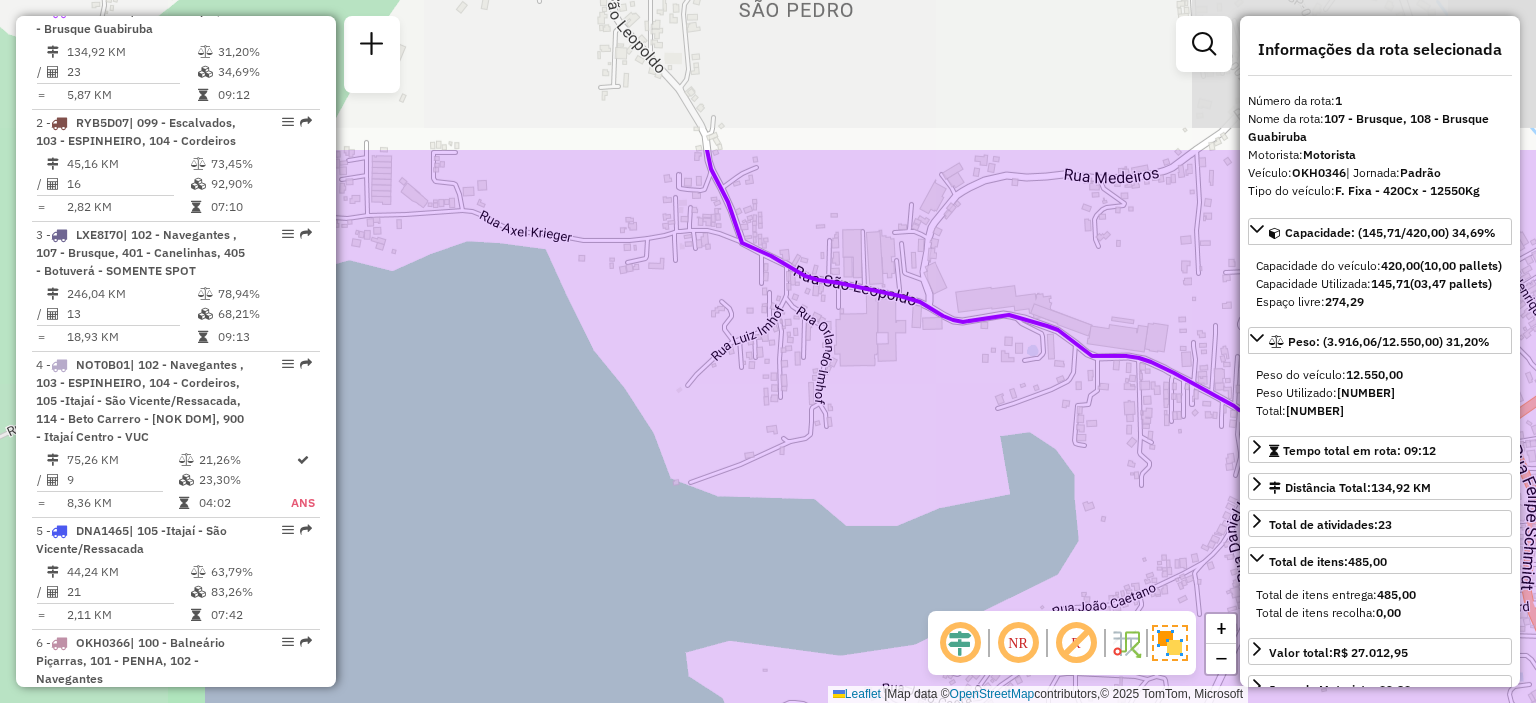 drag, startPoint x: 898, startPoint y: 105, endPoint x: 1304, endPoint y: 431, distance: 520.68414 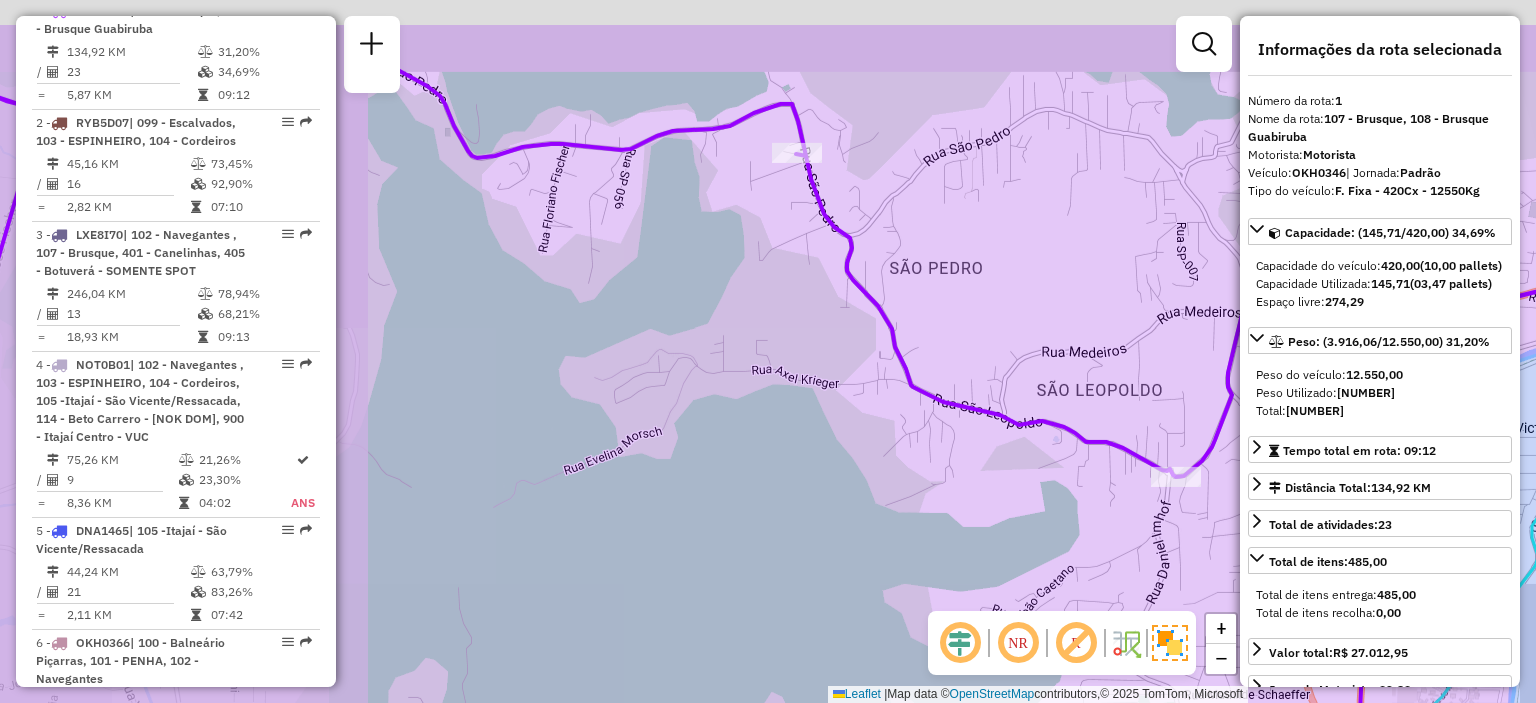 drag, startPoint x: 872, startPoint y: 261, endPoint x: 894, endPoint y: 284, distance: 31.827662 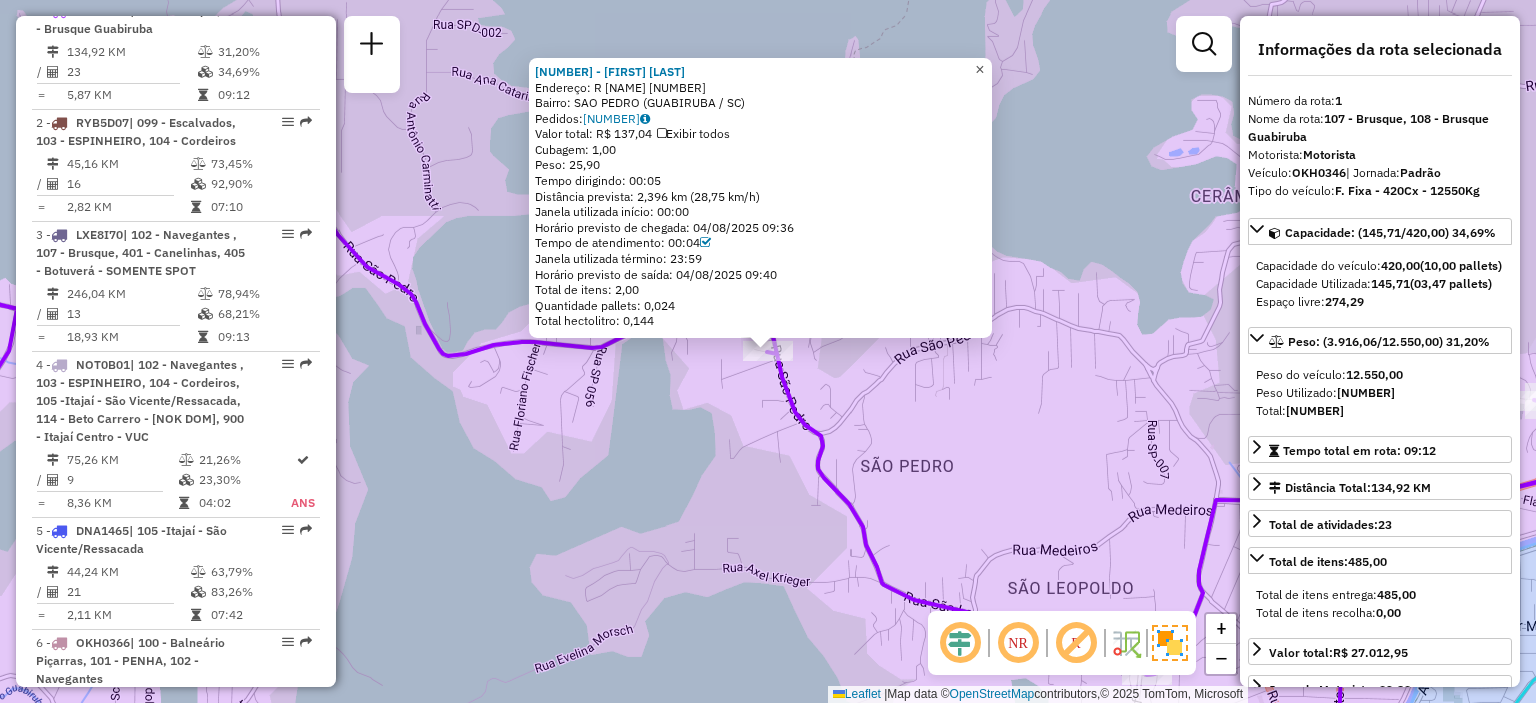 click on "×" 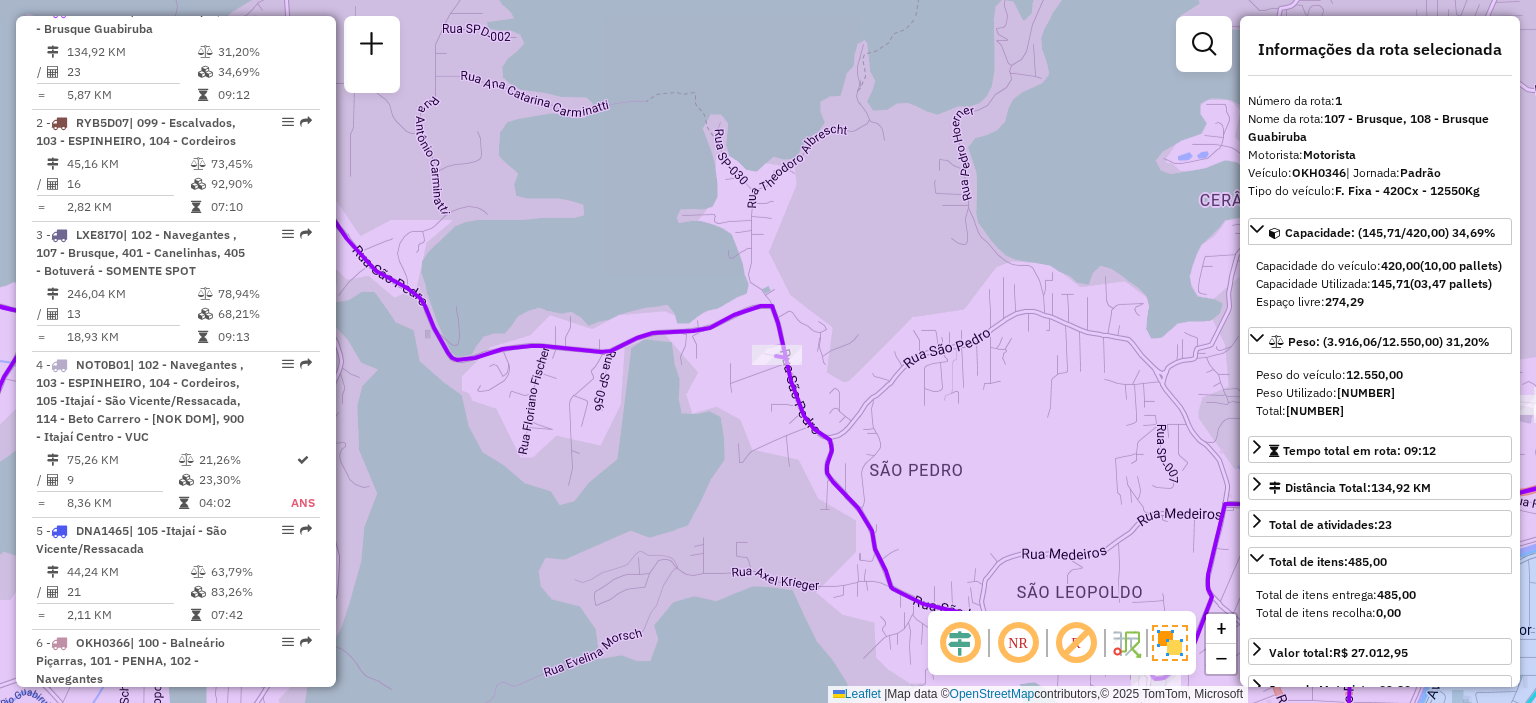 drag, startPoint x: 801, startPoint y: 227, endPoint x: 1280, endPoint y: 343, distance: 492.84583 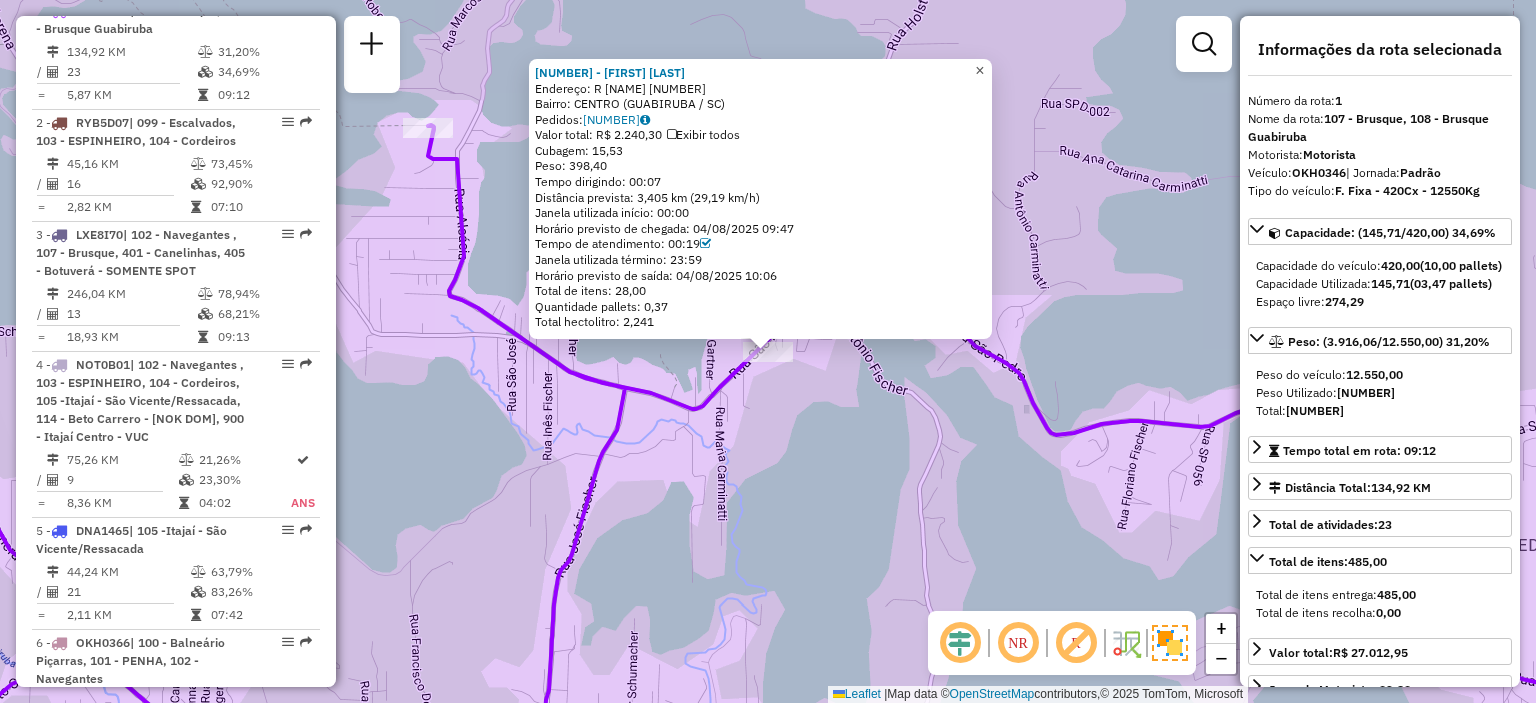 click on "×" 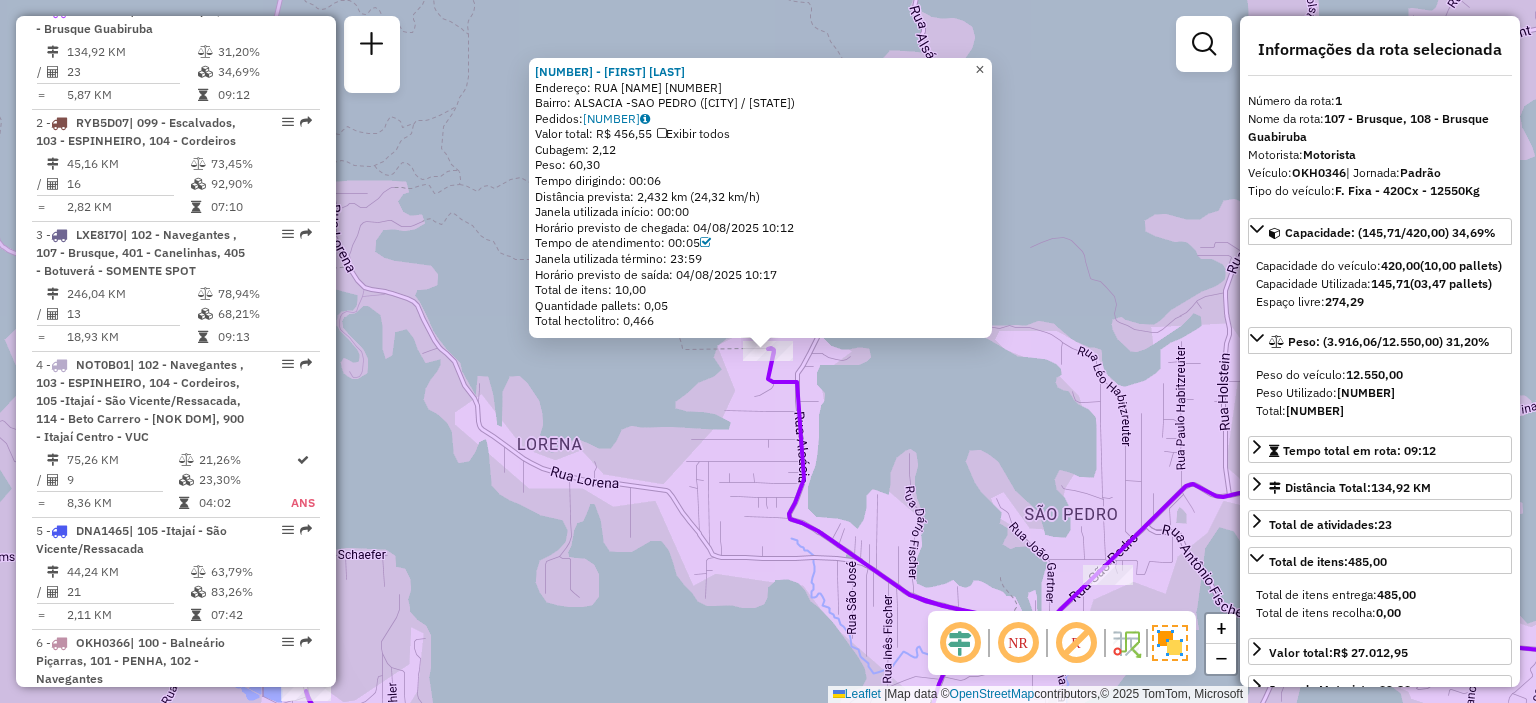 click on "×" 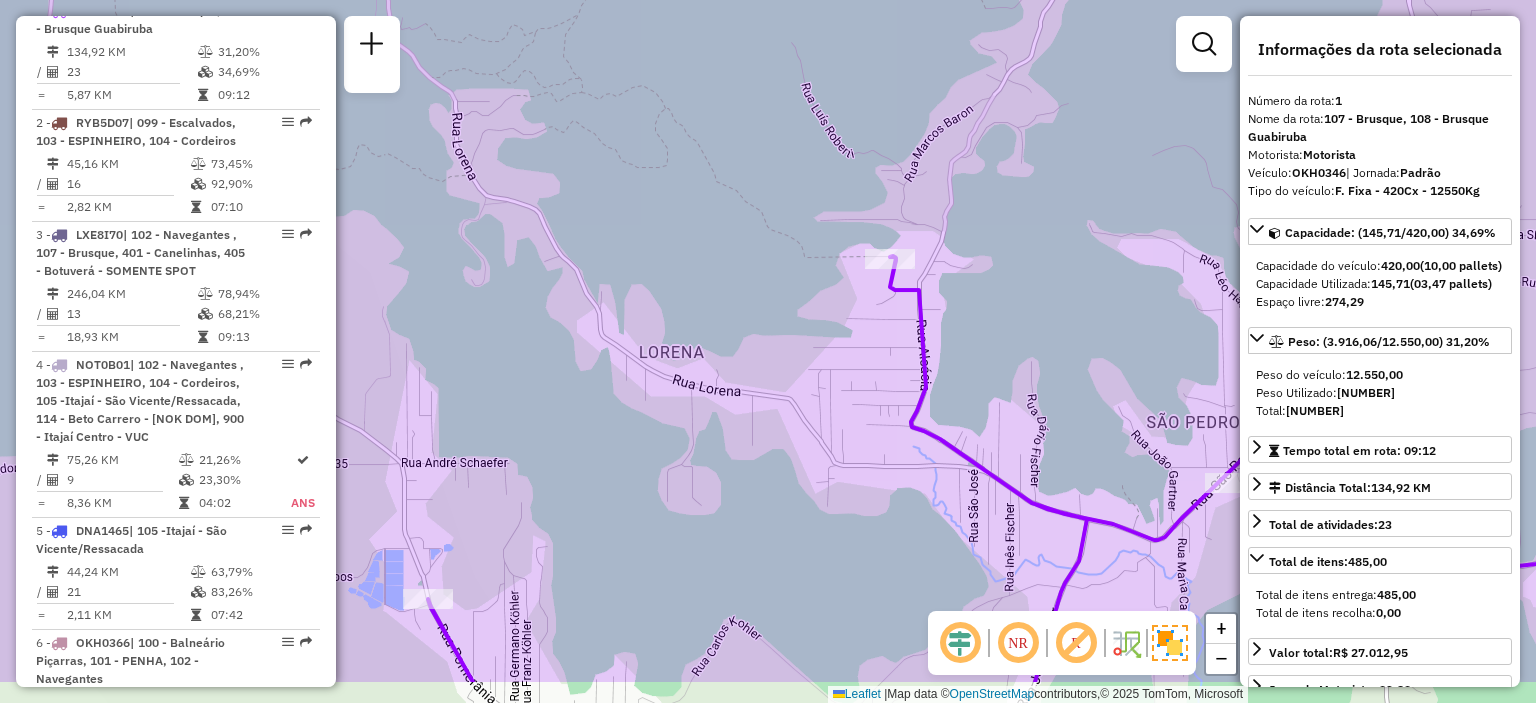 drag, startPoint x: 970, startPoint y: 185, endPoint x: 950, endPoint y: 31, distance: 155.29327 